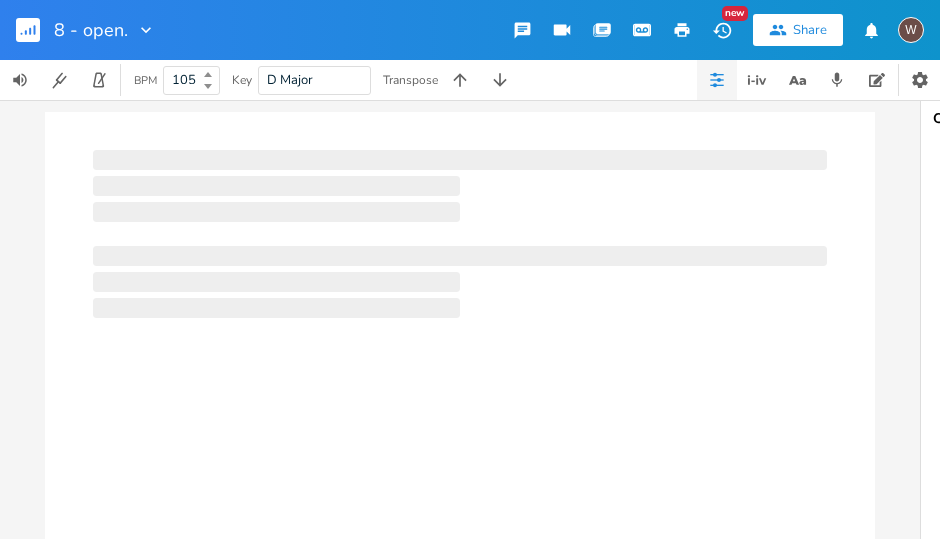 scroll, scrollTop: 0, scrollLeft: 0, axis: both 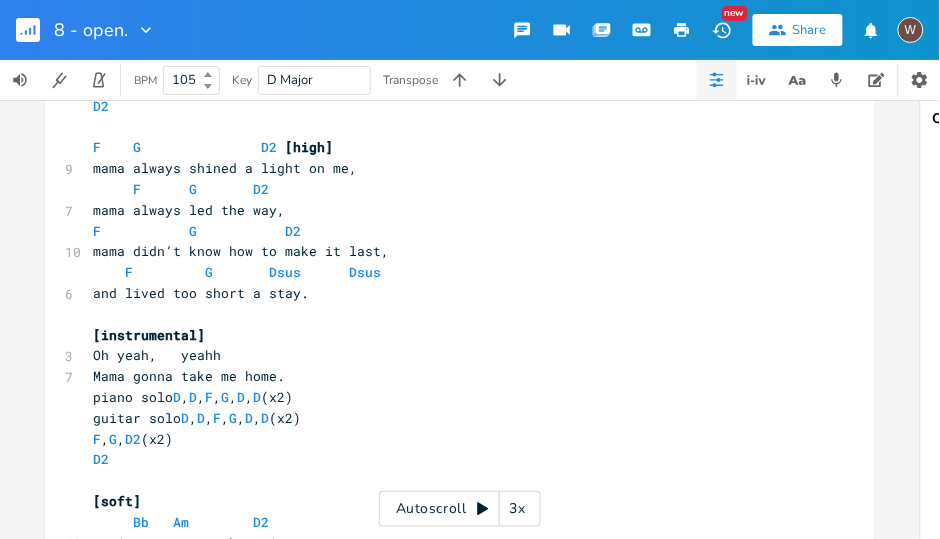 click on "Autoscroll 3x" at bounding box center [460, 509] 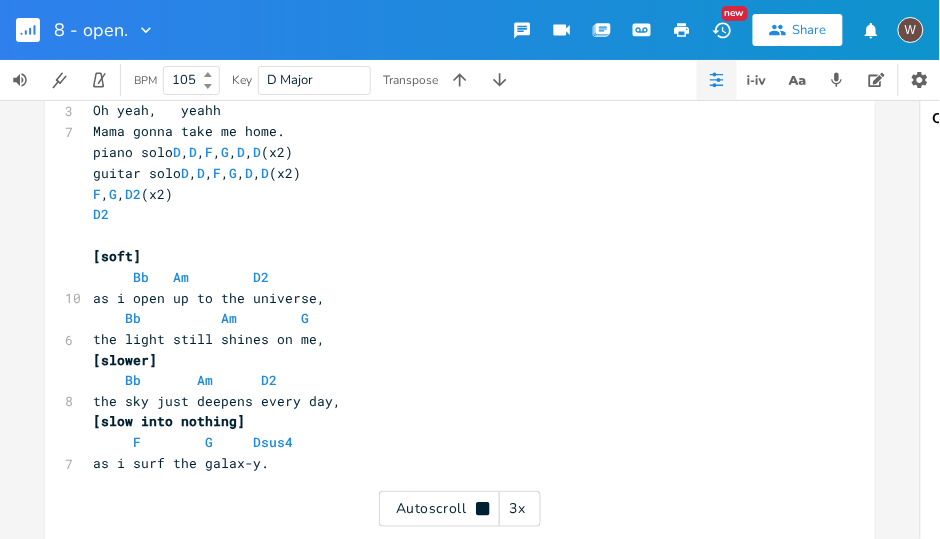 click 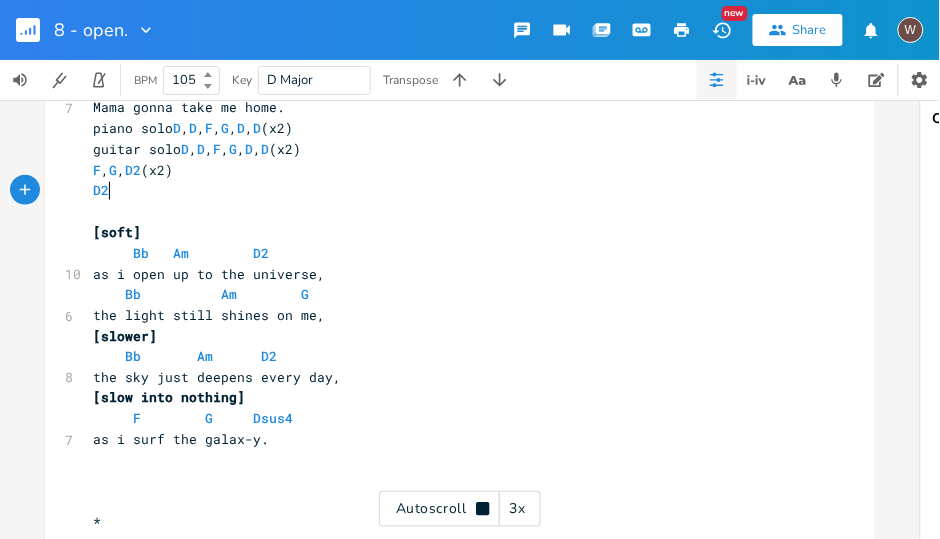 scroll, scrollTop: 1675, scrollLeft: 0, axis: vertical 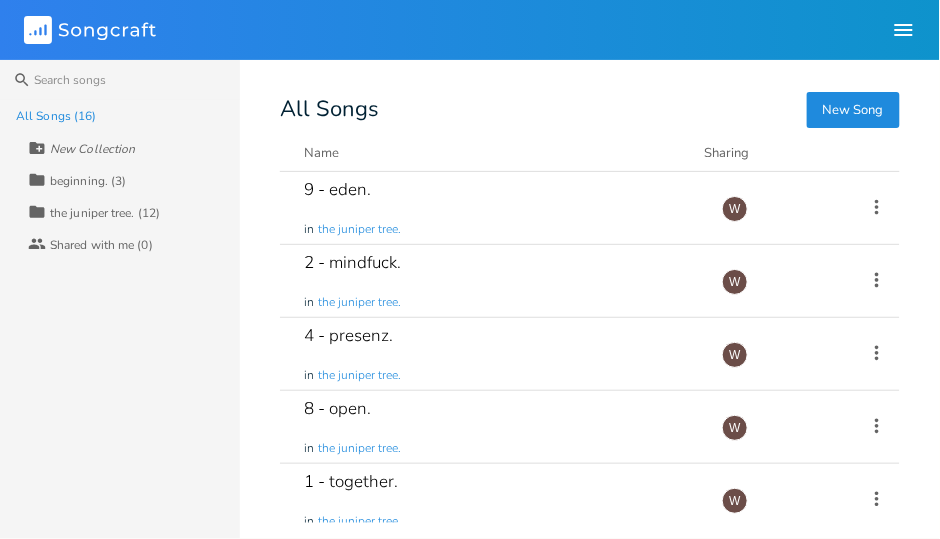 click on "2 - mindfuck. in the juniper tree." at bounding box center (501, 281) 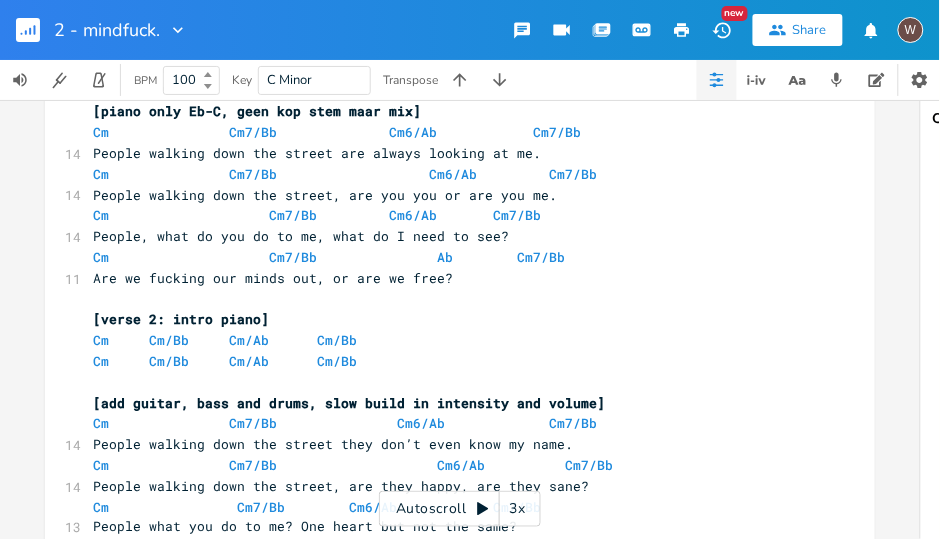scroll, scrollTop: 215, scrollLeft: 0, axis: vertical 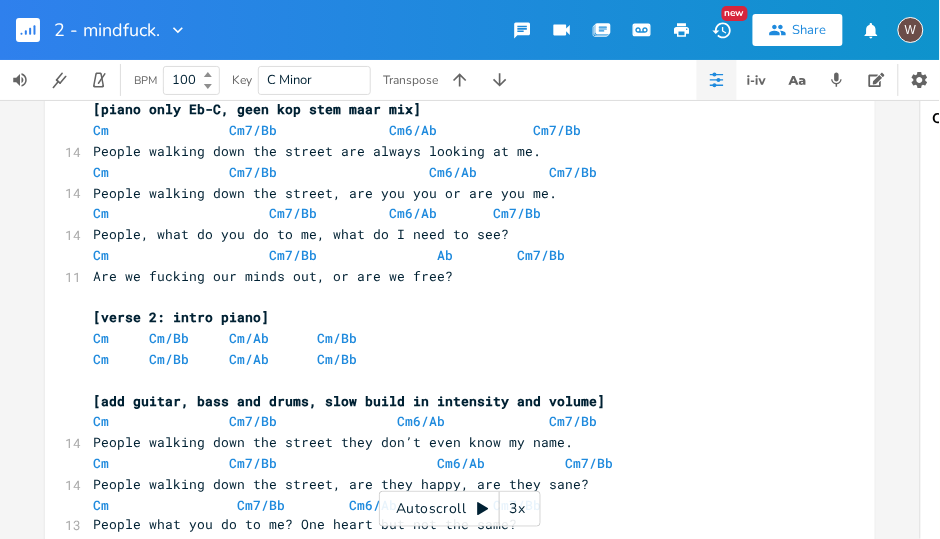 click on "Autoscroll 3x" at bounding box center [460, 509] 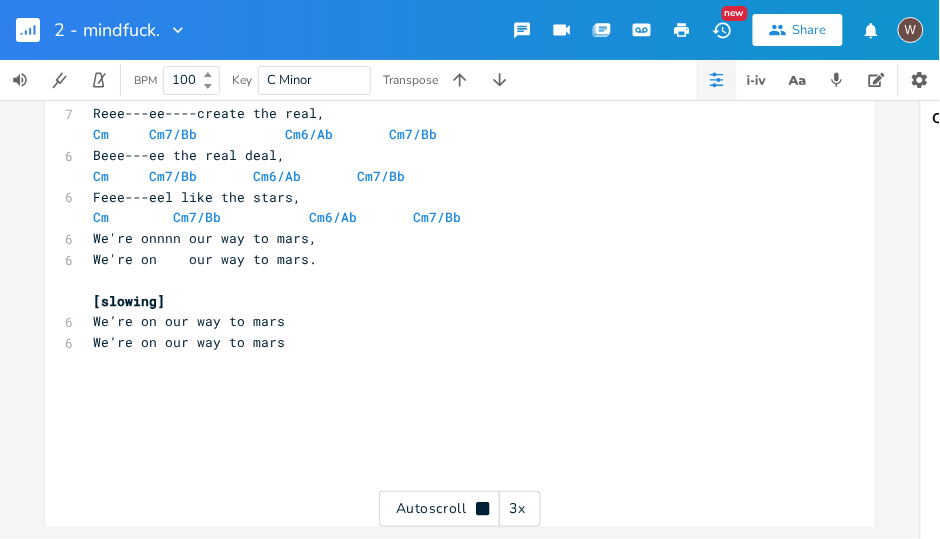 scroll, scrollTop: 1657, scrollLeft: 0, axis: vertical 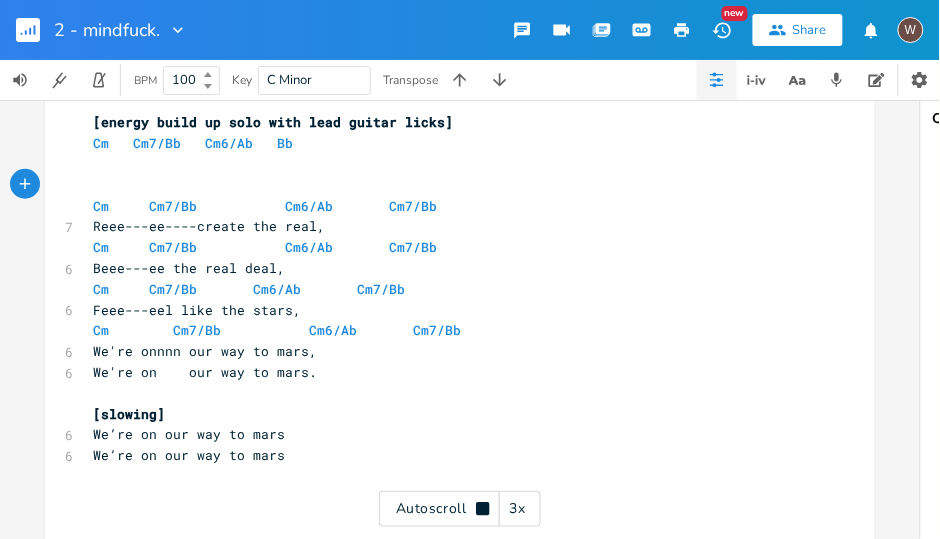 click on "Autoscroll 3x" at bounding box center (460, 509) 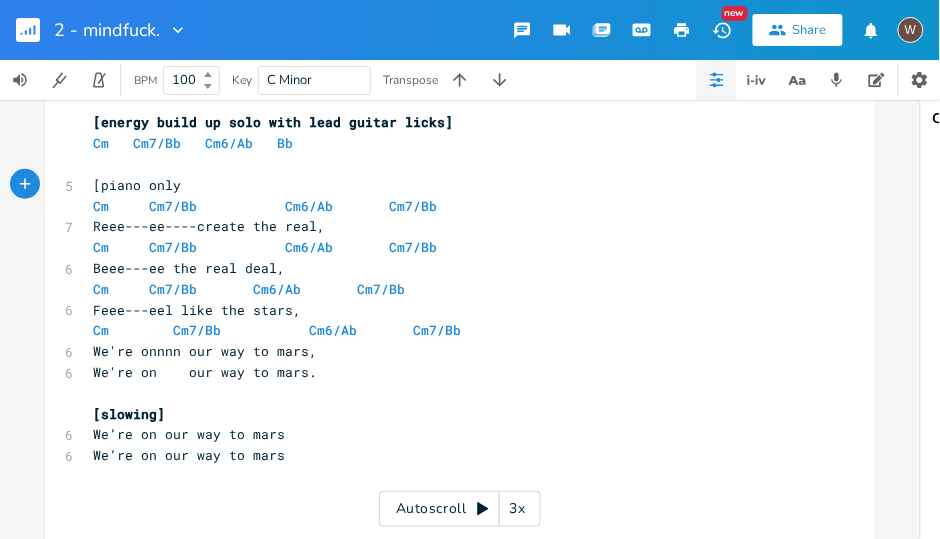 scroll, scrollTop: 0, scrollLeft: 68, axis: horizontal 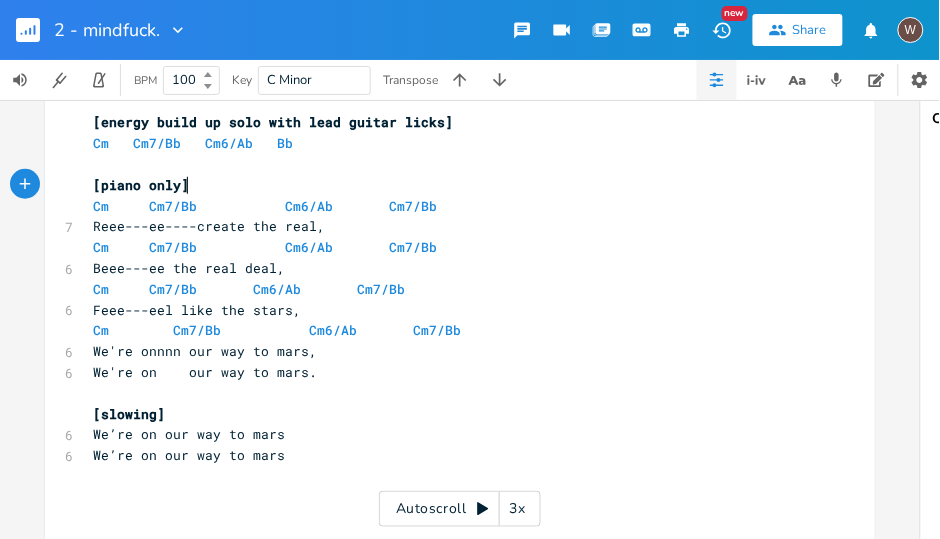 type on "[piano only]" 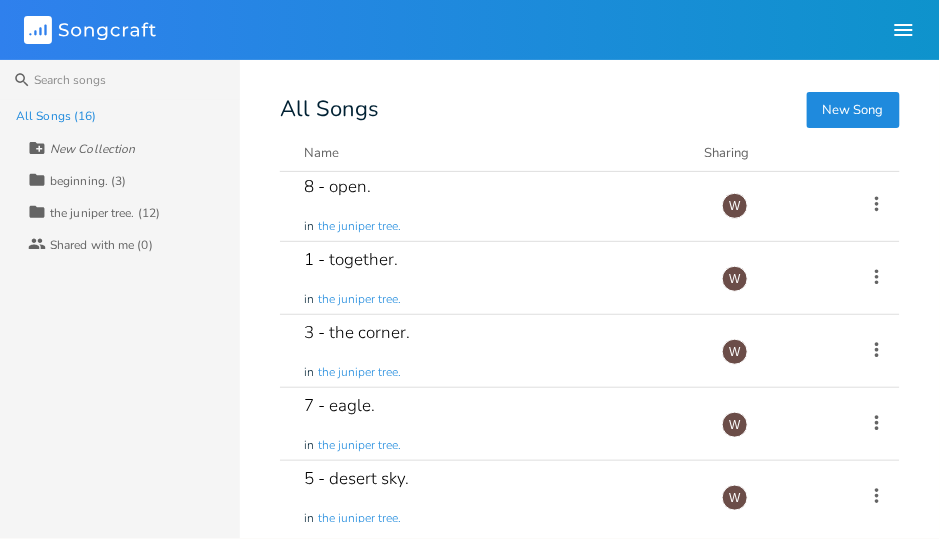 scroll, scrollTop: 218, scrollLeft: 0, axis: vertical 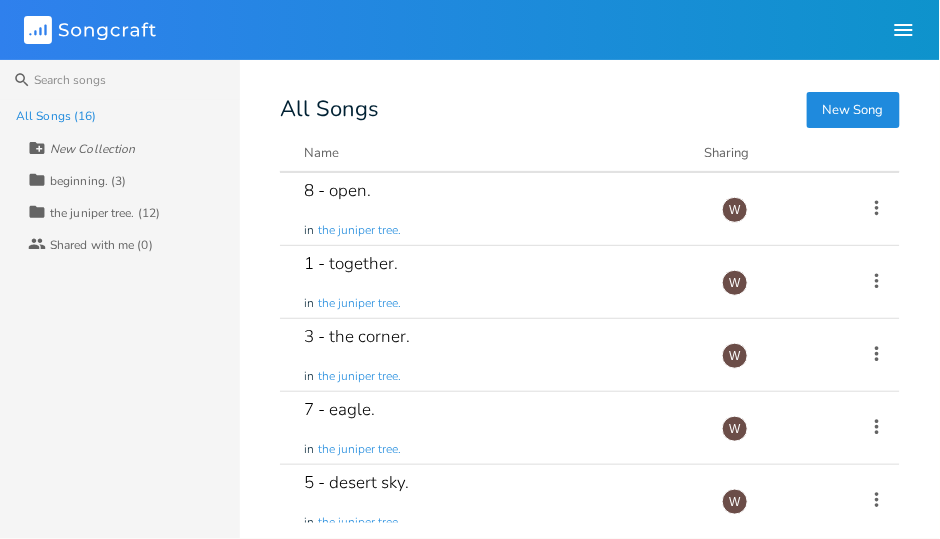 click on "3 - the corner. in the juniper tree." at bounding box center (501, 355) 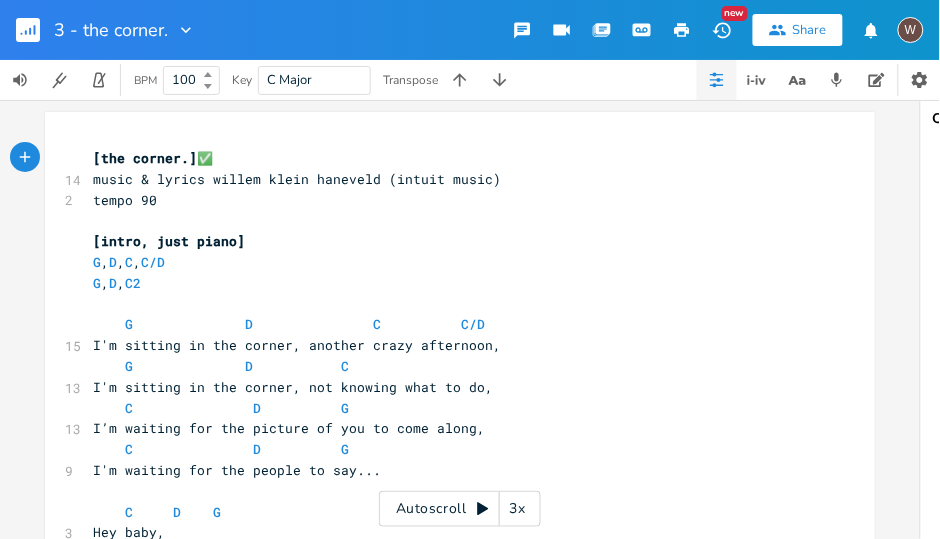 click on "Autoscroll 3x" at bounding box center (460, 509) 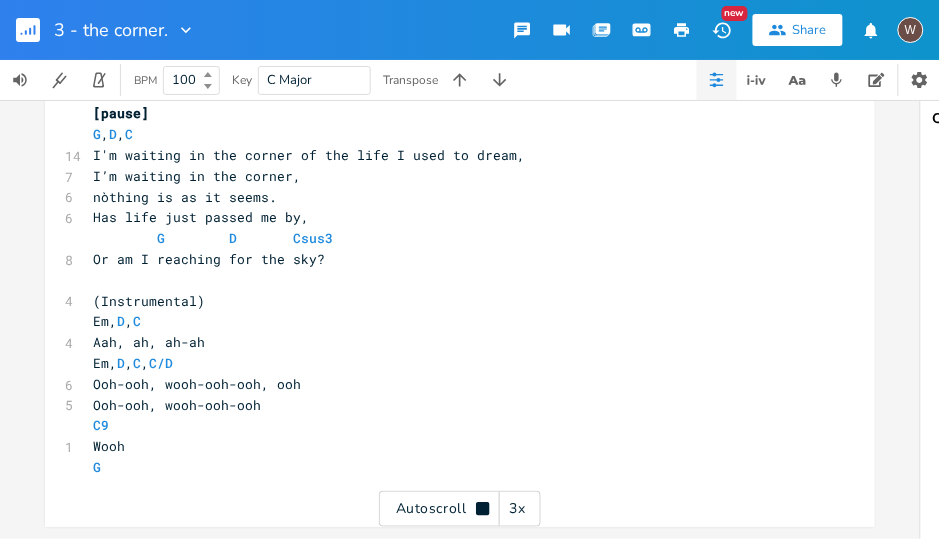 scroll, scrollTop: 1241, scrollLeft: 0, axis: vertical 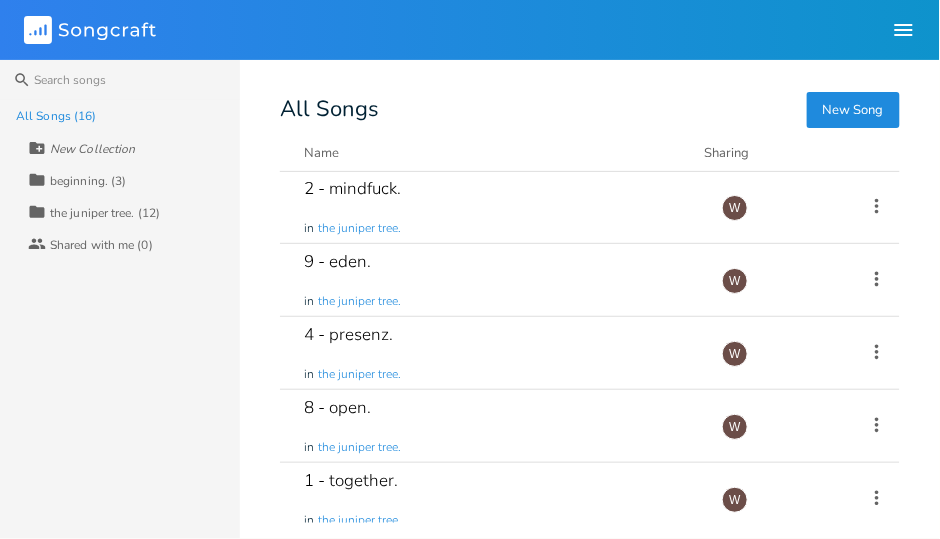 click on "4 - presenz. in the juniper tree." at bounding box center [501, 353] 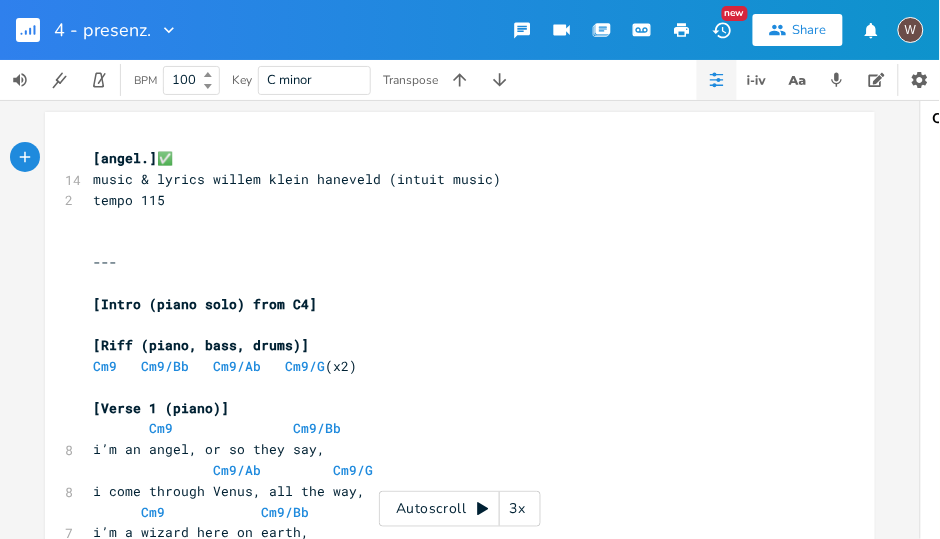 click 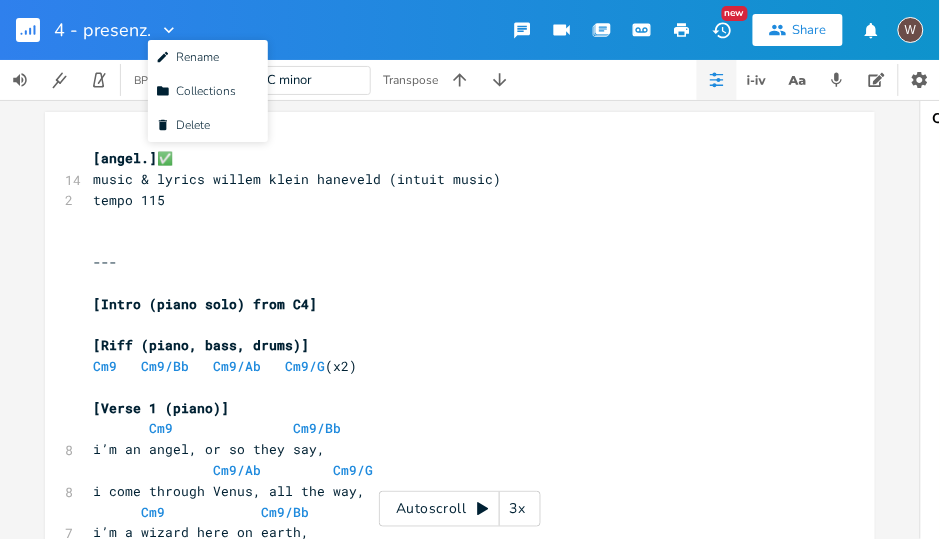 click on "Edit Rename" at bounding box center (208, 57) 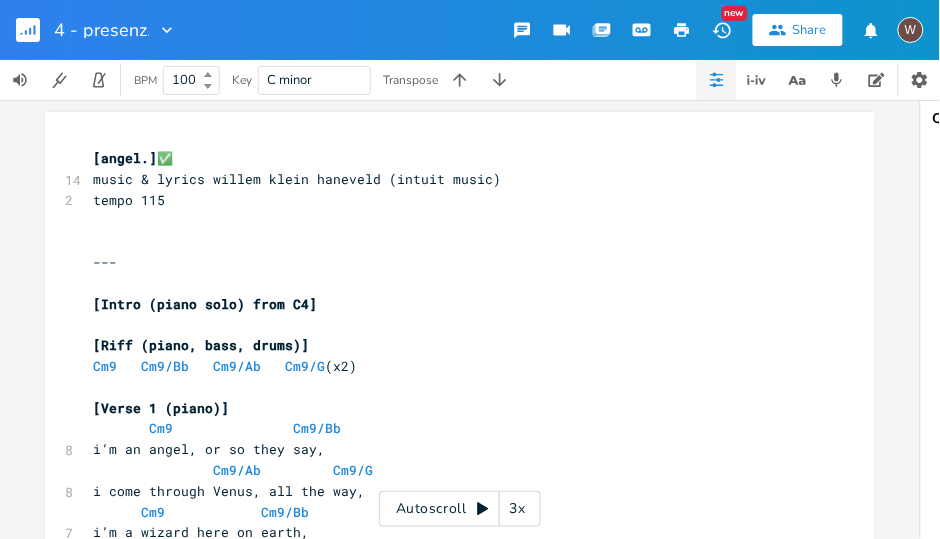 click on "4 - presenz." at bounding box center [101, 30] 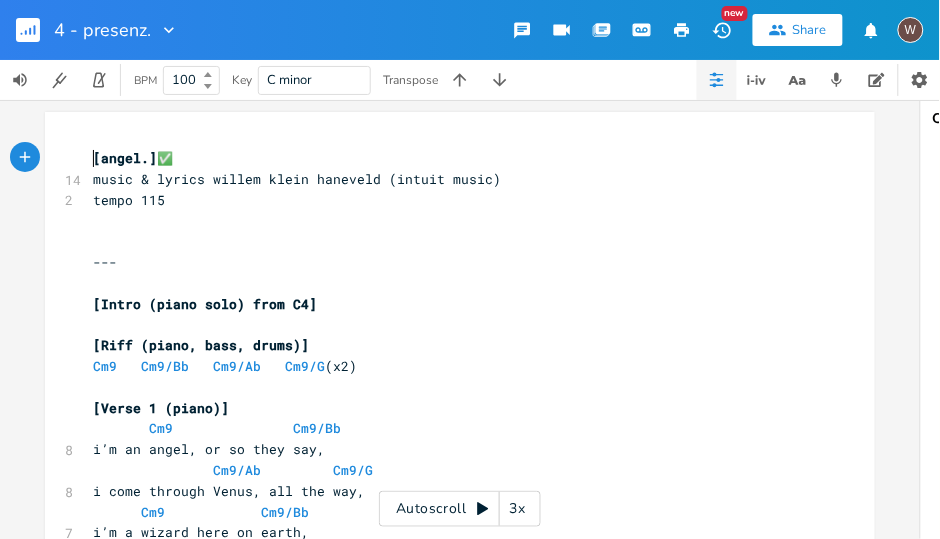 click 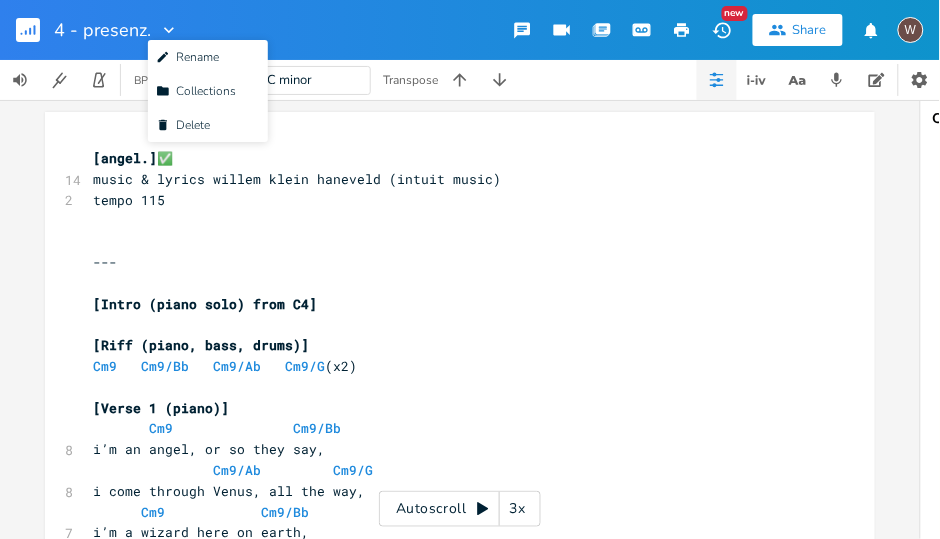 click on "Edit Rename" at bounding box center (187, 57) 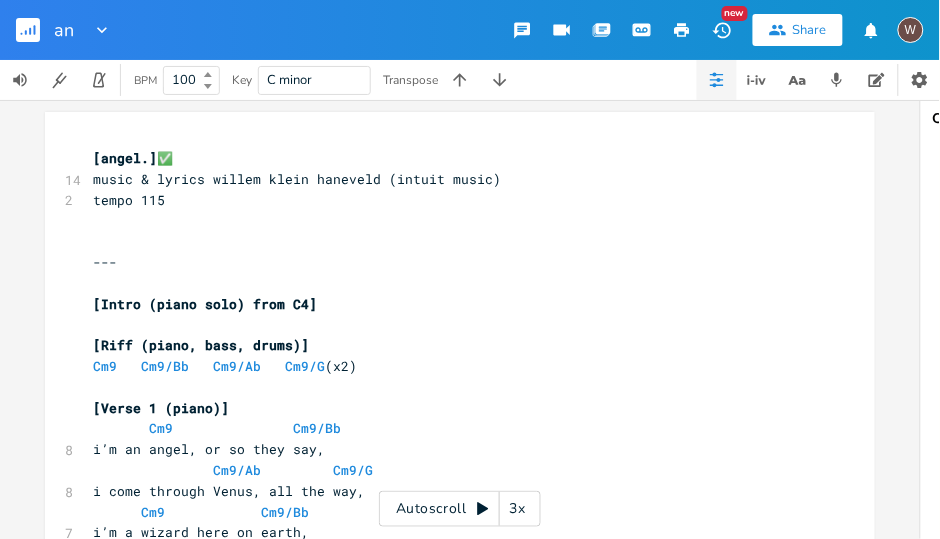 type on "a" 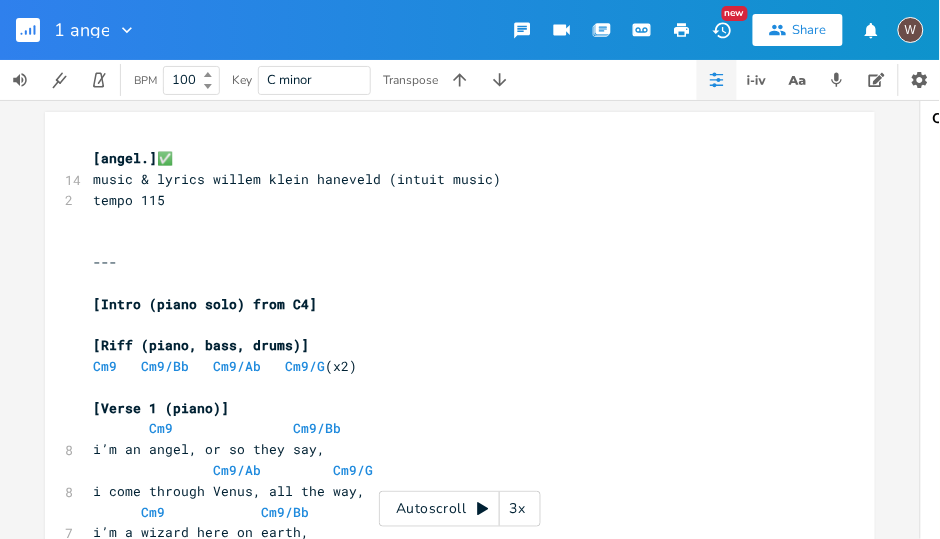type on "1 angel" 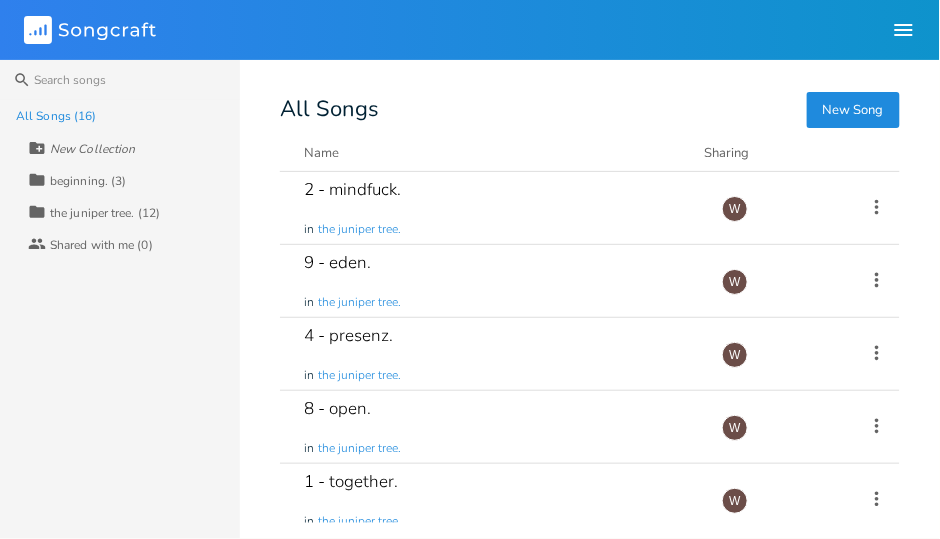 click on "1 - together. in the juniper tree." at bounding box center [501, 500] 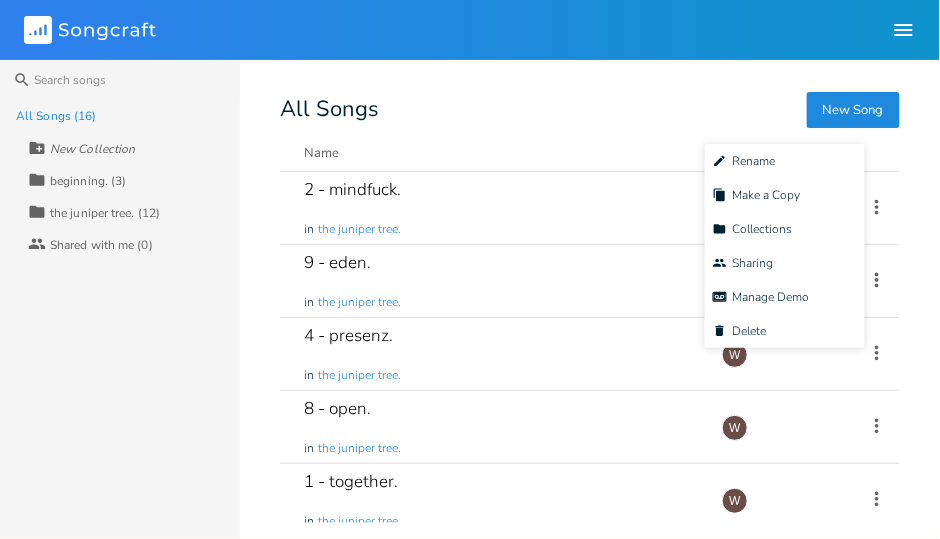 click on "Edit Rename" at bounding box center (785, 161) 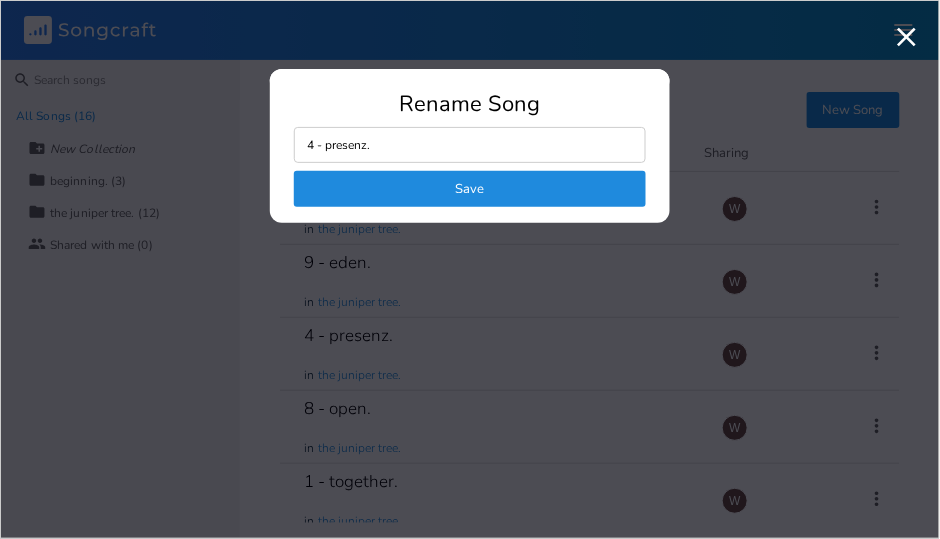 click on "4 - presenz." at bounding box center (470, 145) 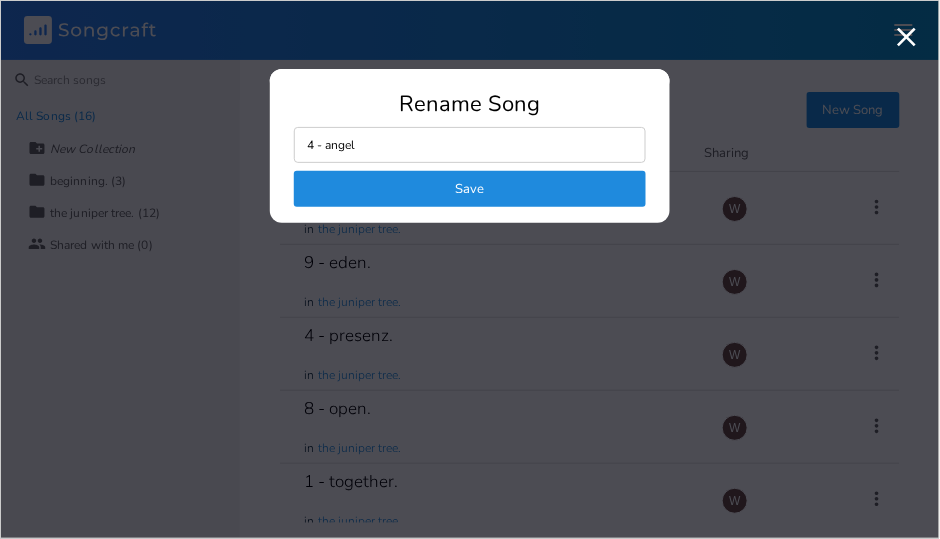 type on "4 - angel." 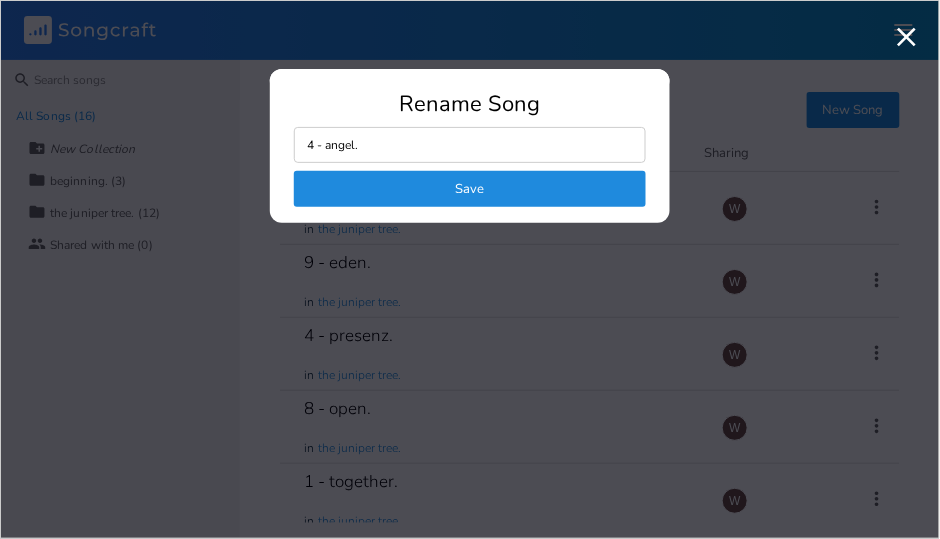 click on "Save" at bounding box center (470, 189) 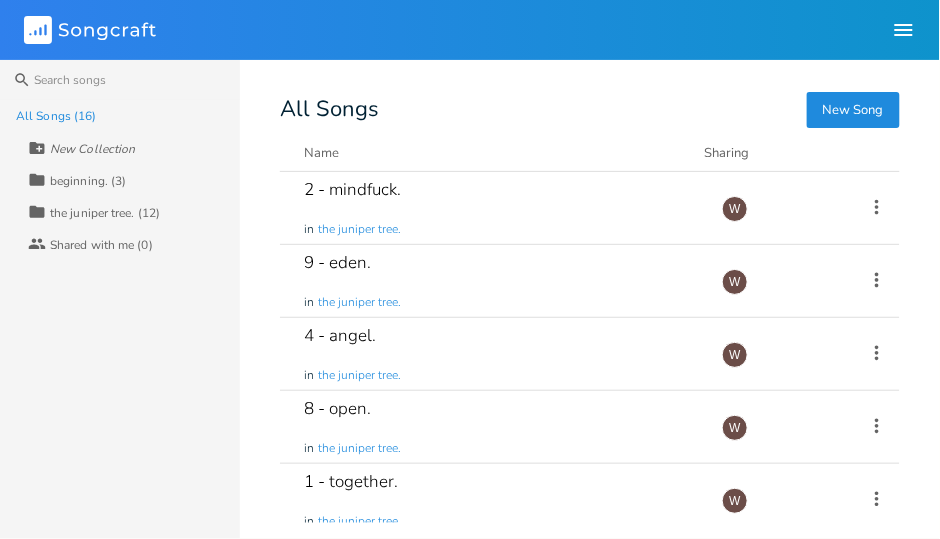 click on "4 - angel. in the juniper tree." at bounding box center (501, 354) 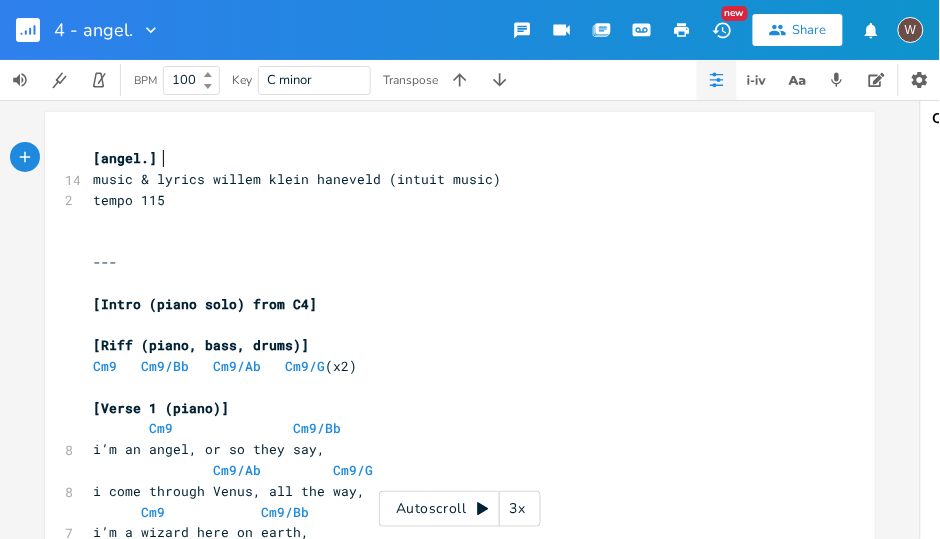 click on "Autoscroll 3x" at bounding box center (460, 509) 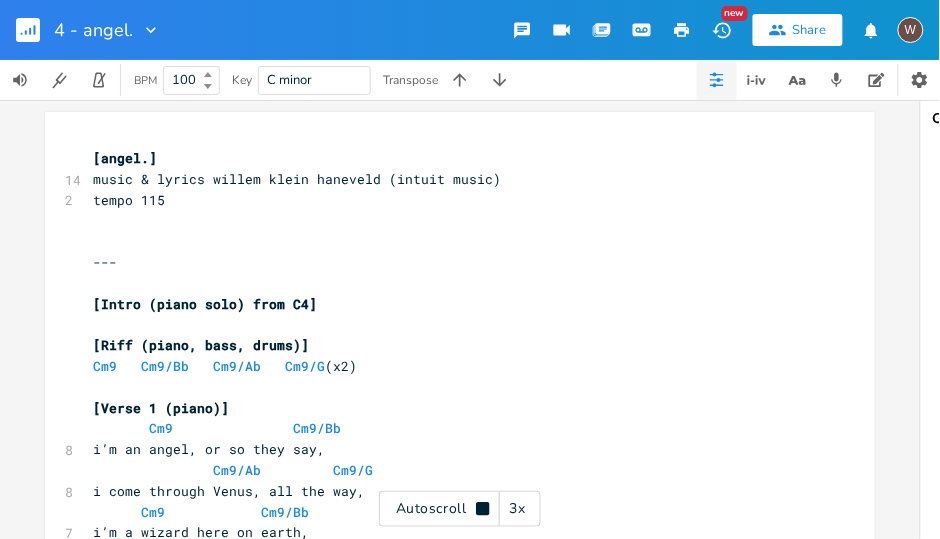 scroll, scrollTop: 0, scrollLeft: 0, axis: both 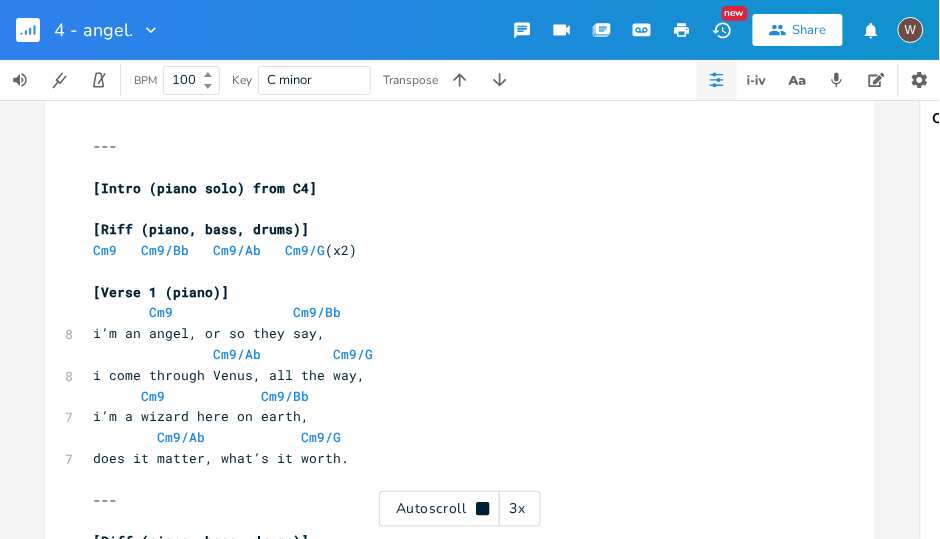 click 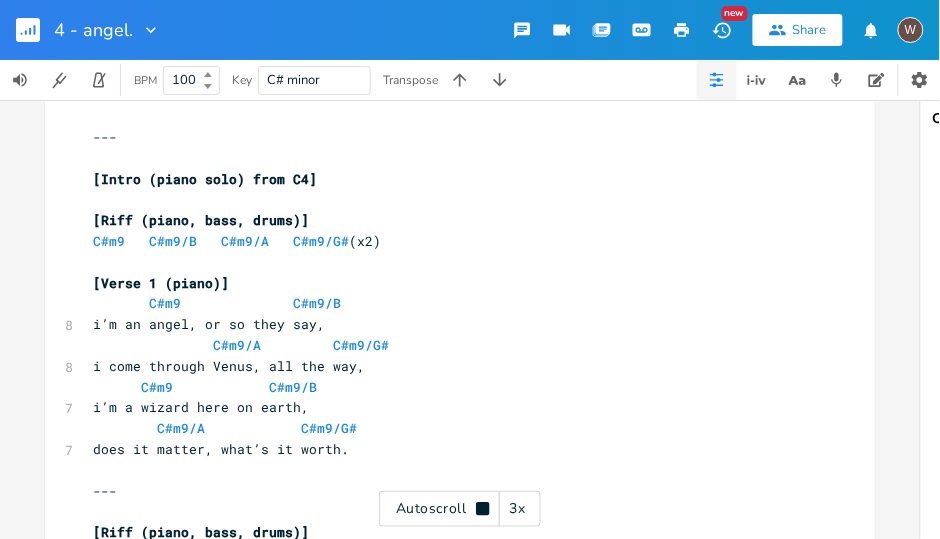 click 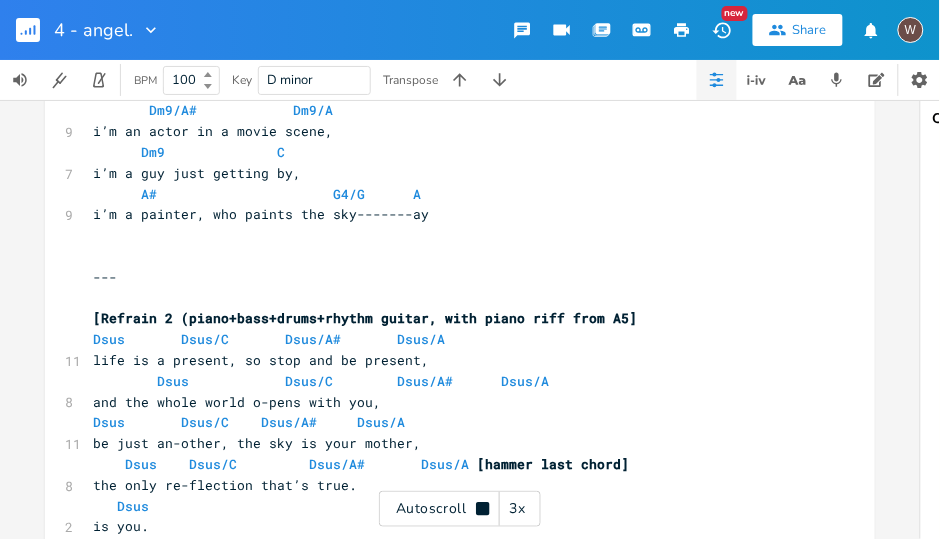 scroll, scrollTop: 1339, scrollLeft: 0, axis: vertical 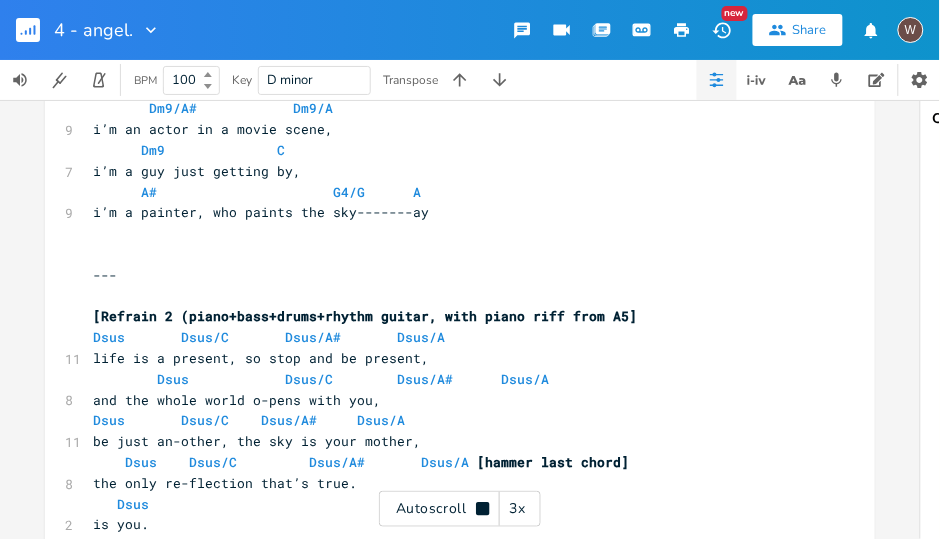 click on "Autoscroll 3x" at bounding box center [460, 509] 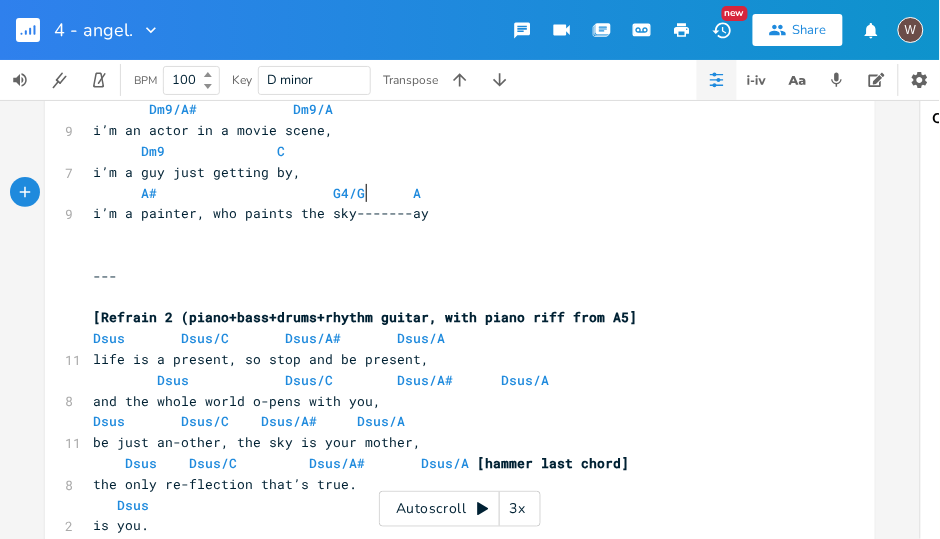 scroll, scrollTop: 1338, scrollLeft: 0, axis: vertical 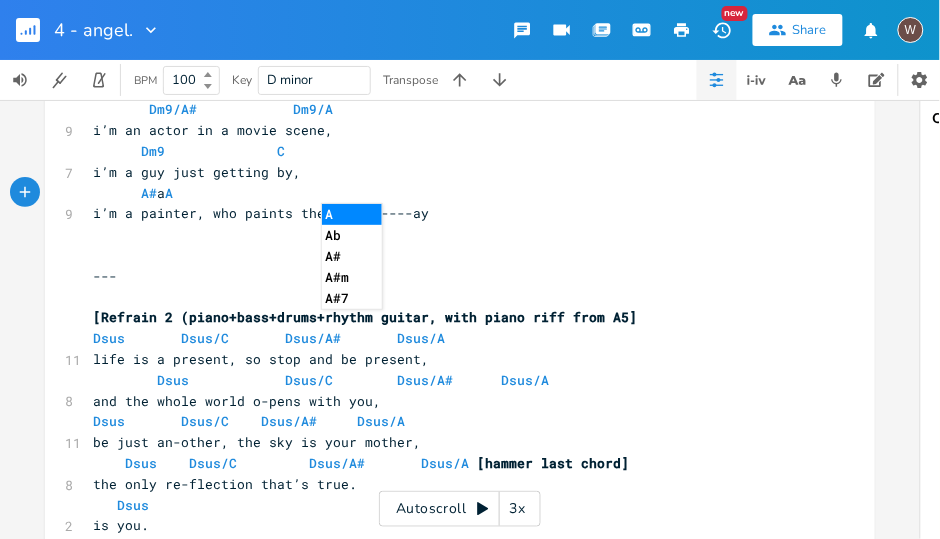 type on "a4" 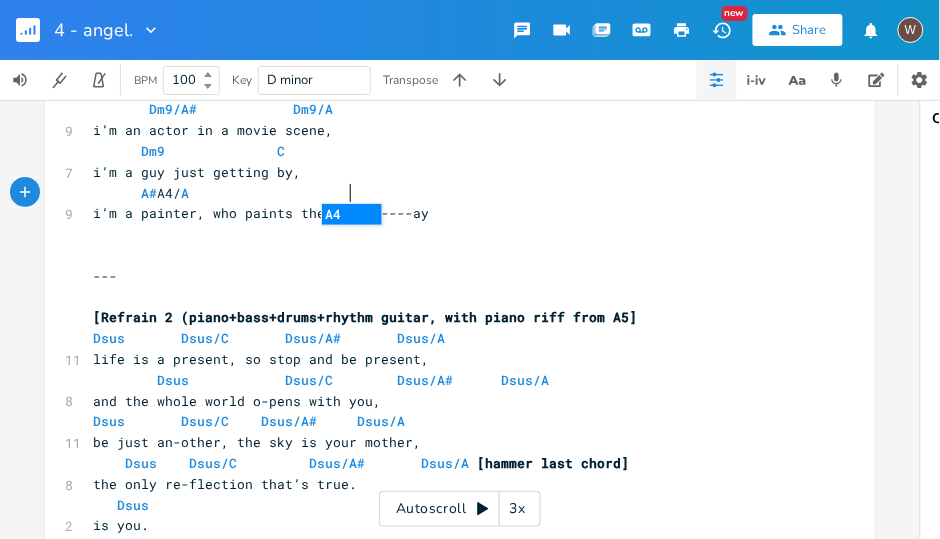scroll, scrollTop: 0, scrollLeft: 19, axis: horizontal 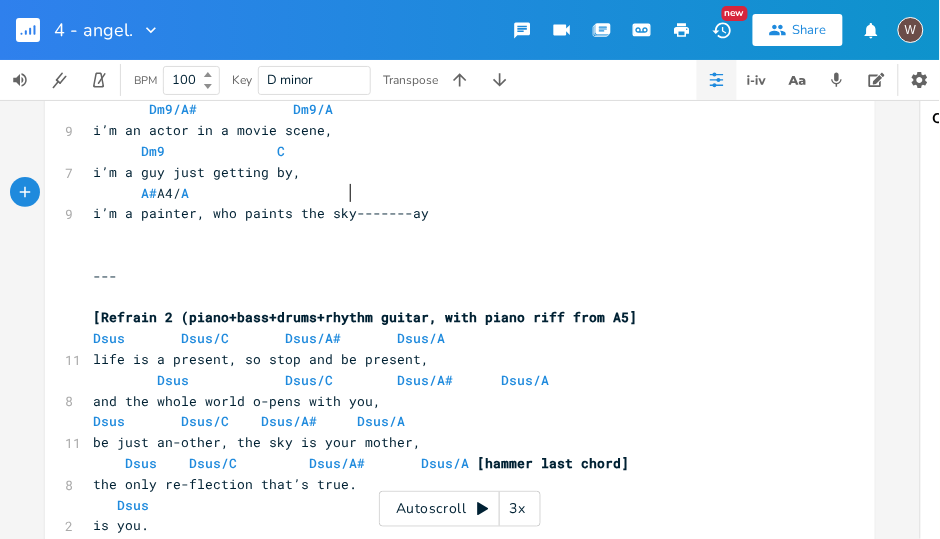 type on "A4/A" 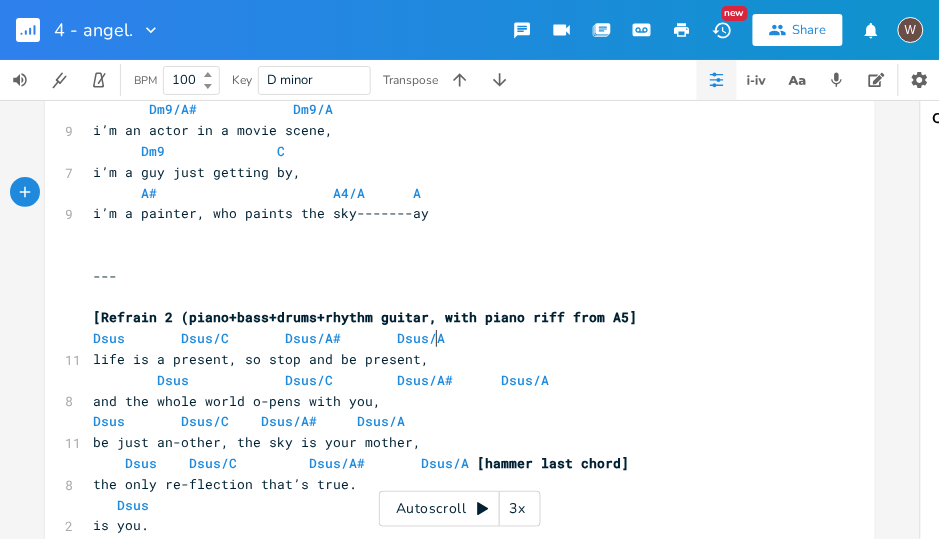 type 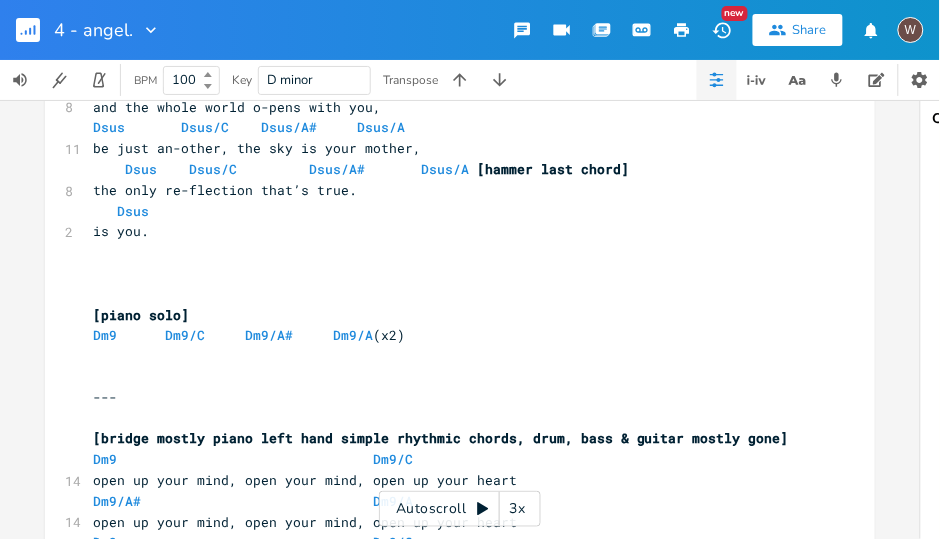 scroll, scrollTop: 1633, scrollLeft: 0, axis: vertical 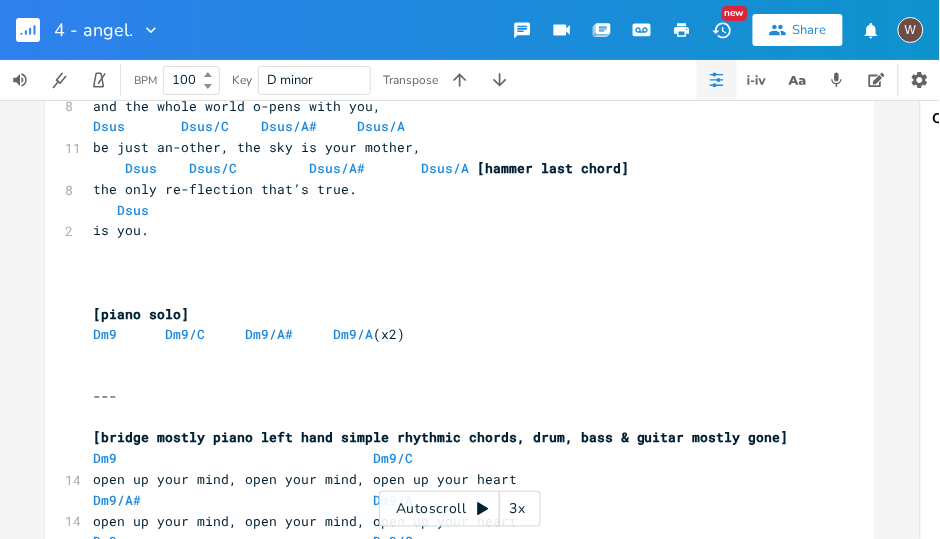 click on "Autoscroll 3x" at bounding box center (460, 509) 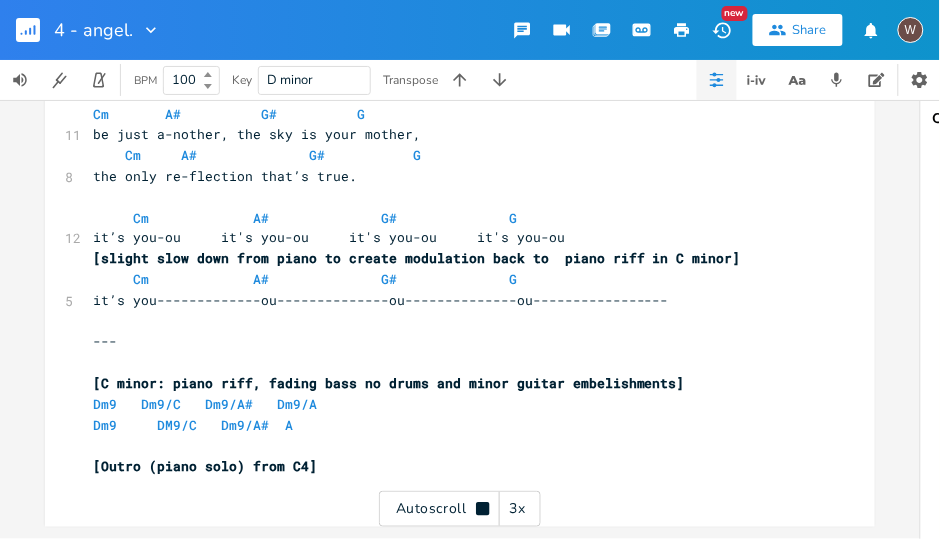 scroll, scrollTop: 3072, scrollLeft: 0, axis: vertical 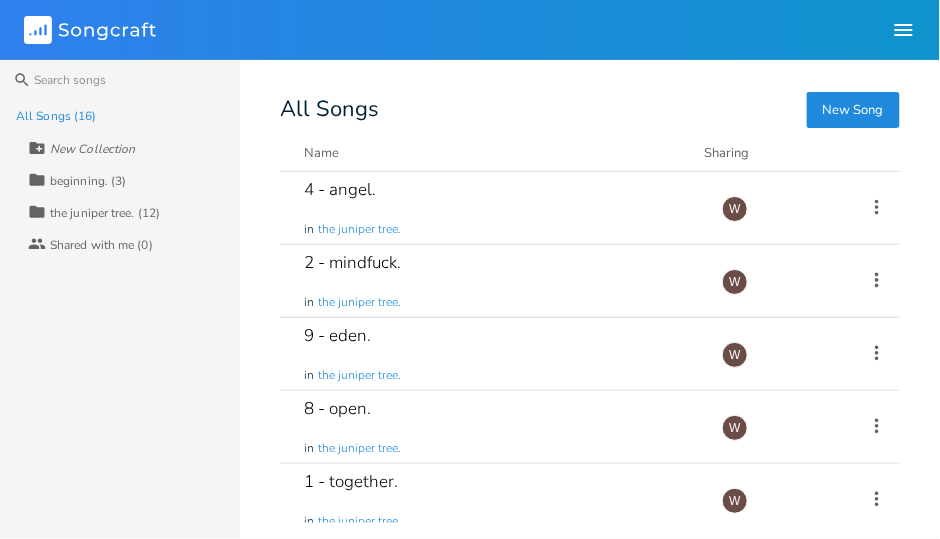 click on "1 - together. in the juniper tree." at bounding box center (501, 500) 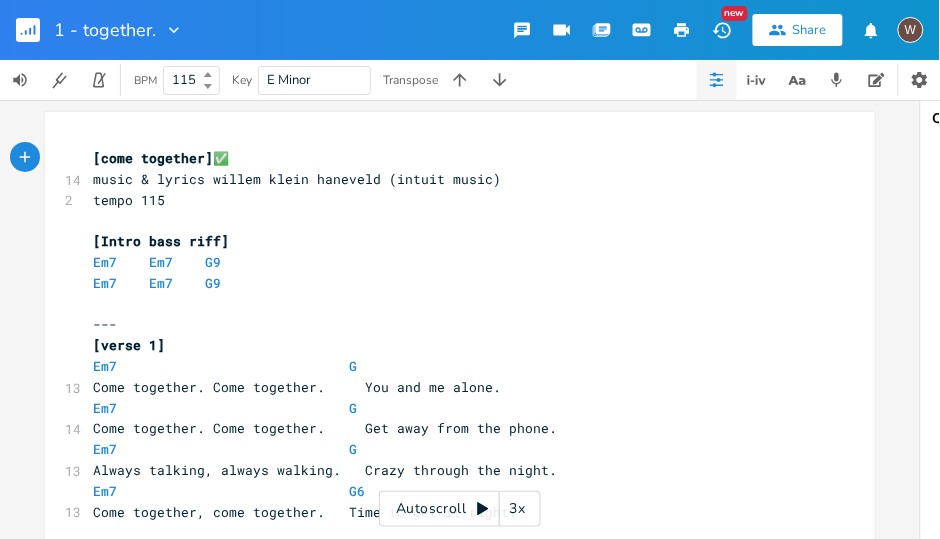 click on "Autoscroll 3x" at bounding box center [460, 509] 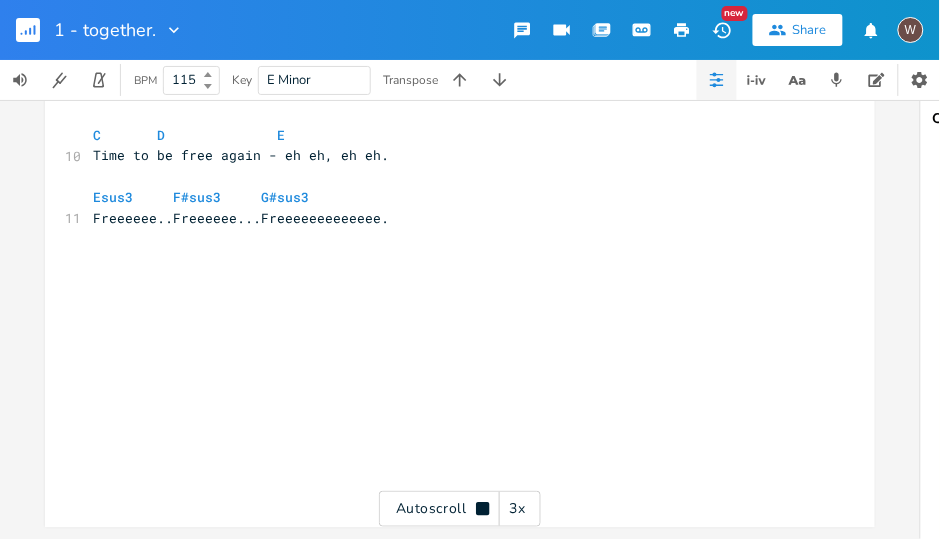 scroll, scrollTop: 2032, scrollLeft: 0, axis: vertical 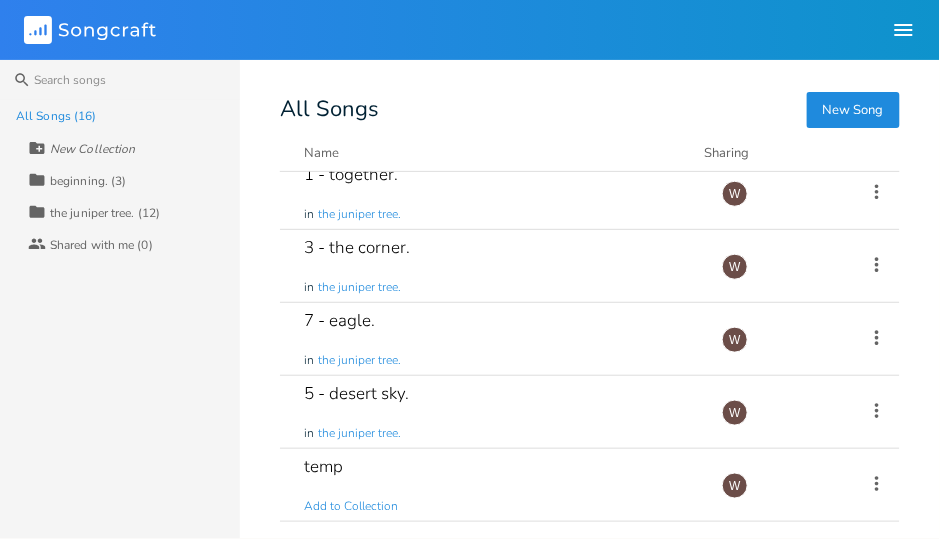 click on "5 - desert sky. in the juniper tree." at bounding box center (501, 412) 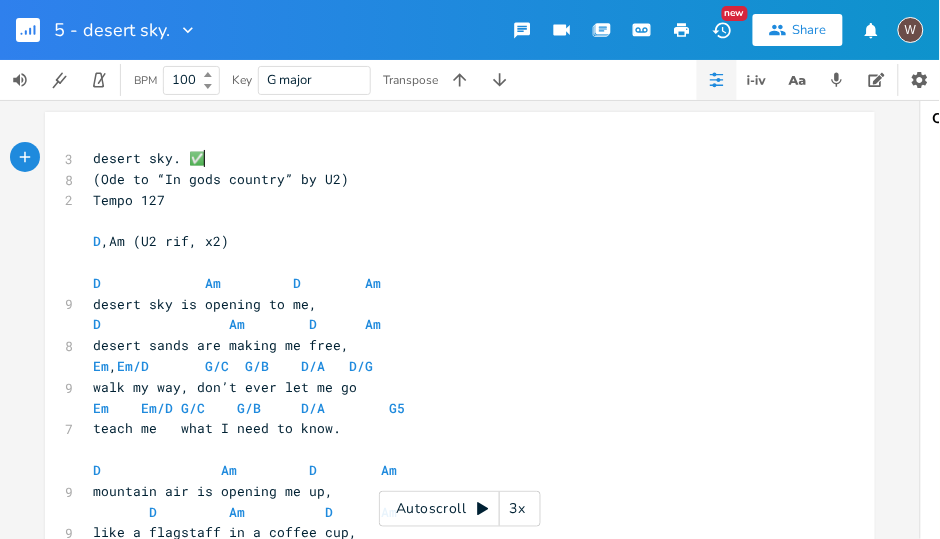 click on "Autoscroll 3x" at bounding box center [460, 509] 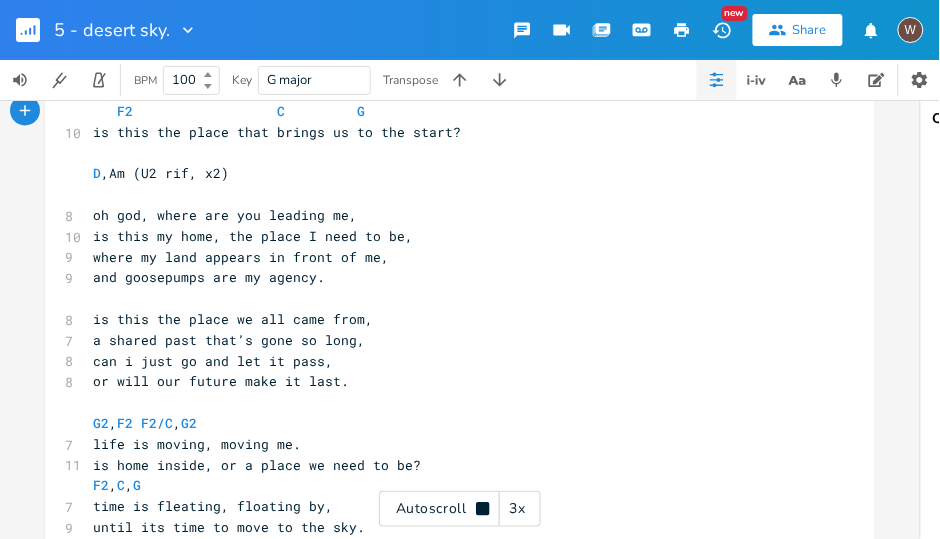scroll, scrollTop: 755, scrollLeft: 0, axis: vertical 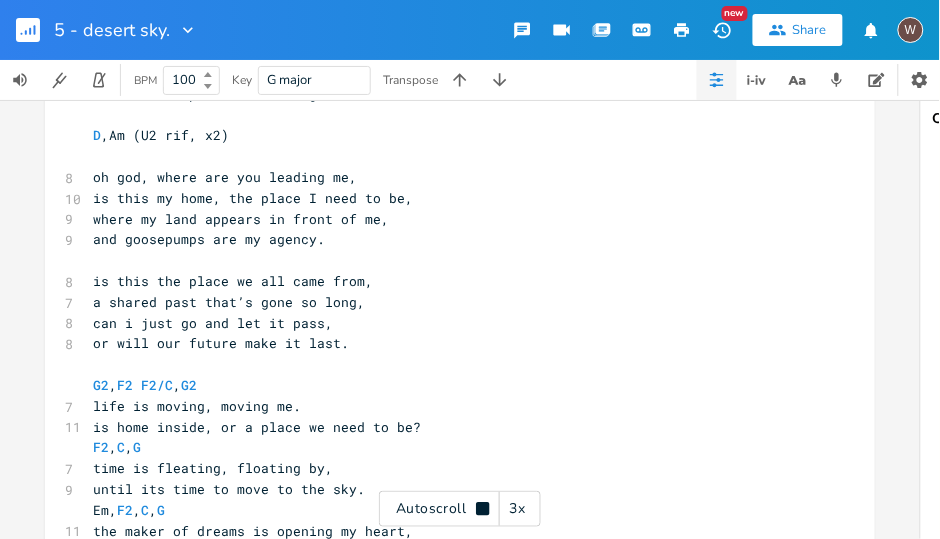 click on "​" at bounding box center [450, 156] 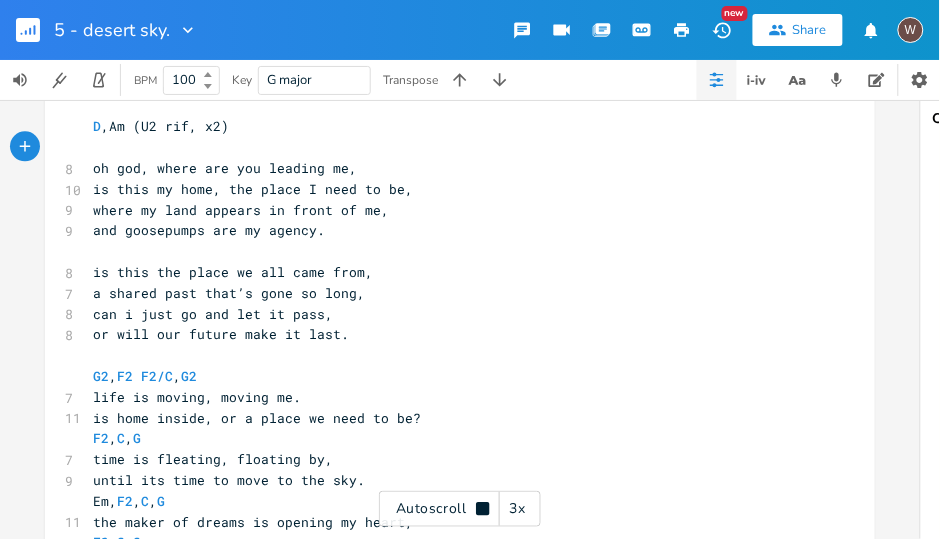 click on "Autoscroll 3x" at bounding box center (460, 509) 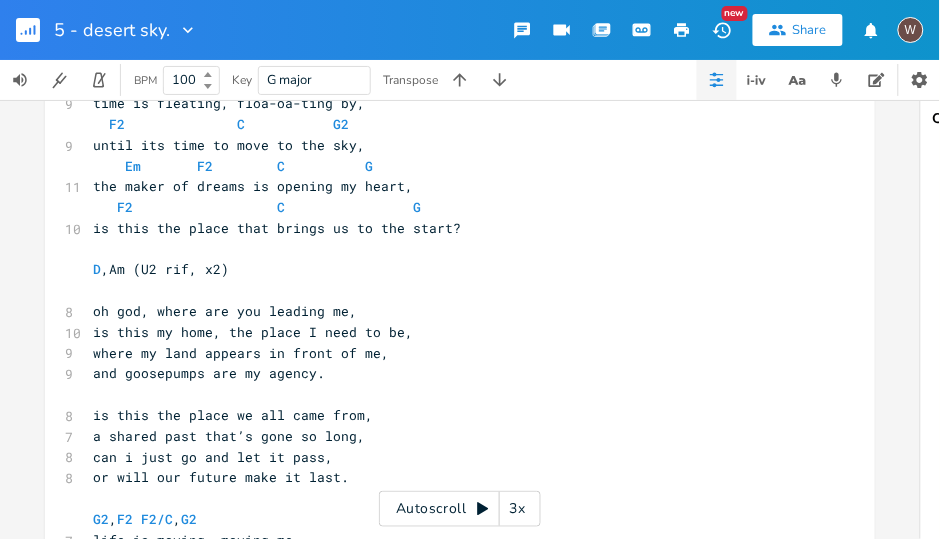scroll, scrollTop: 744, scrollLeft: 0, axis: vertical 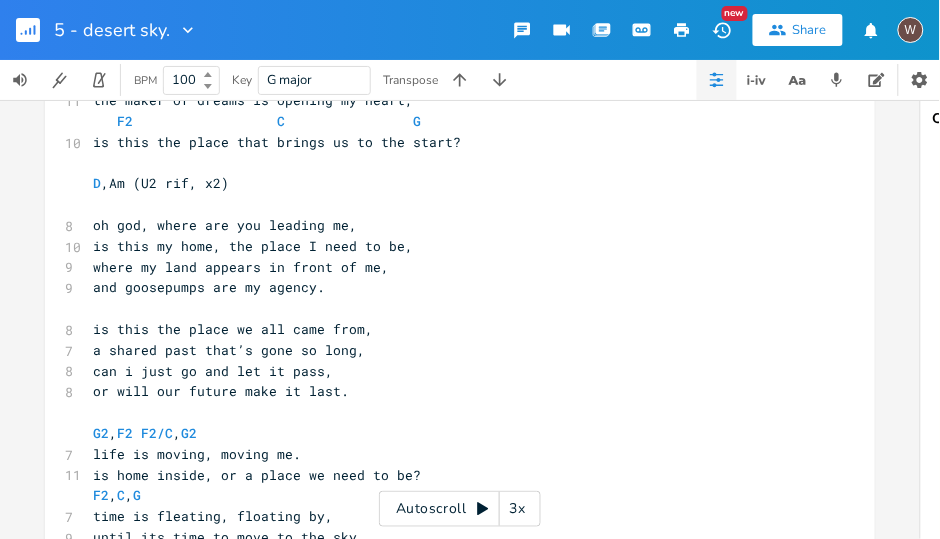 click on "G2 ,  F2   F2/C ,  G2" at bounding box center (450, 433) 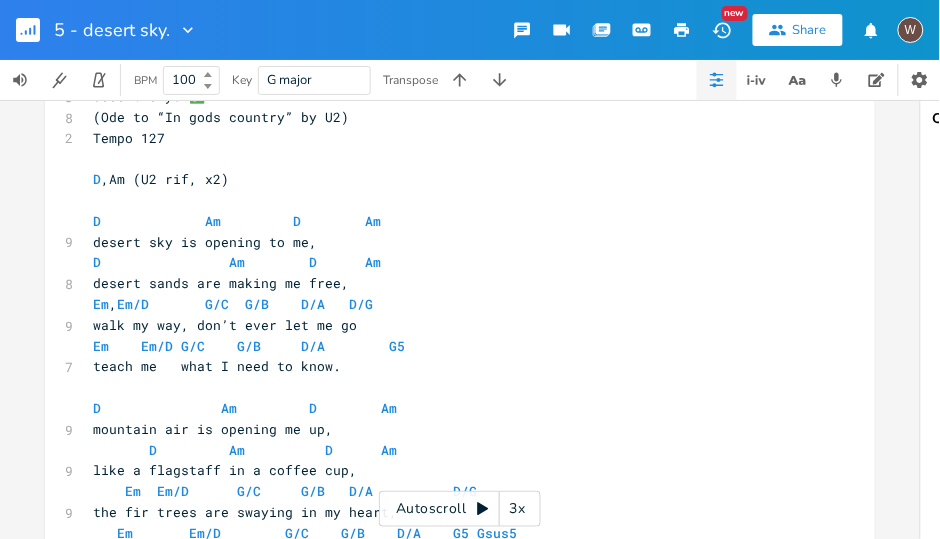 scroll, scrollTop: 58, scrollLeft: 0, axis: vertical 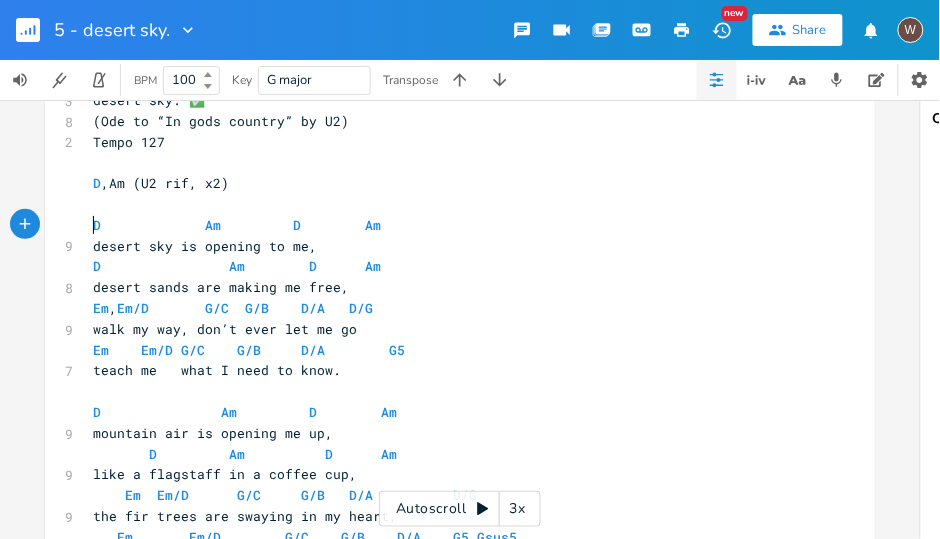 click on "D" at bounding box center (97, 225) 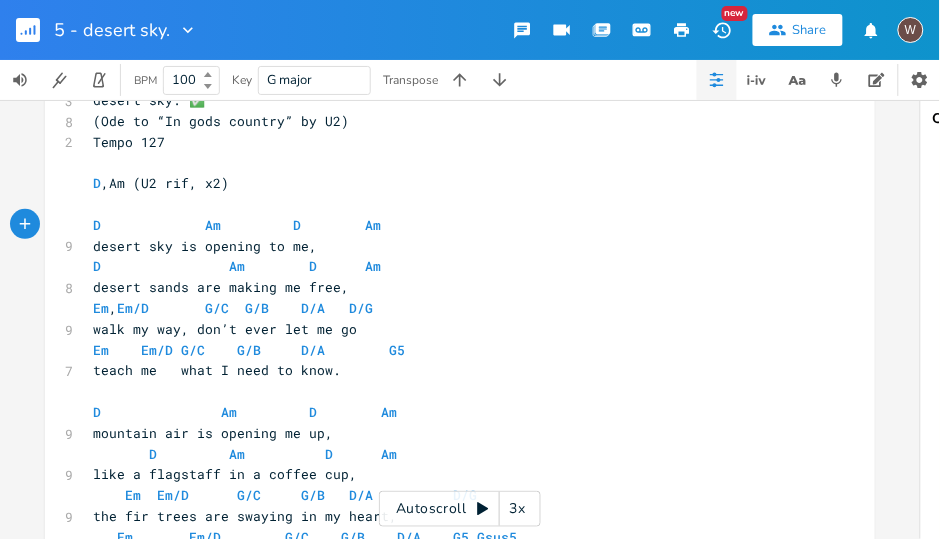 type on "D			  Am		 D        Am" 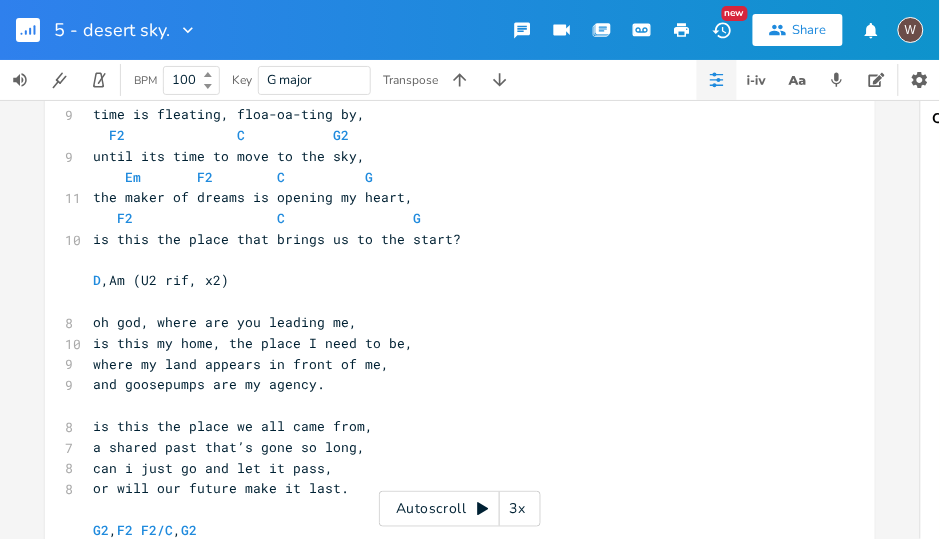 scroll, scrollTop: 687, scrollLeft: 0, axis: vertical 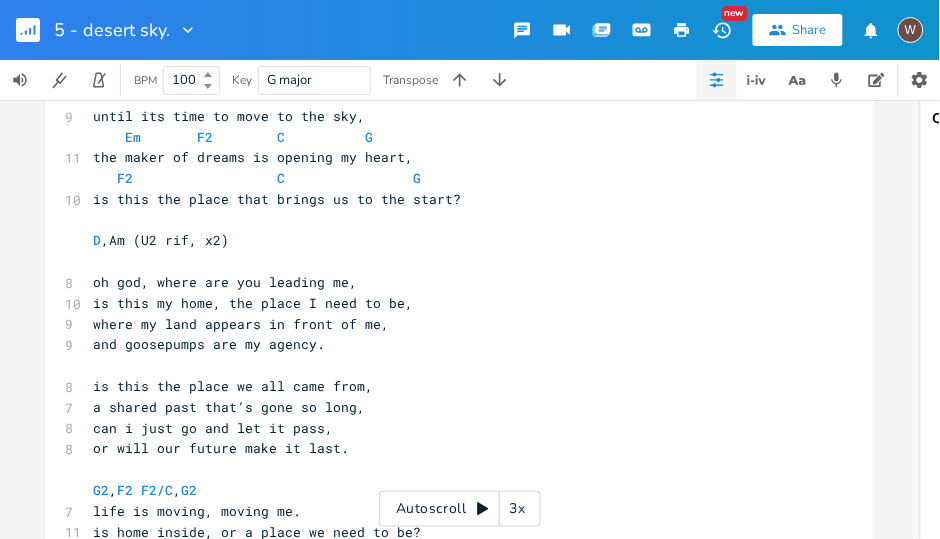 click on "​" at bounding box center (450, 261) 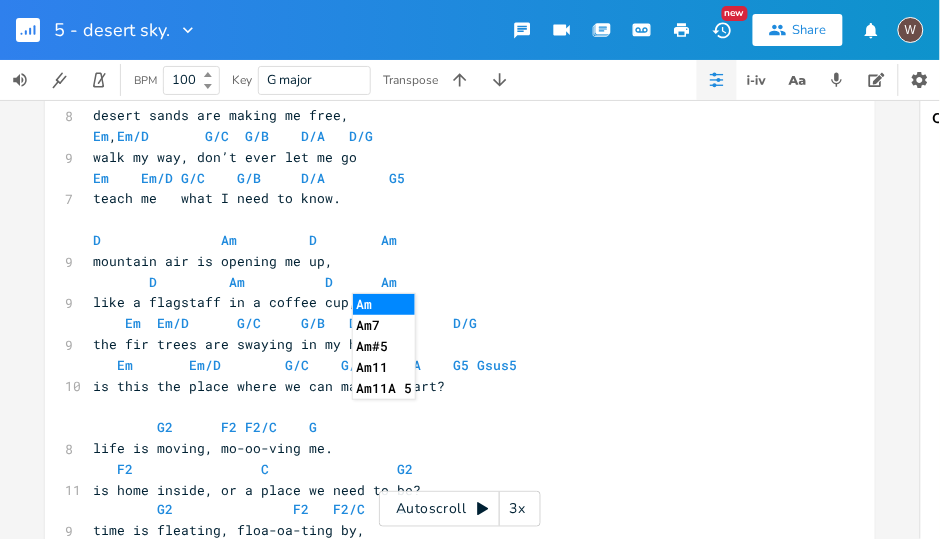 scroll, scrollTop: 1, scrollLeft: 0, axis: vertical 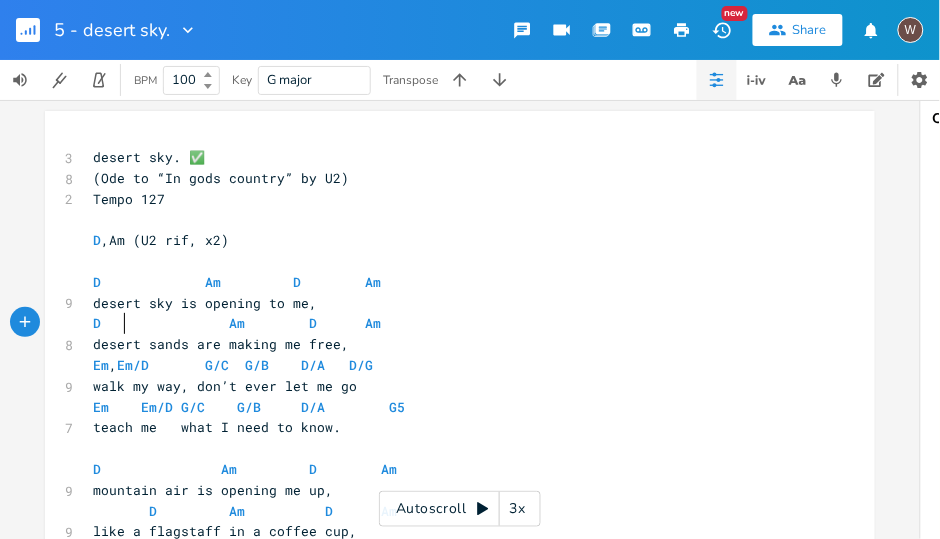 click at bounding box center (113, 323) 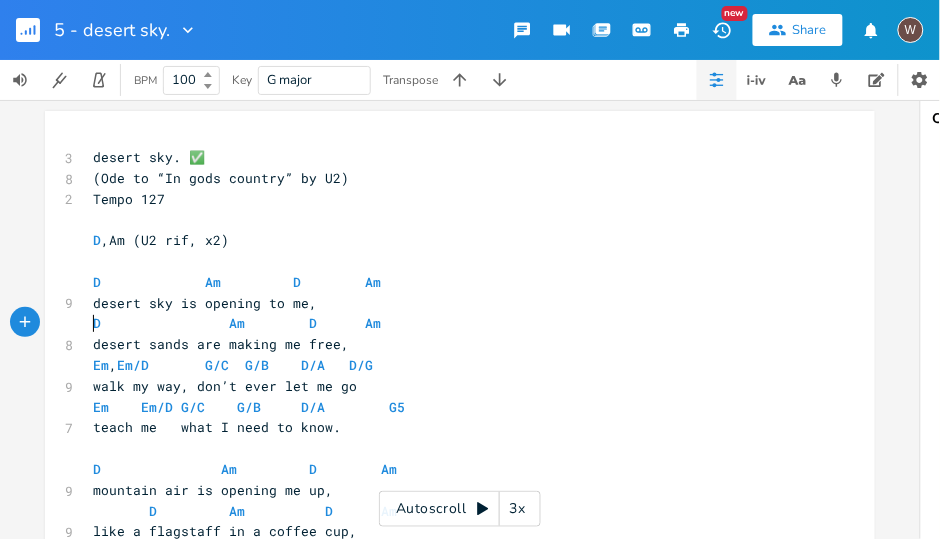 type on "D			     Am        D      Am" 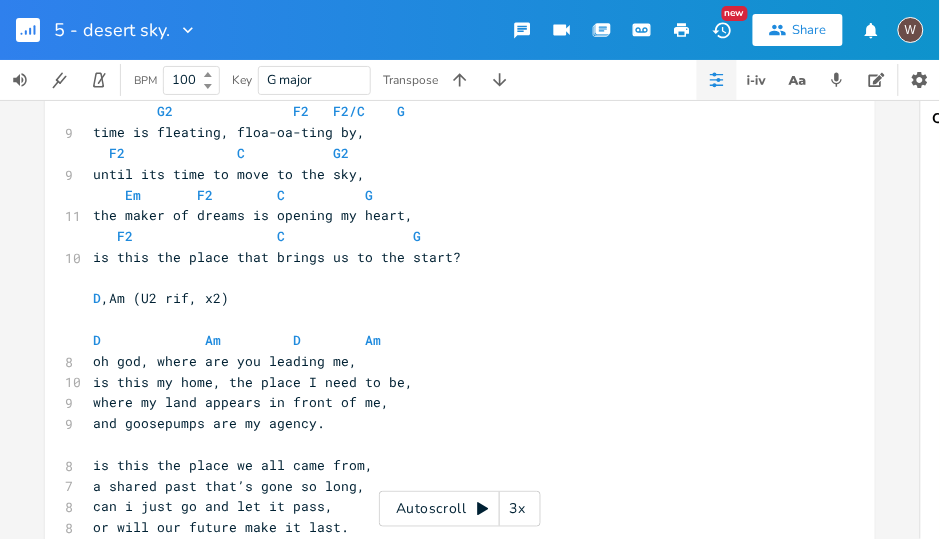 scroll, scrollTop: 744, scrollLeft: 0, axis: vertical 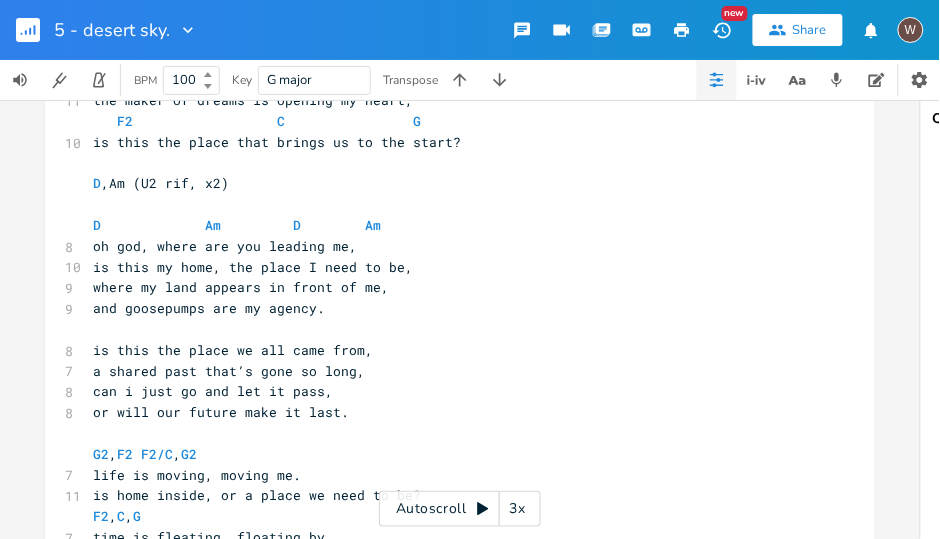 click on "oh god, where are you leading me," at bounding box center [450, 246] 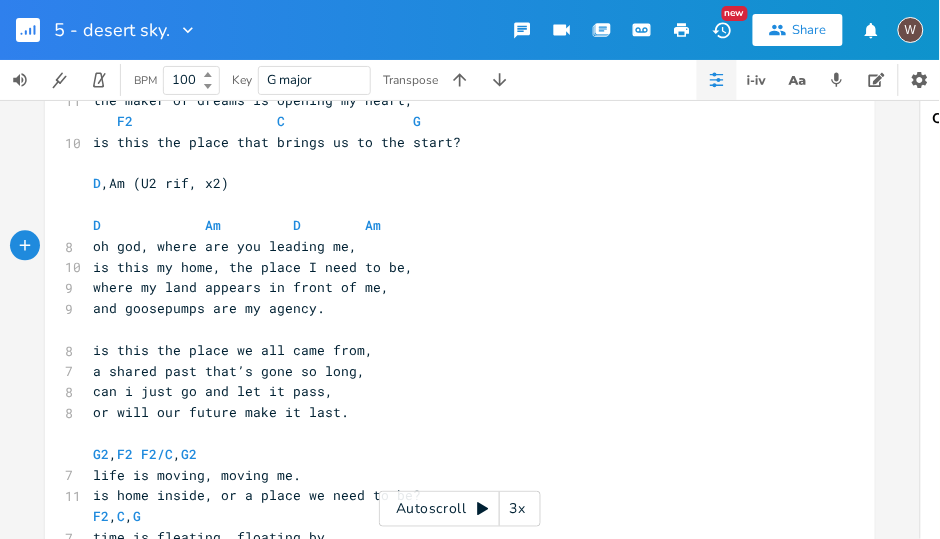paste on "Em,     Em/D       G/C  G/B    D/A   D/G" 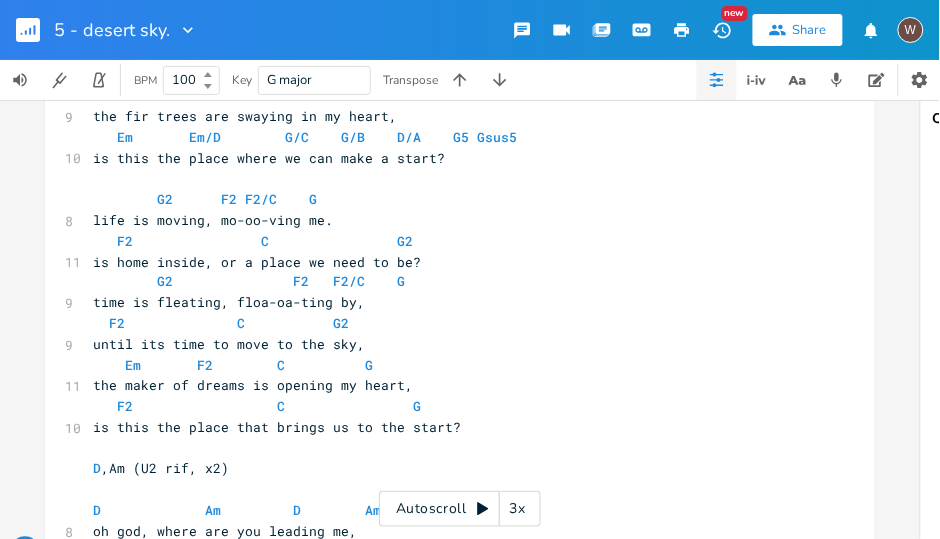 scroll, scrollTop: 115, scrollLeft: 0, axis: vertical 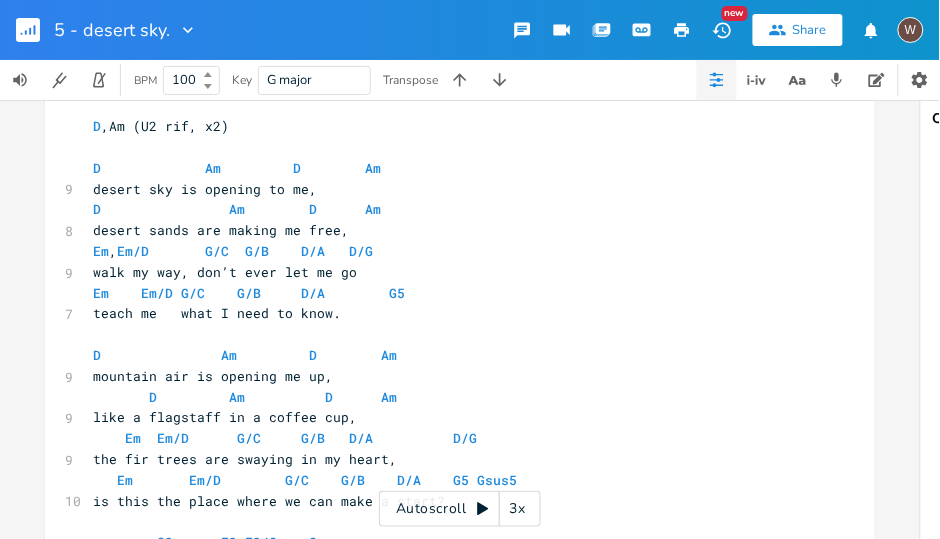 click on "Em ,      Em/D         G/C    G/B      D/A     D/G" at bounding box center [450, 251] 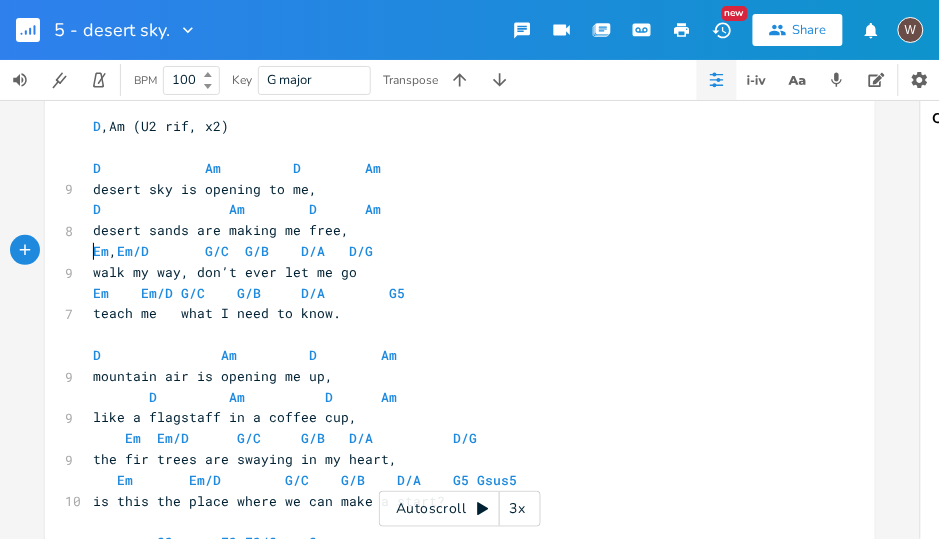 type on "Em,     Em/D       G/C  G/B    D/A   D/G" 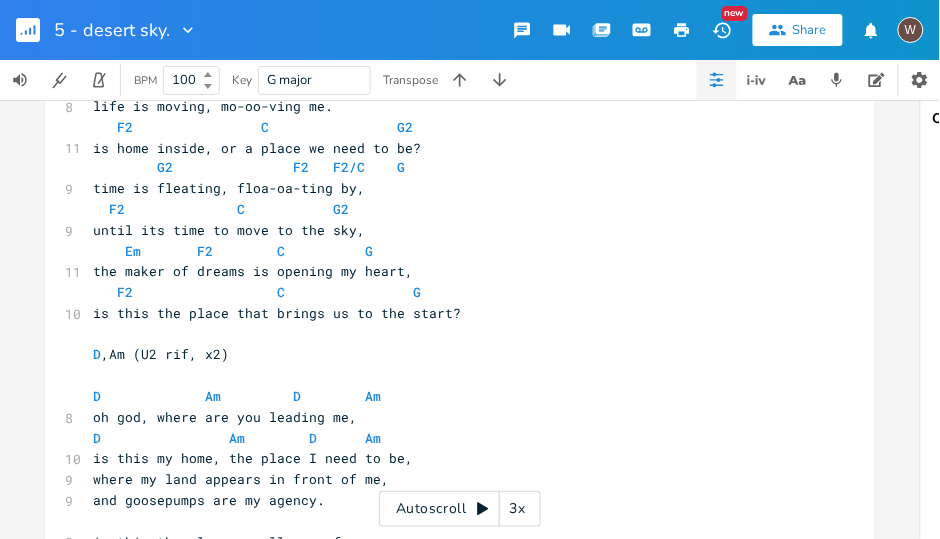 scroll, scrollTop: 687, scrollLeft: 0, axis: vertical 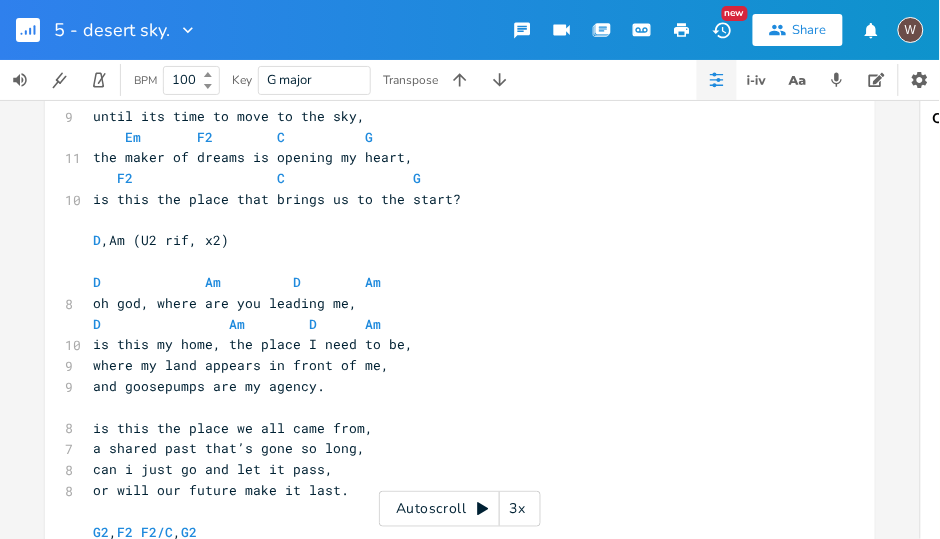click on "is this my home, the place I need to be," at bounding box center [450, 344] 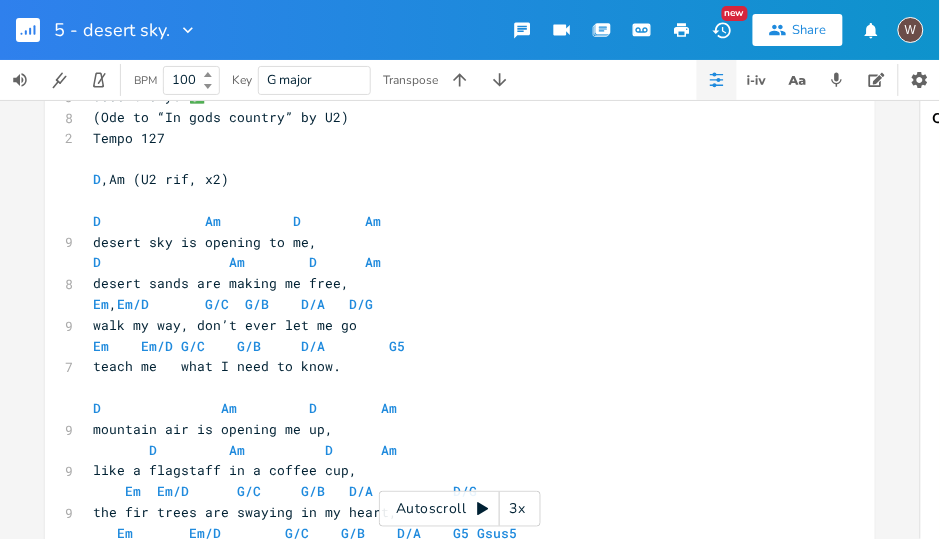 scroll, scrollTop: 114, scrollLeft: 0, axis: vertical 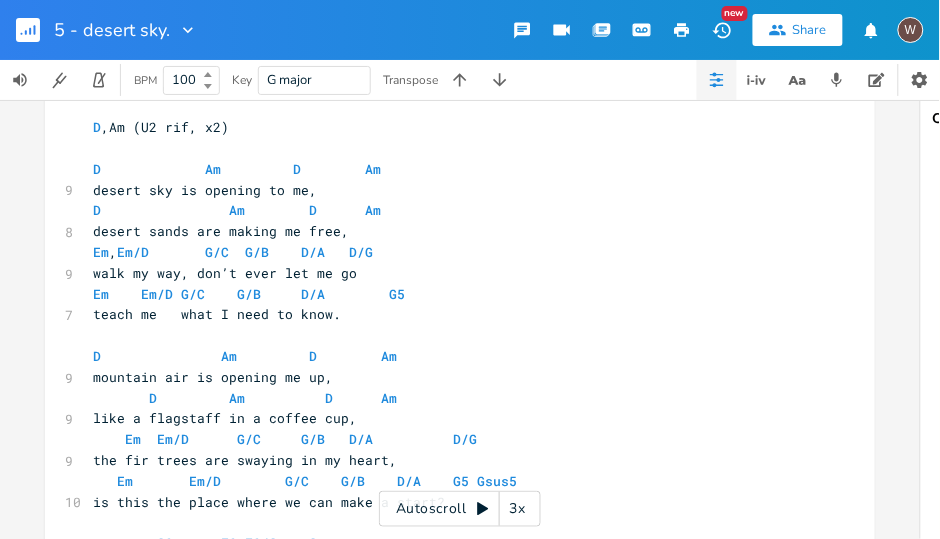 click on "Em      Em/D   G/C      G/B       D/A          G5" at bounding box center [450, 294] 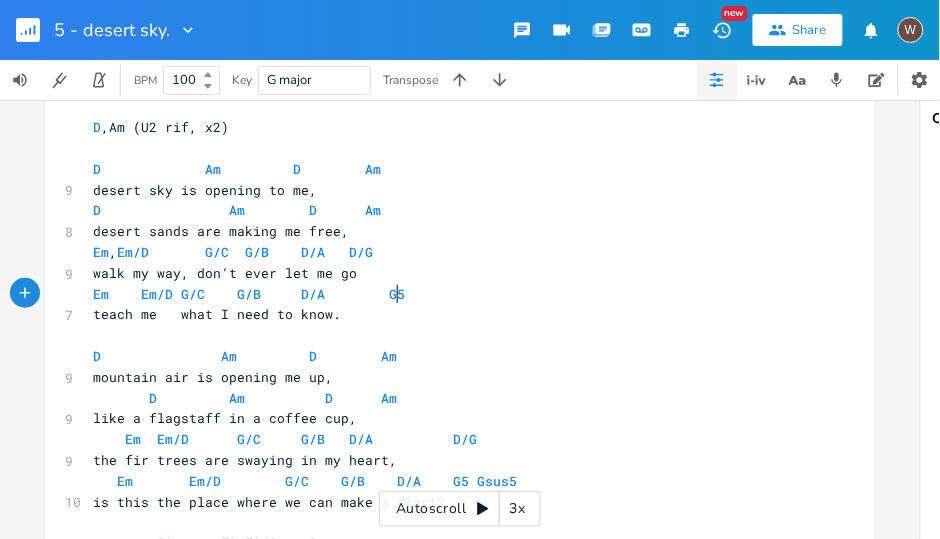 type on "Em    Em/D G/C    G/B     D/A        G5" 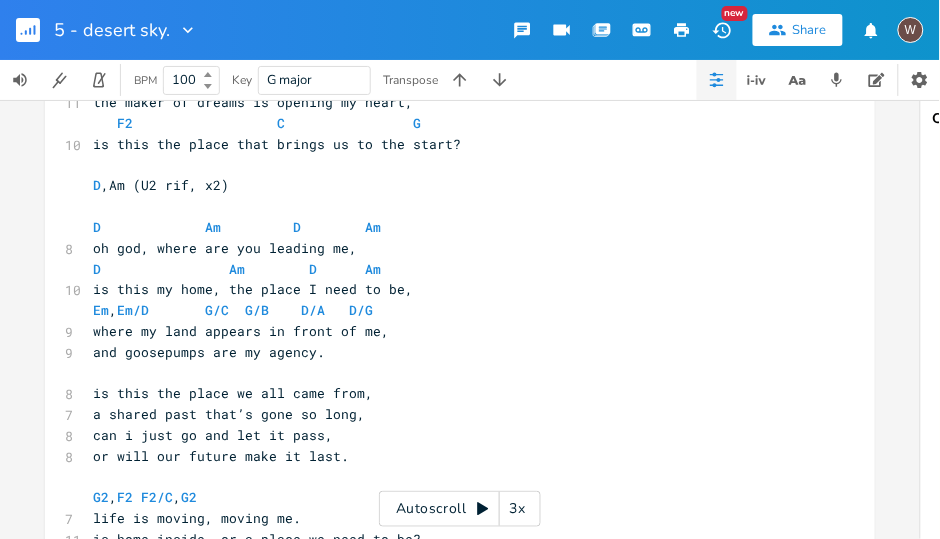 scroll, scrollTop: 800, scrollLeft: 0, axis: vertical 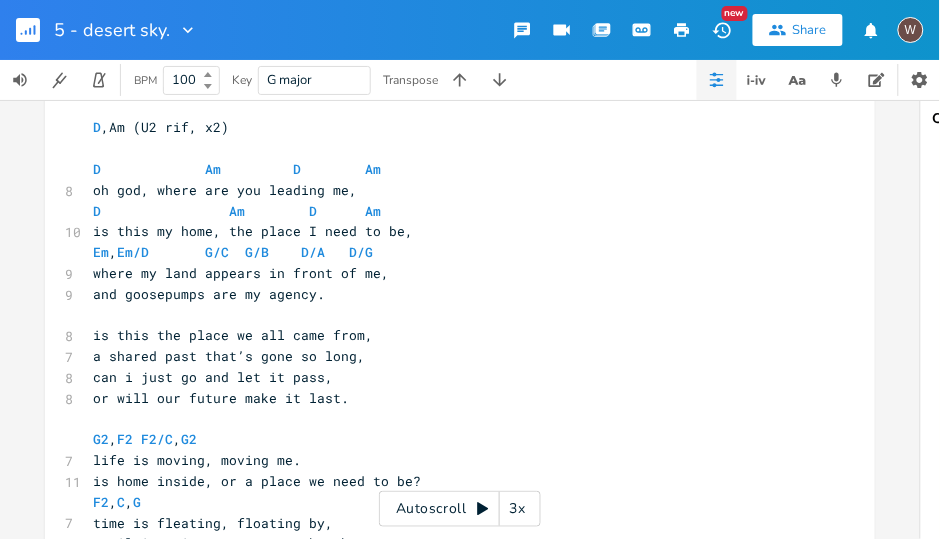 click on "where my land appears in front of me," at bounding box center [450, 273] 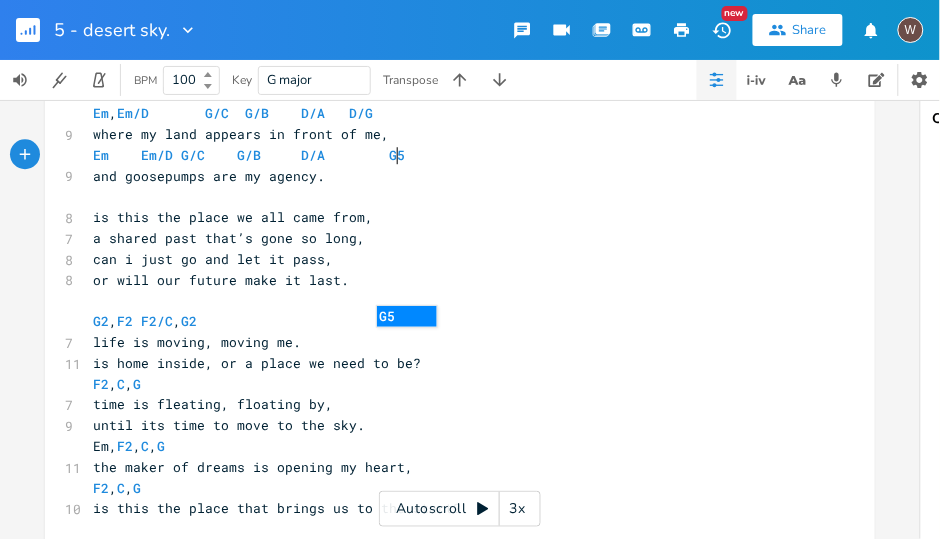 scroll, scrollTop: 971, scrollLeft: 0, axis: vertical 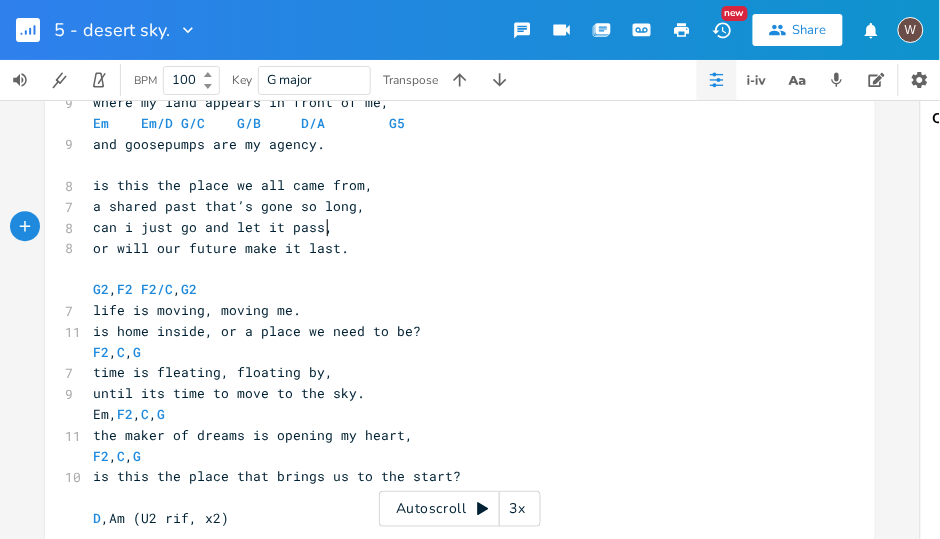 click on "can i just go and let it pass," at bounding box center [450, 227] 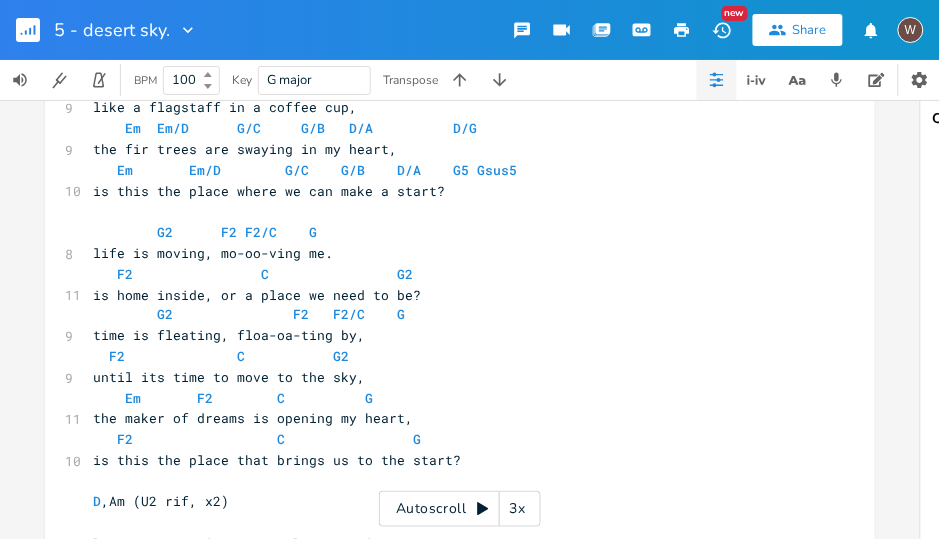 scroll, scrollTop: 228, scrollLeft: 0, axis: vertical 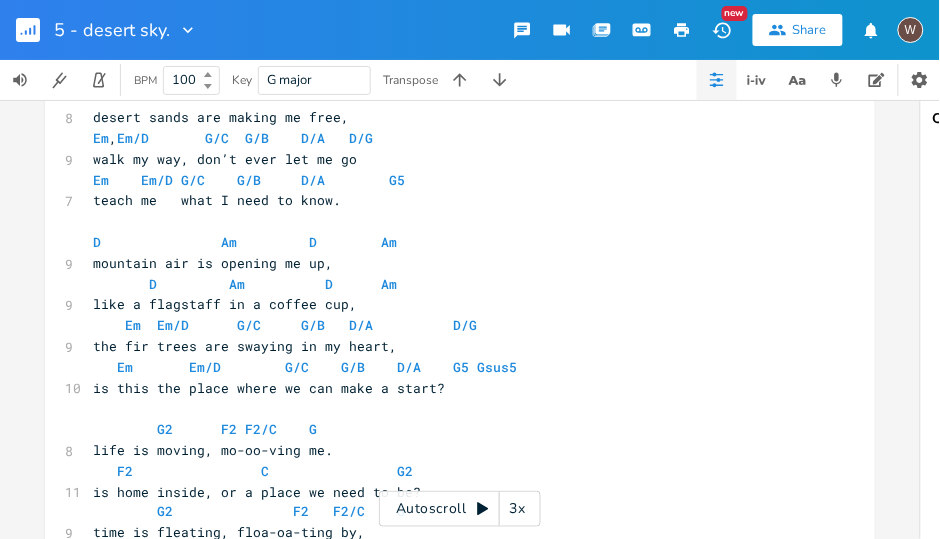 click on "Em         Em/D          G/C      G/B      D/A      G5   Gsus5" at bounding box center (305, 367) 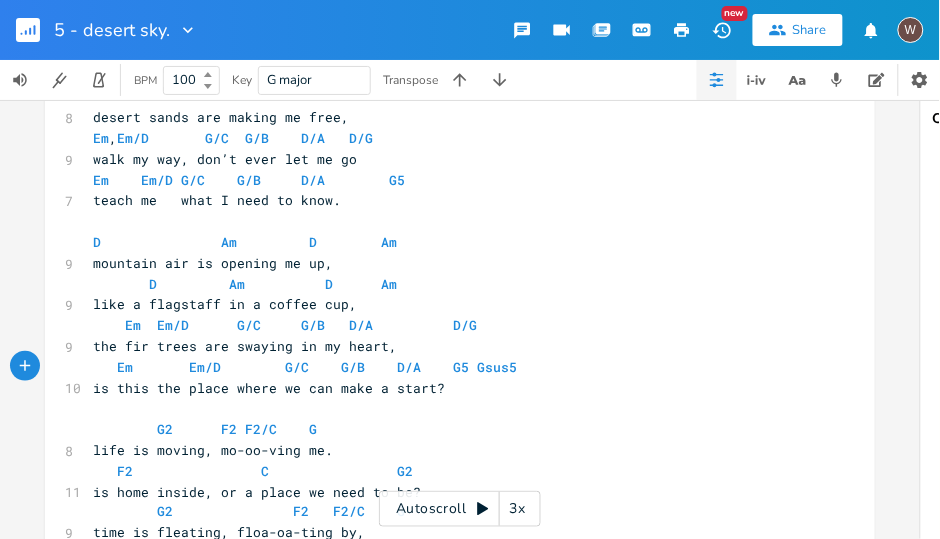 click on "the fir trees are swaying in my heart," at bounding box center (450, 346) 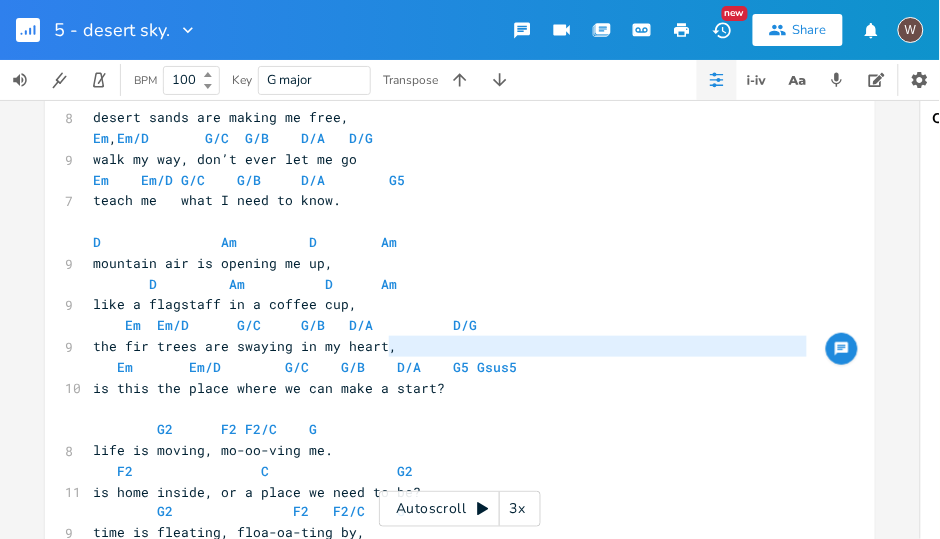 type on "Em       Em/D        G/C    G/B    D/A    G5 Gsus5" 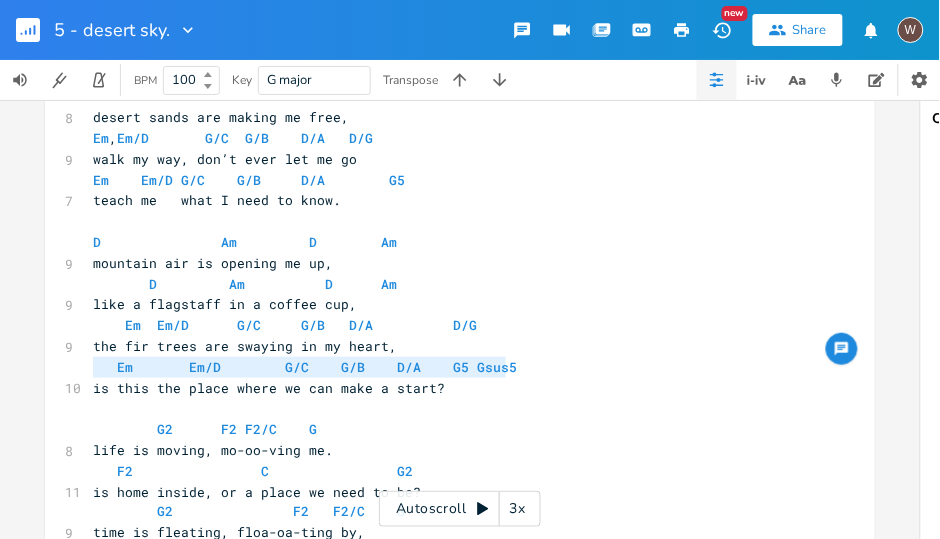 click on "Em         Em/D          G/C      G/B      D/A      G5   Gsus5" at bounding box center [450, 367] 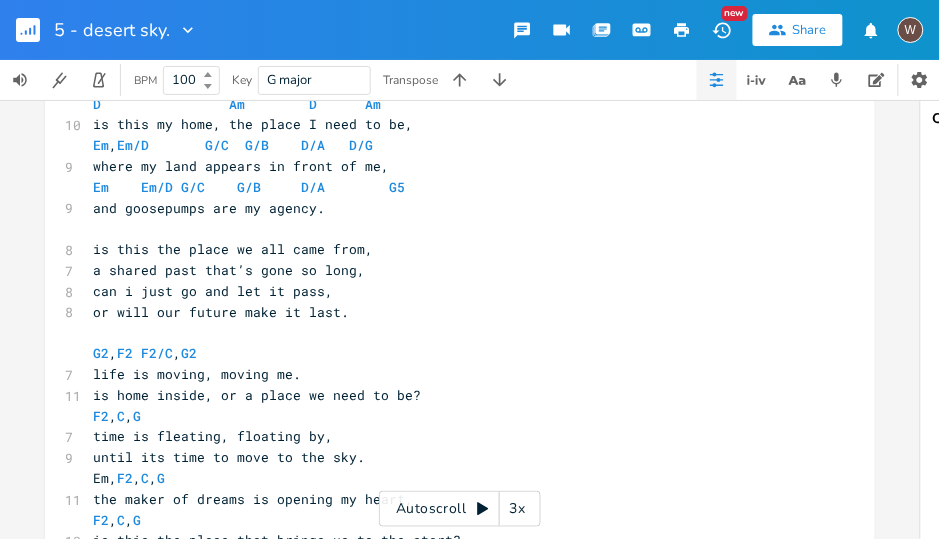 scroll, scrollTop: 914, scrollLeft: 0, axis: vertical 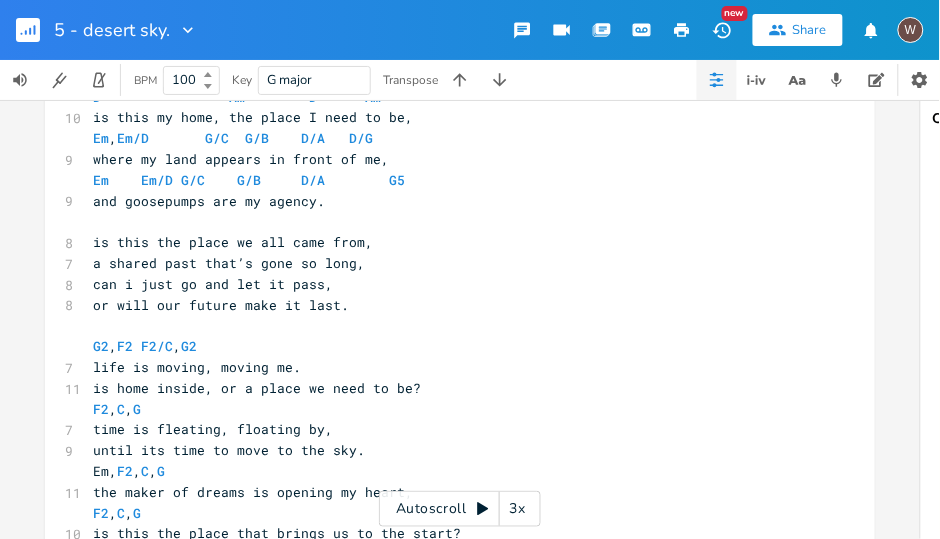 click on "can i just go and let it pass," at bounding box center (450, 284) 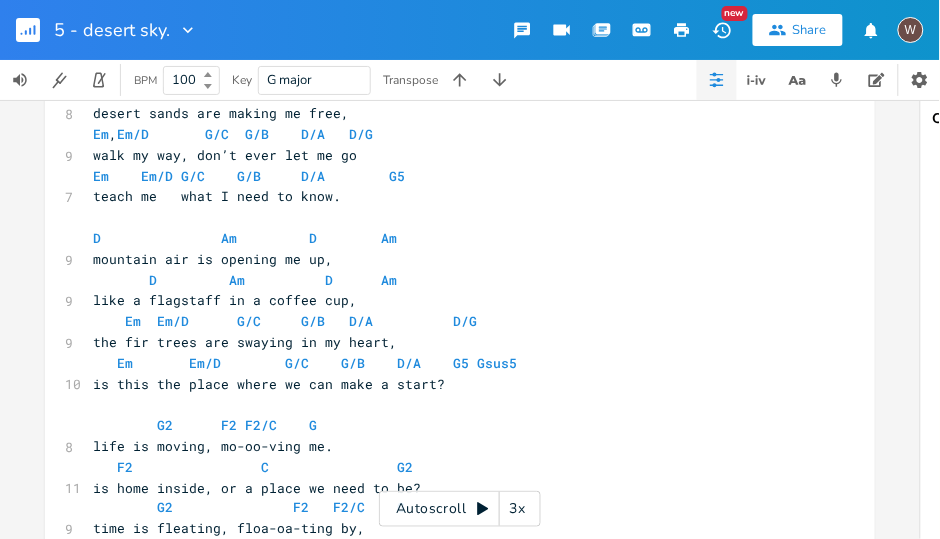 scroll, scrollTop: 228, scrollLeft: 0, axis: vertical 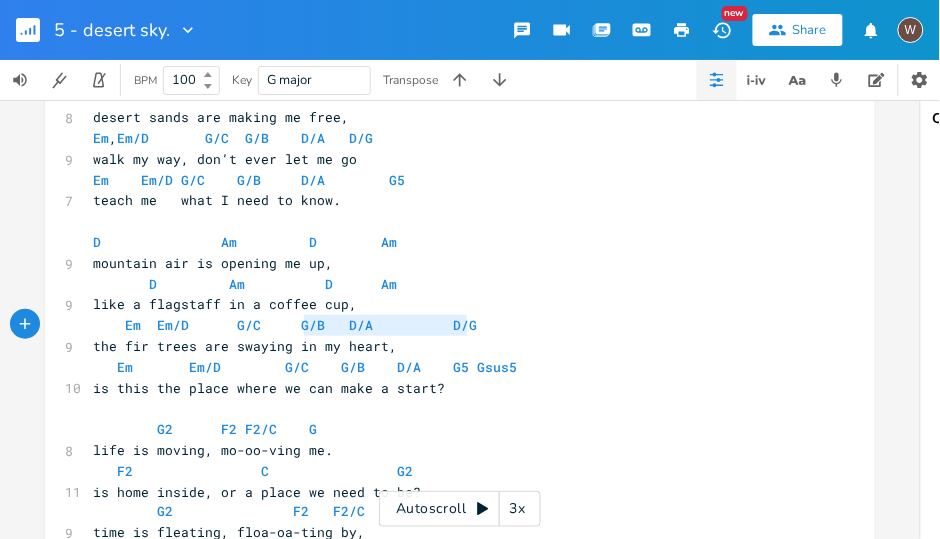 type on "th" 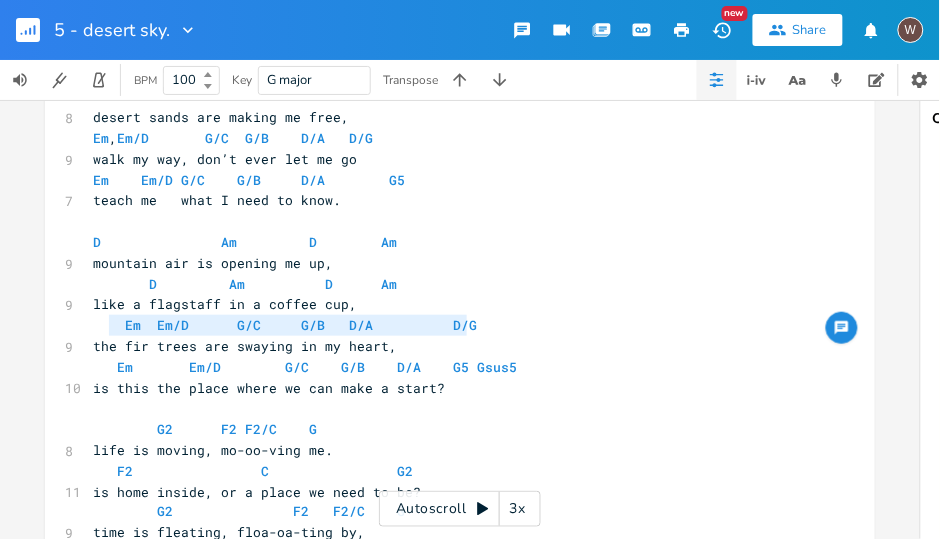 type on "Em  Em/D      G/C     G/B   D/A          D/G" 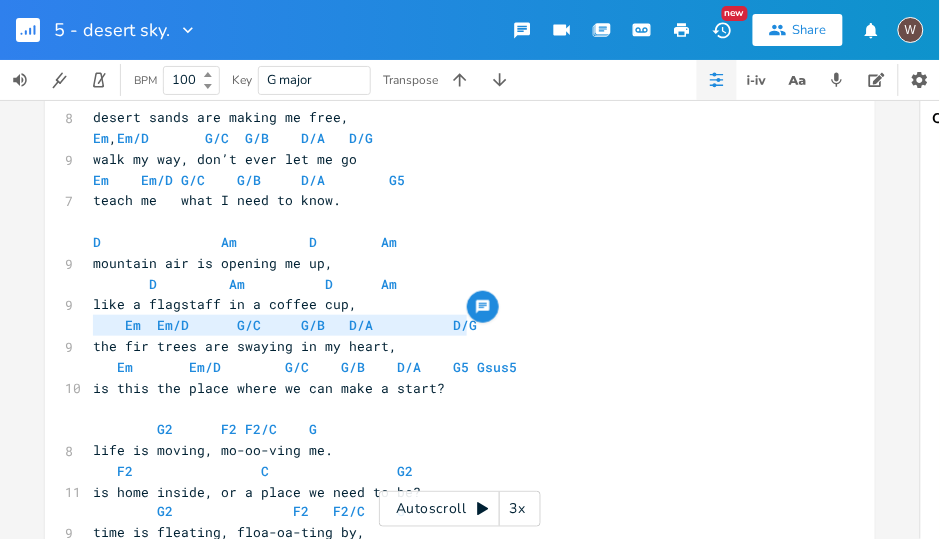 drag, startPoint x: 481, startPoint y: 329, endPoint x: 87, endPoint y: 325, distance: 394.0203 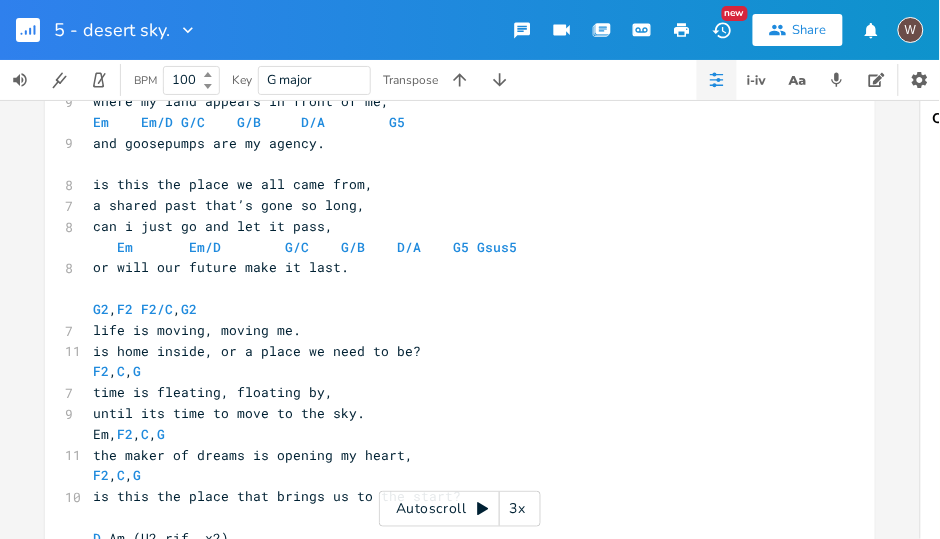 scroll, scrollTop: 857, scrollLeft: 0, axis: vertical 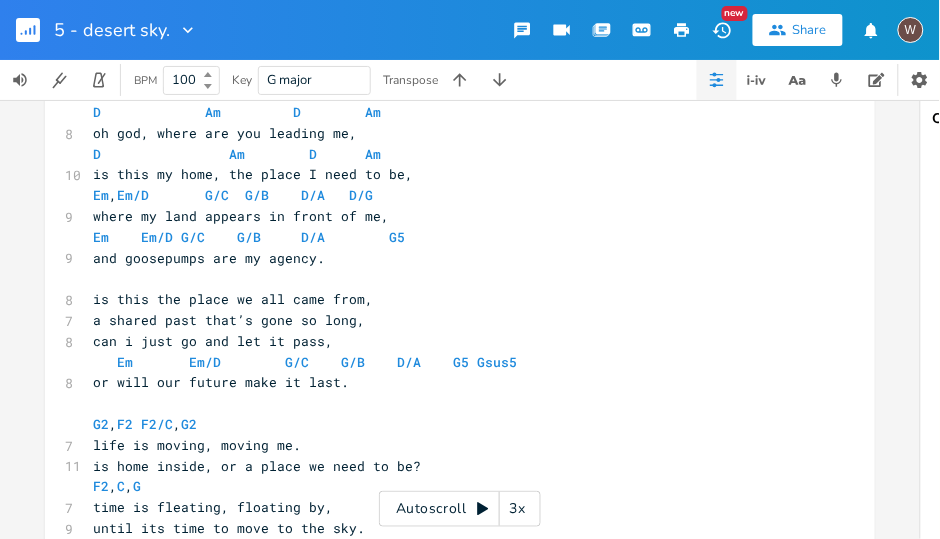 click on "can i just go and let it pass," at bounding box center [213, 341] 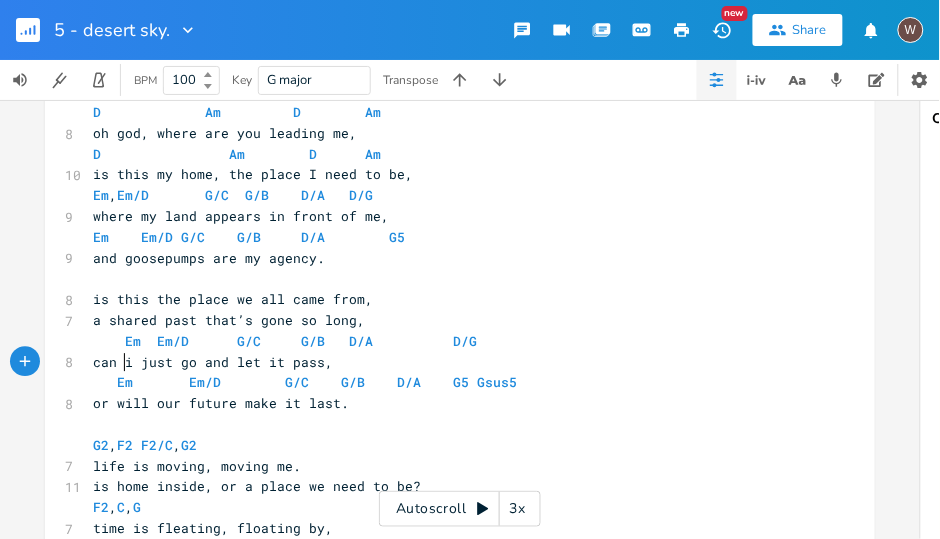 scroll, scrollTop: 0, scrollLeft: 1, axis: horizontal 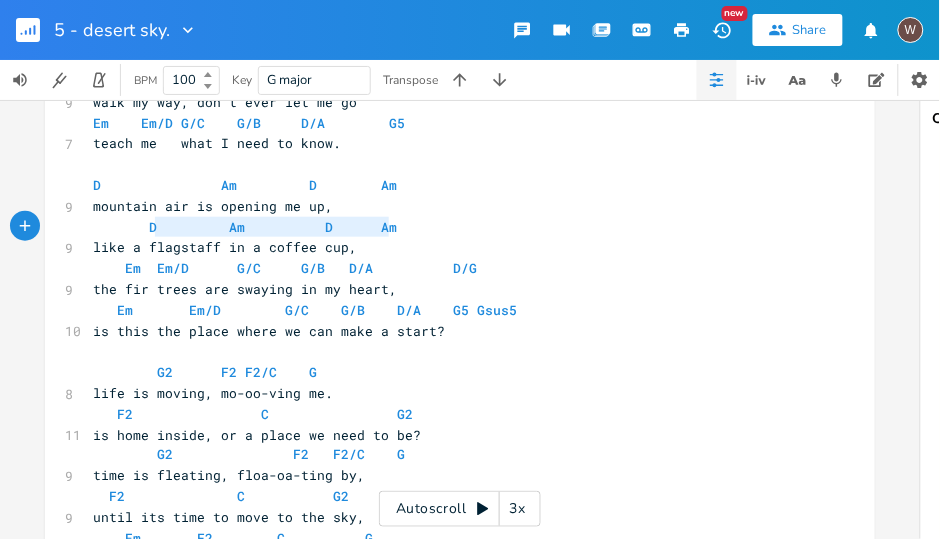 type on "D         Am		     D      Am" 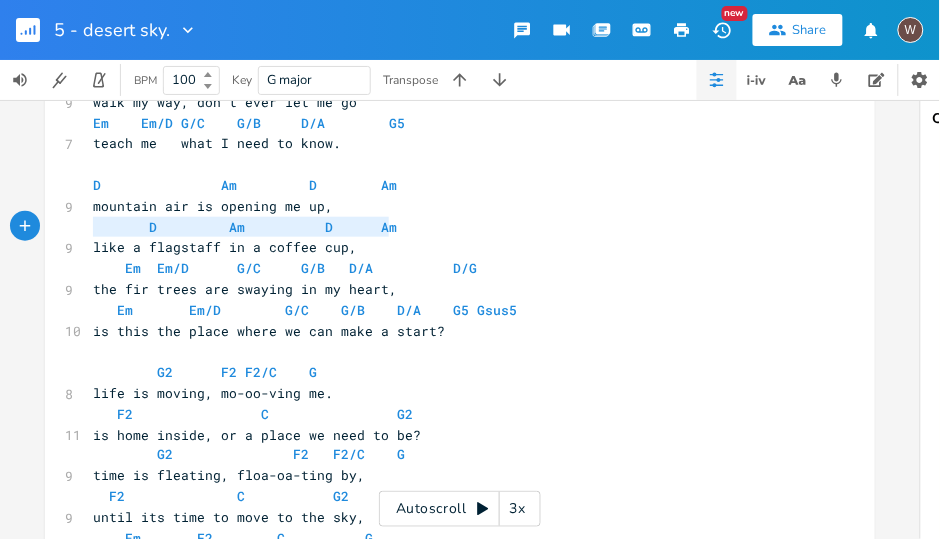 drag, startPoint x: 403, startPoint y: 231, endPoint x: 65, endPoint y: 234, distance: 338.0133 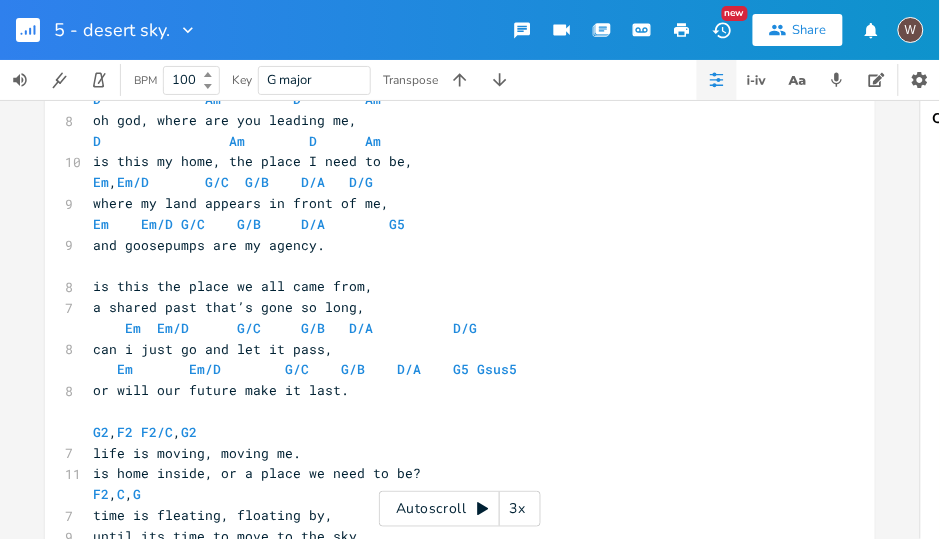 scroll, scrollTop: 971, scrollLeft: 0, axis: vertical 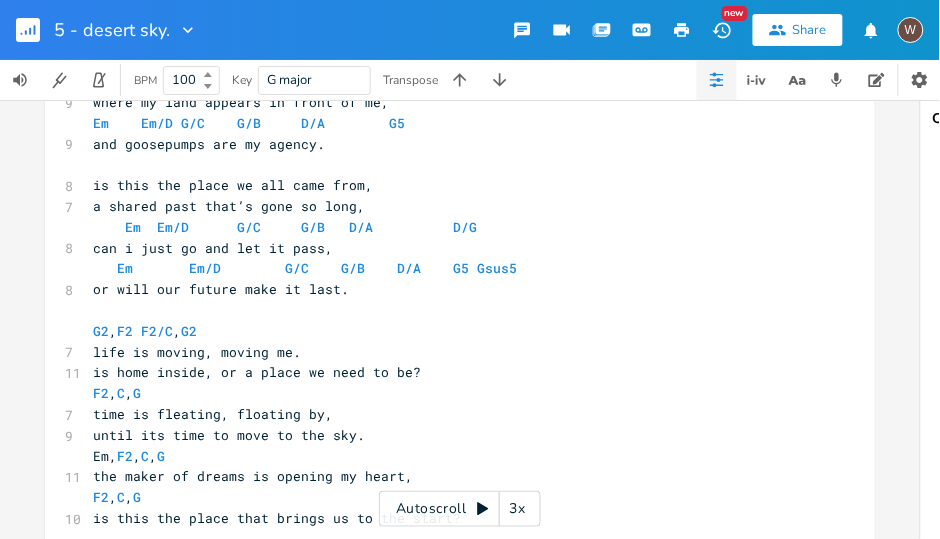 click on "is this the place we all came from," at bounding box center [450, 185] 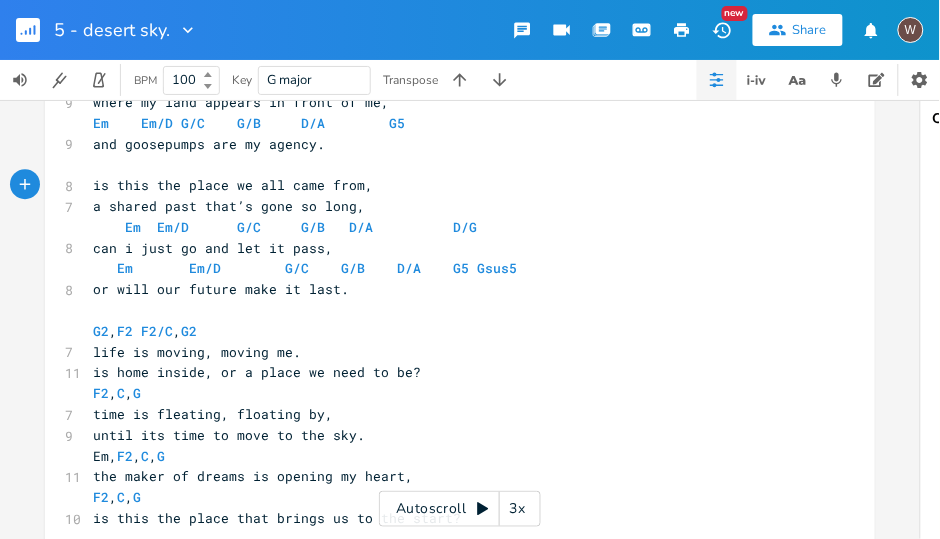 click at bounding box center [450, 164] 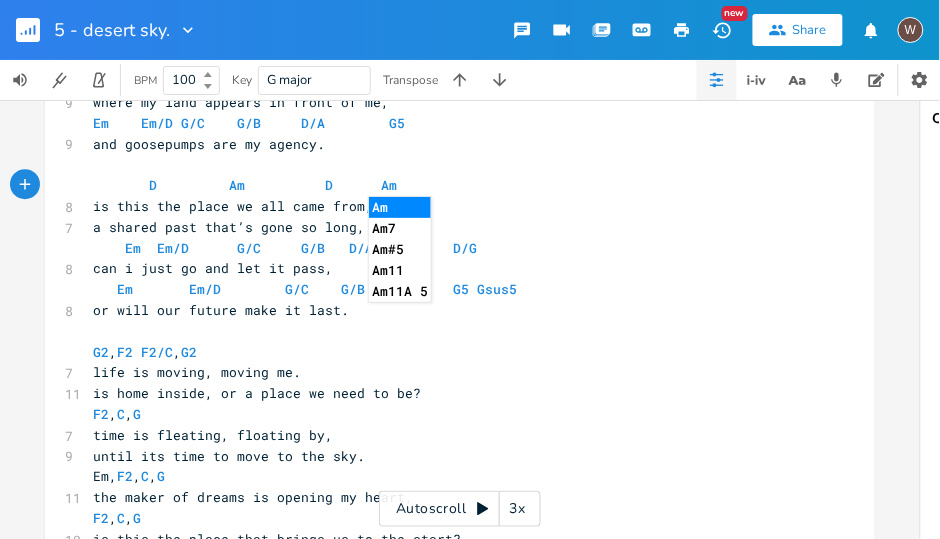 click on "a shared past that’s gone so long," at bounding box center (229, 227) 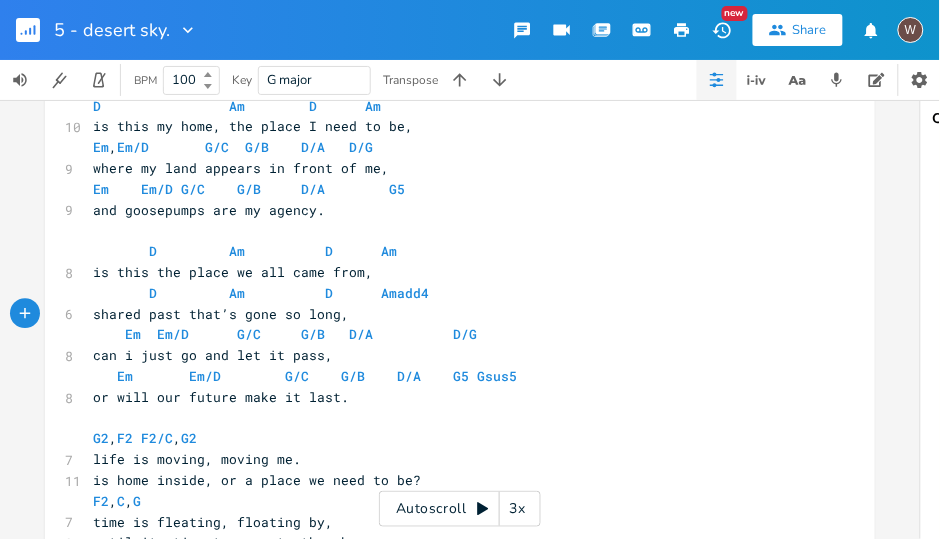 scroll, scrollTop: 971, scrollLeft: 0, axis: vertical 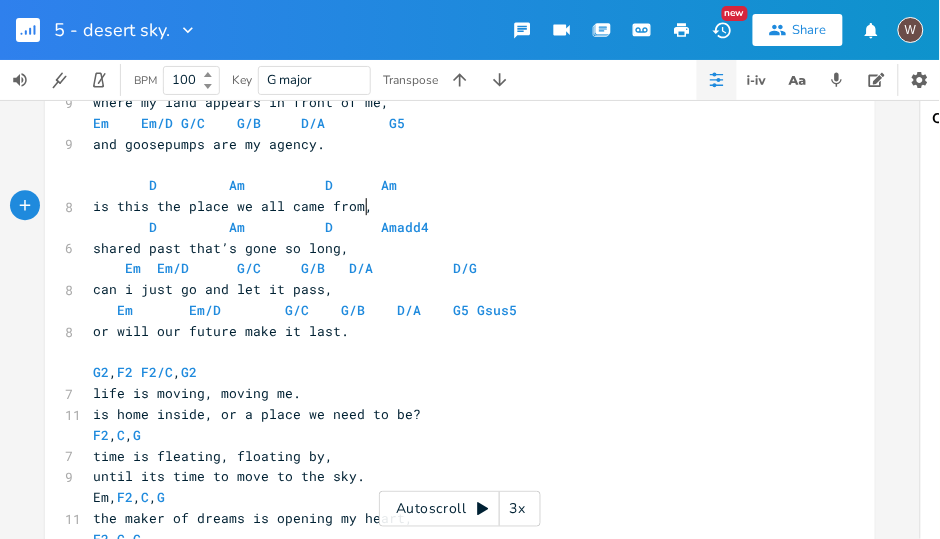click on "is this the place we all came from," at bounding box center [450, 206] 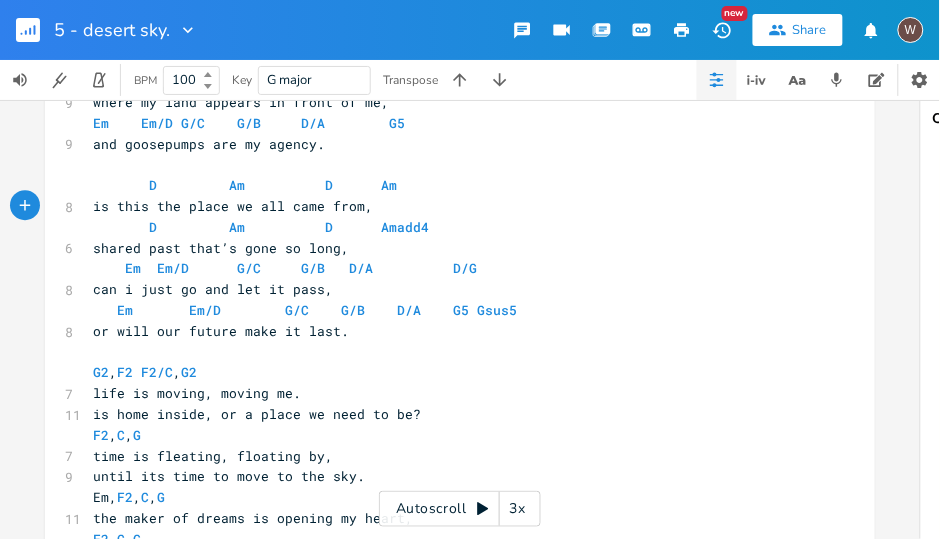 click on "D           Am              D        Amadd4" at bounding box center [450, 227] 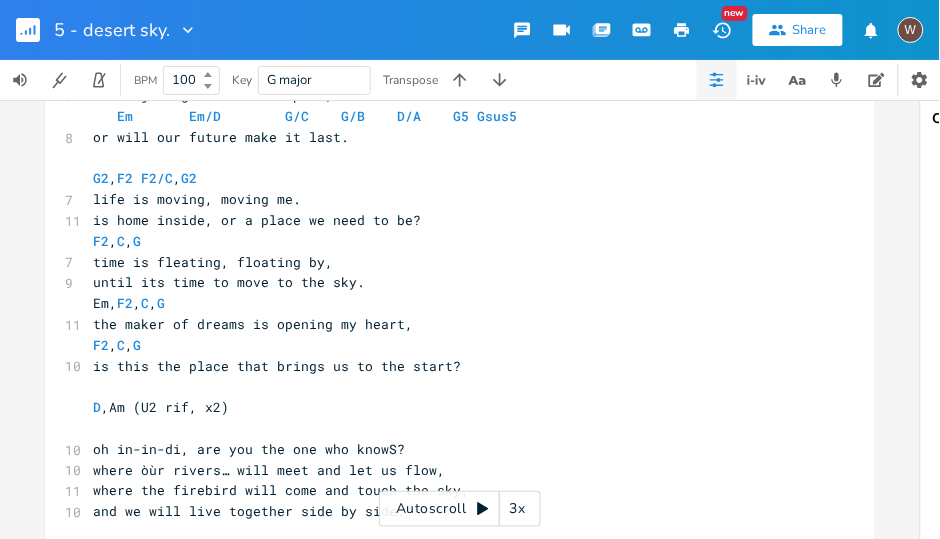 scroll, scrollTop: 1257, scrollLeft: 0, axis: vertical 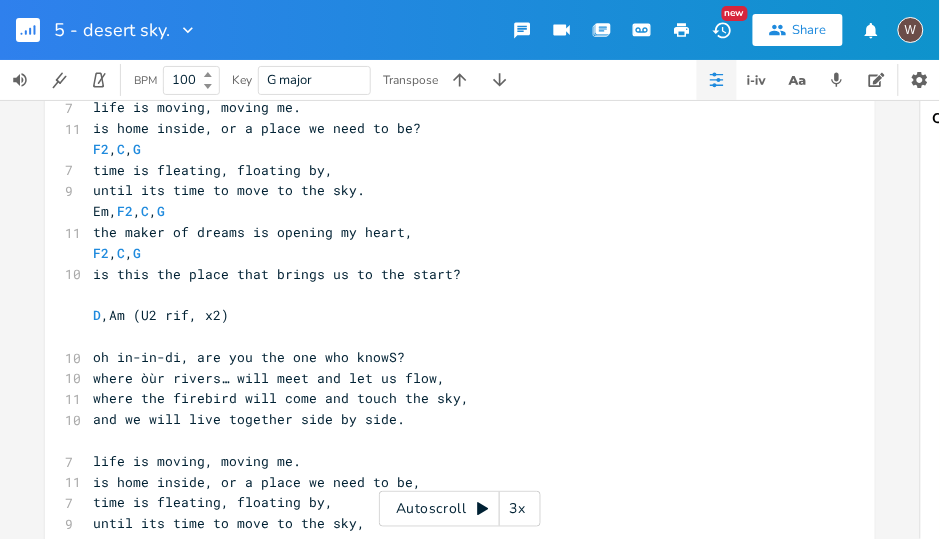 click on "oh in-in-di, are you the one who knowS?" at bounding box center (249, 357) 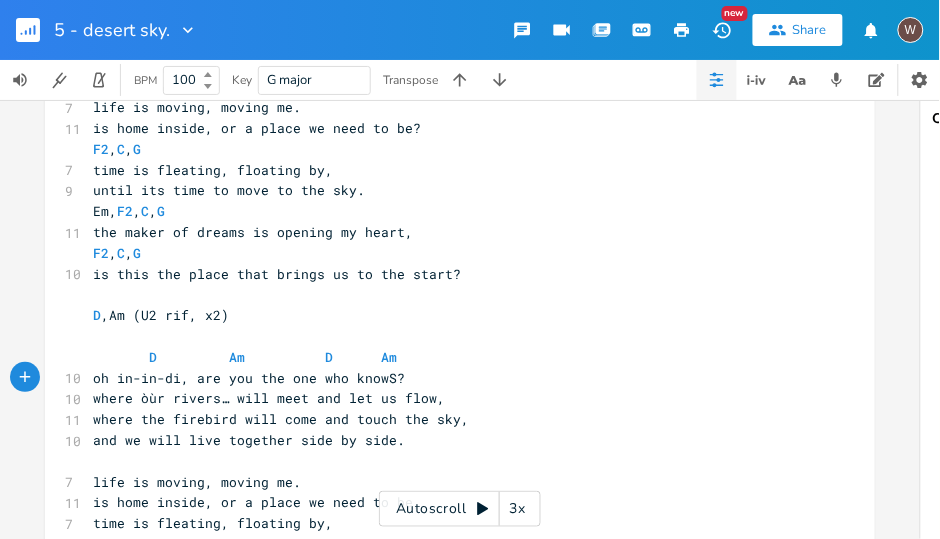 click on "oh in-in-di, are you the one who knowS?" at bounding box center (249, 378) 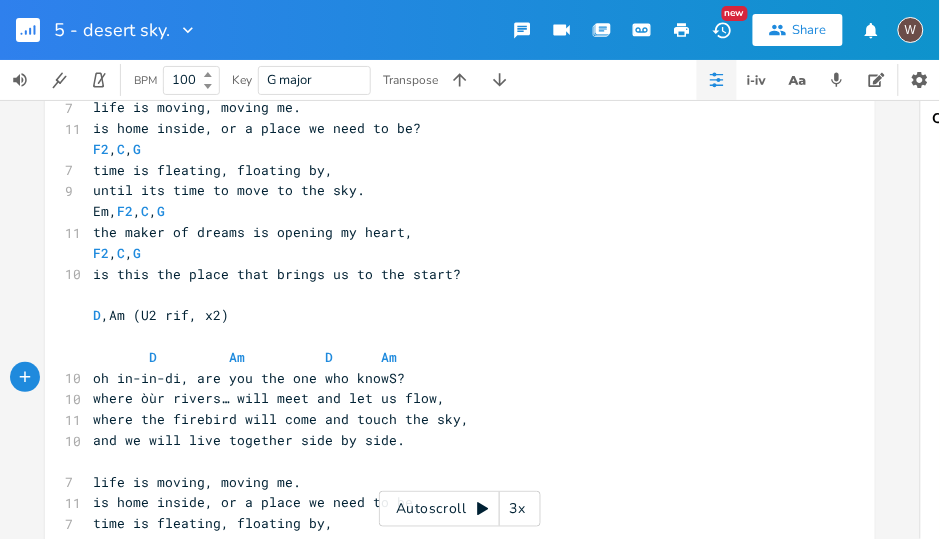 click on "where òùr rivers… will meet and let us flow," at bounding box center (269, 398) 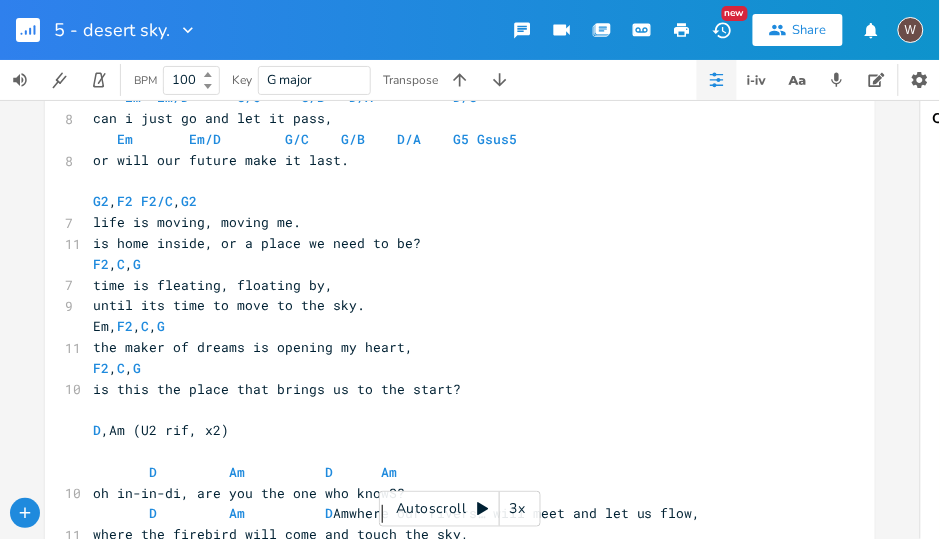 scroll, scrollTop: 1085, scrollLeft: 0, axis: vertical 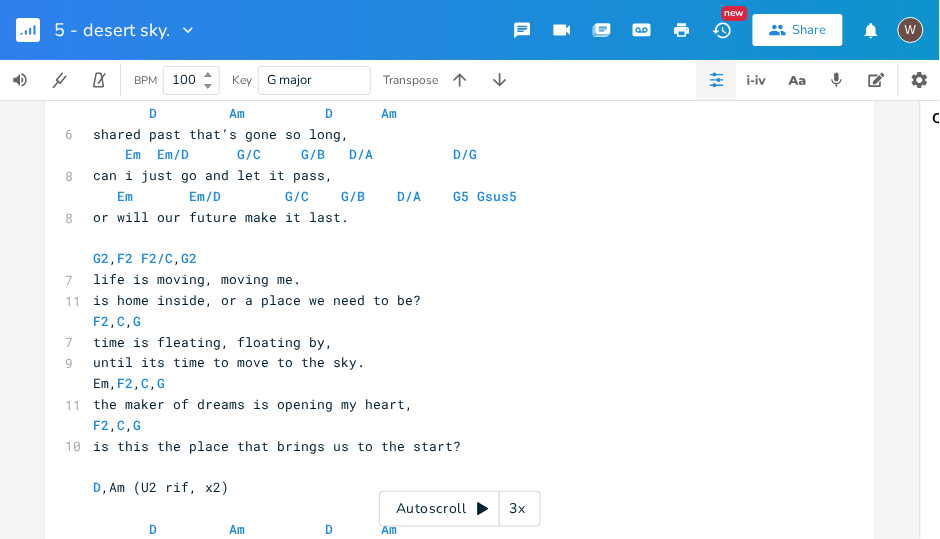 click on "Em    Em/D        G/C       G/B     D/A            D/G" at bounding box center [285, 154] 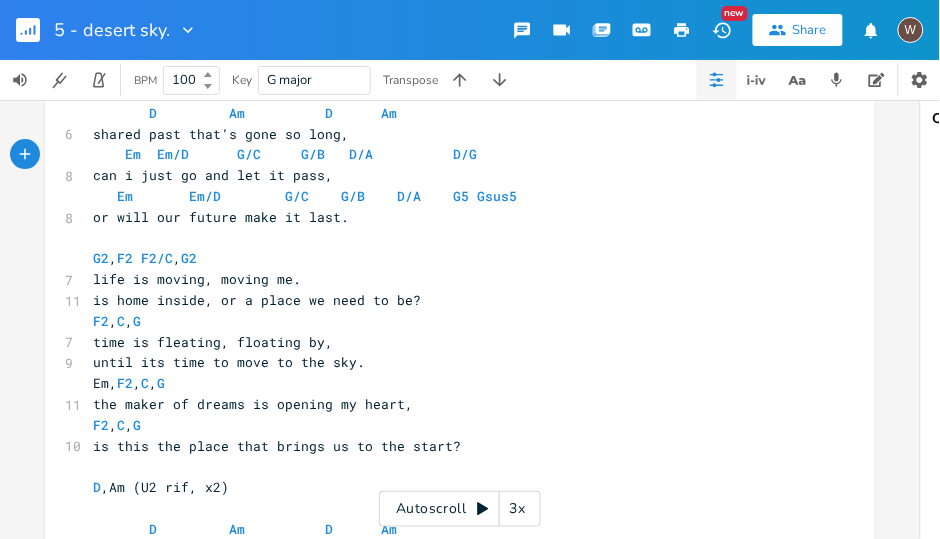 type on "Em  Em/D      G/C     G/B   D/A          D/G" 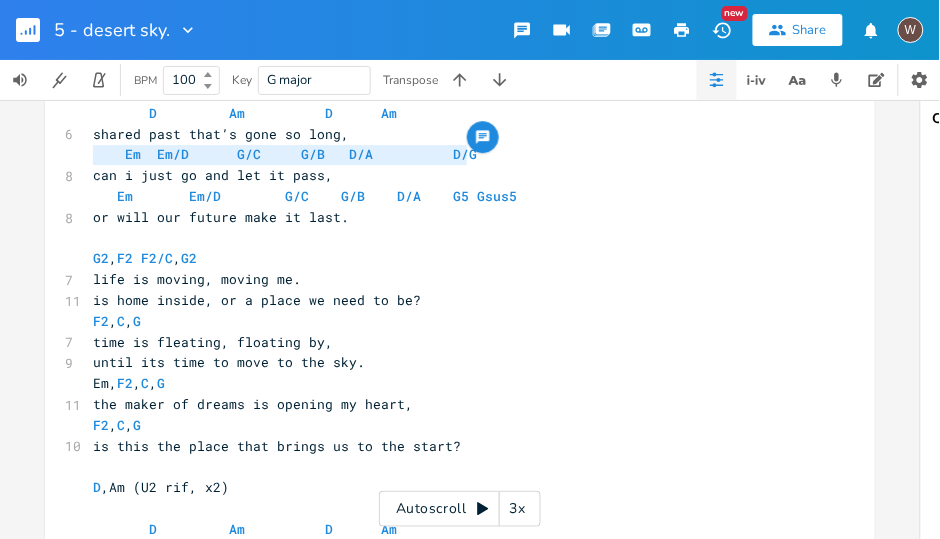 scroll, scrollTop: 1371, scrollLeft: 0, axis: vertical 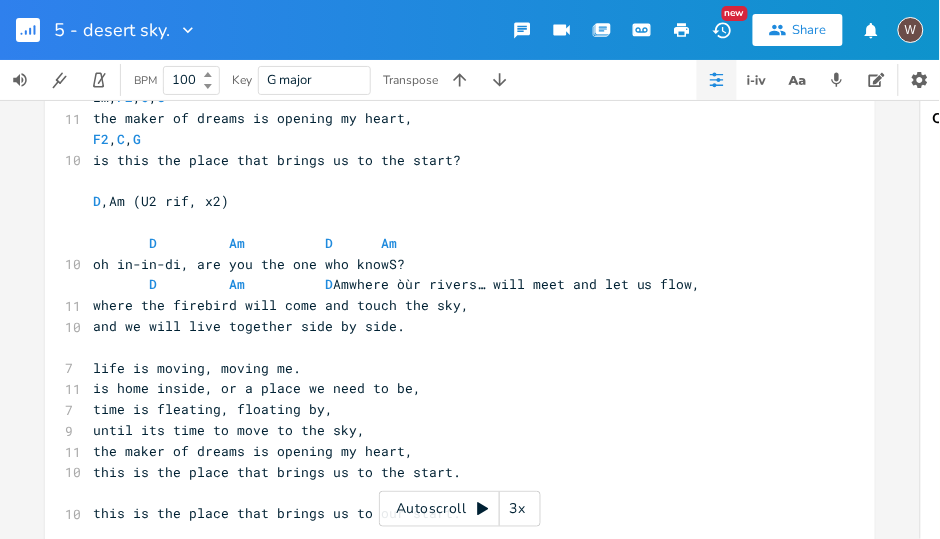 click on "D           Am              D       Amwhere òùr rivers… will meet and let us flow," at bounding box center [397, 284] 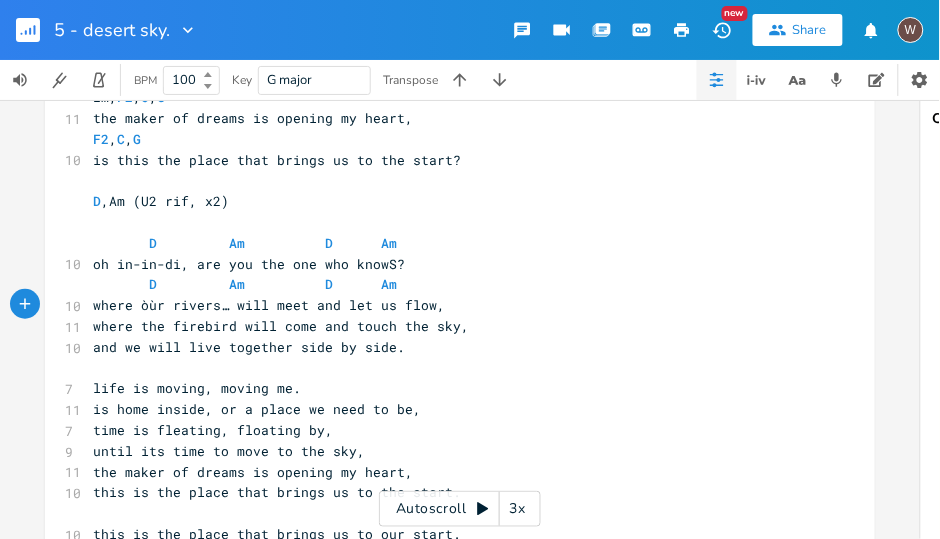 click on "where the firebird will come and touch the sky," at bounding box center (281, 326) 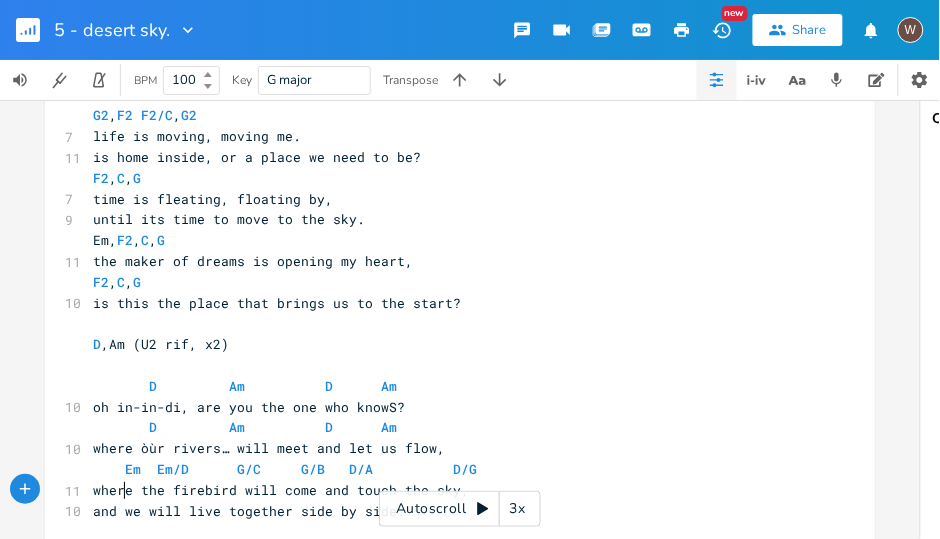 scroll, scrollTop: 1142, scrollLeft: 0, axis: vertical 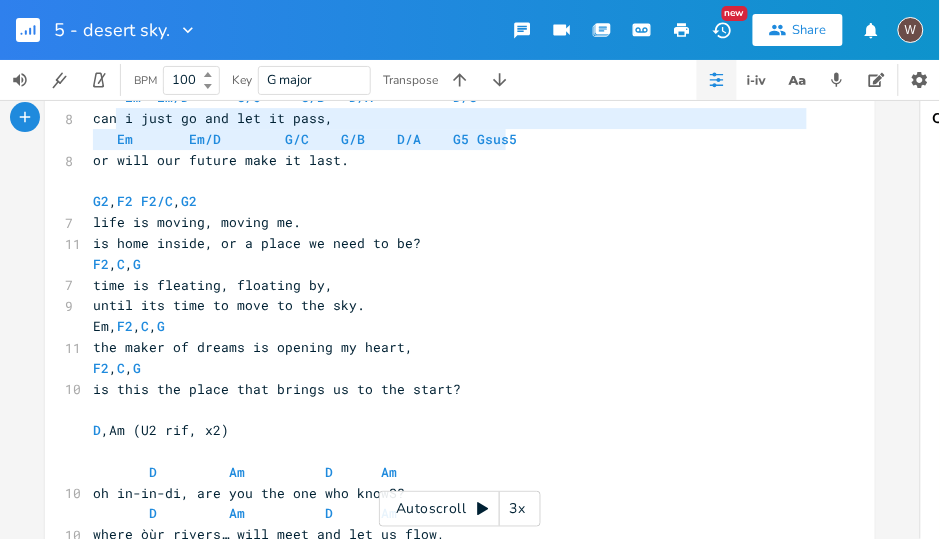 type on "Em       Em/D        G/C    G/B    D/A    G5 Gsus5" 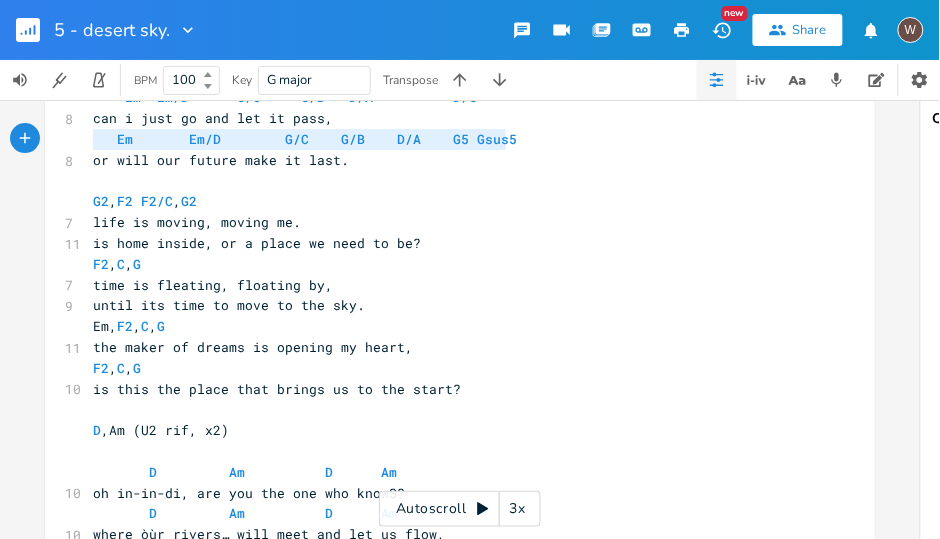 drag, startPoint x: 514, startPoint y: 136, endPoint x: 66, endPoint y: 141, distance: 448.0279 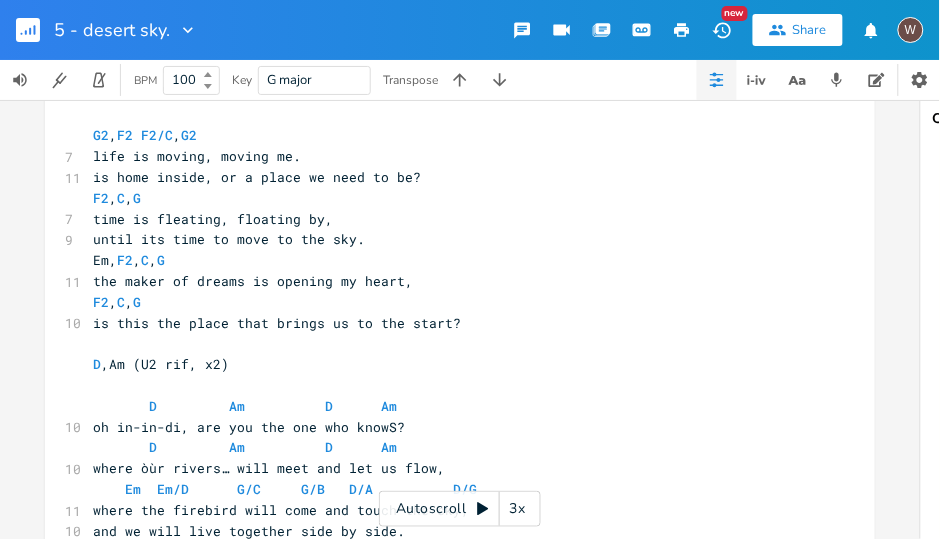 scroll, scrollTop: 1371, scrollLeft: 0, axis: vertical 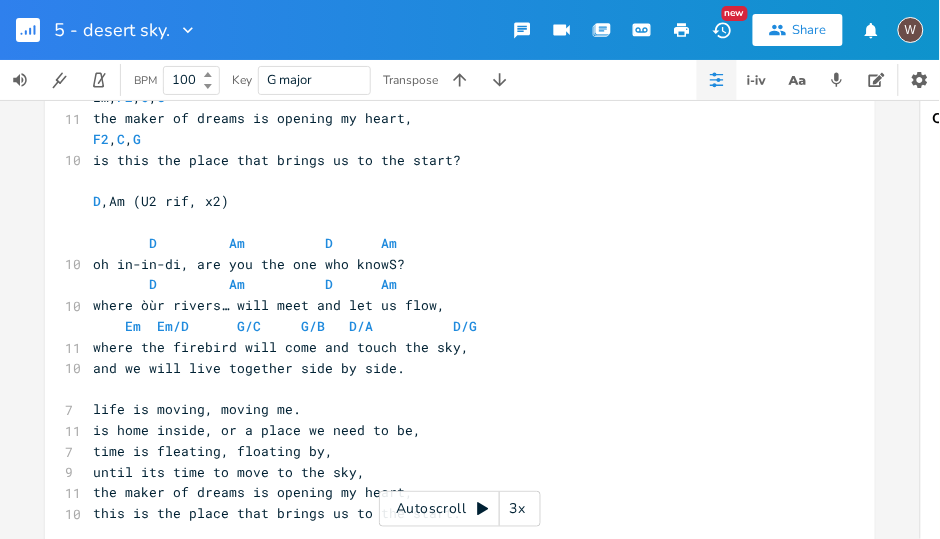 click on "Em    Em/D        G/C       G/B     D/A            D/G" at bounding box center [450, 326] 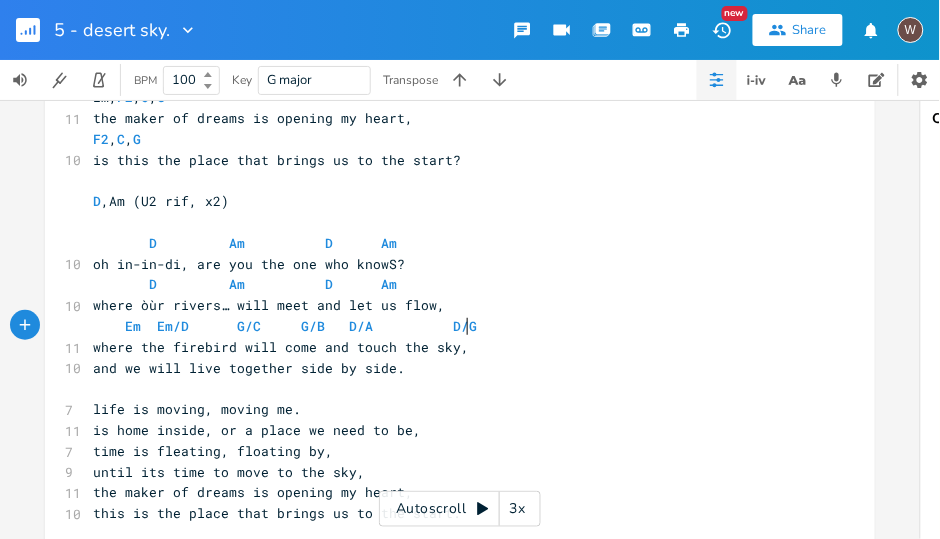 click on "where the firebird will come and touch the sky," at bounding box center (450, 347) 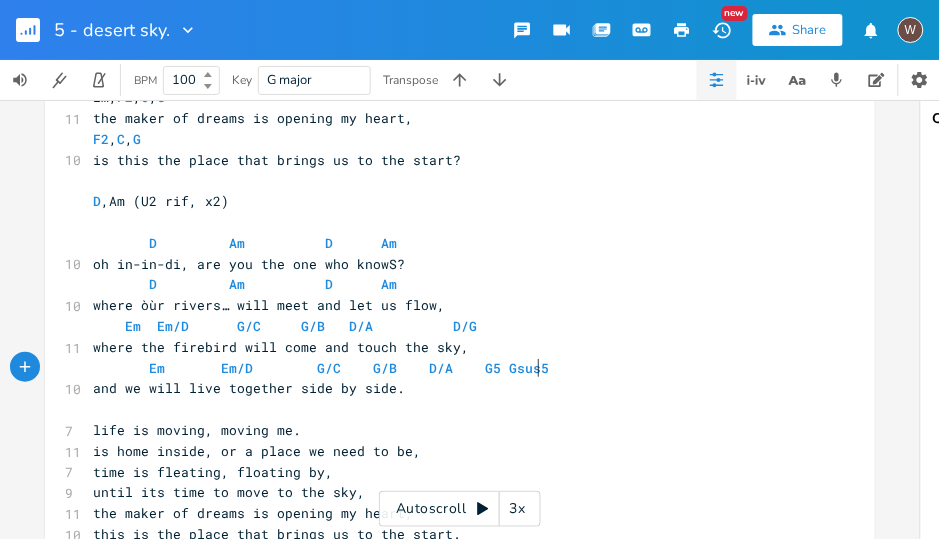 click on "Em         Em/D          G/C      G/B      D/A      G5   Gsus5" at bounding box center (321, 368) 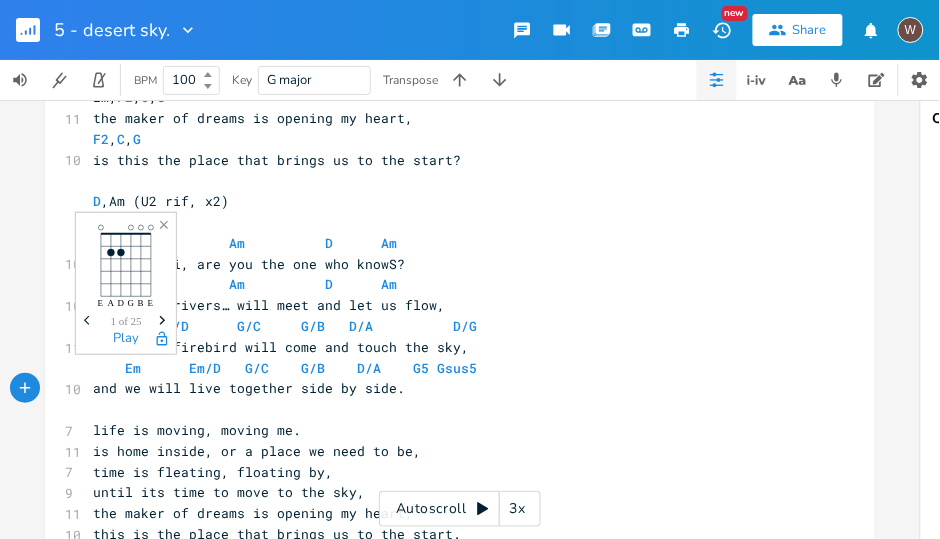type on "-" 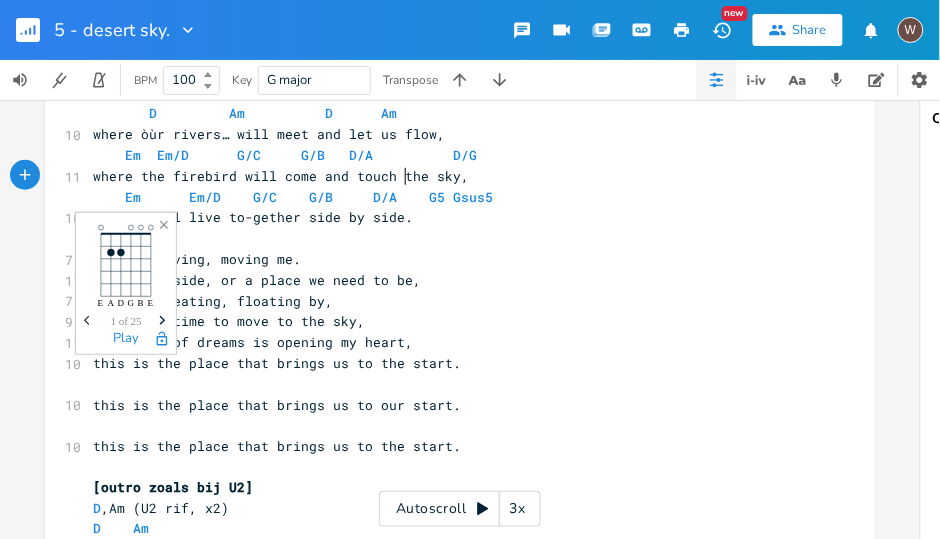scroll, scrollTop: 1542, scrollLeft: 0, axis: vertical 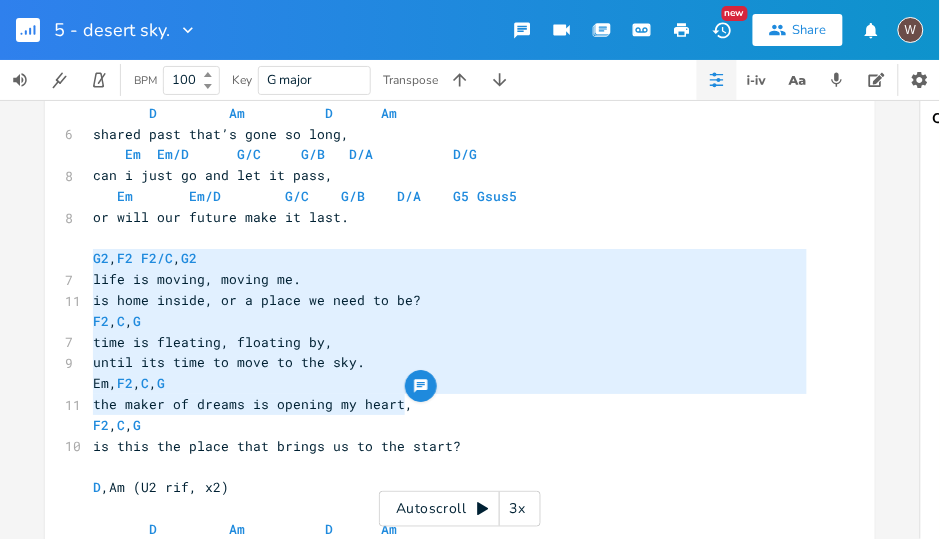 drag, startPoint x: 438, startPoint y: 400, endPoint x: 89, endPoint y: 252, distance: 379.0844 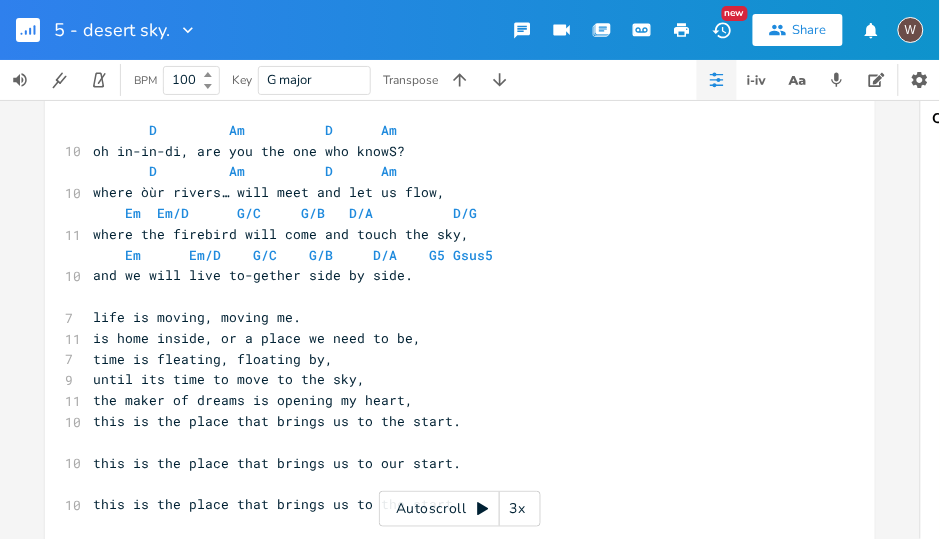scroll, scrollTop: 1485, scrollLeft: 0, axis: vertical 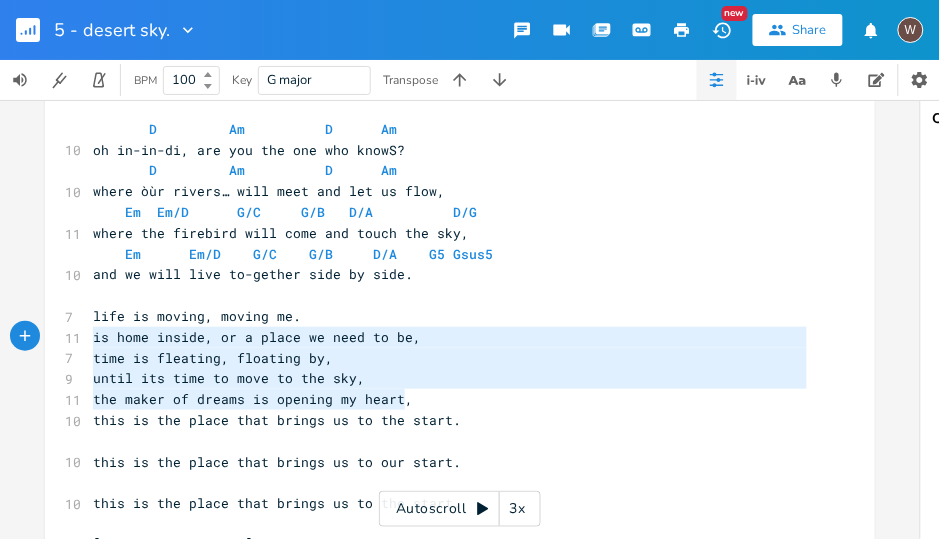 type on "life is moving, moving me.
is home inside, or a place we need to be,
time is fleating, floating by,
until its time to move to the sky,
the maker of dreams is opening my heart," 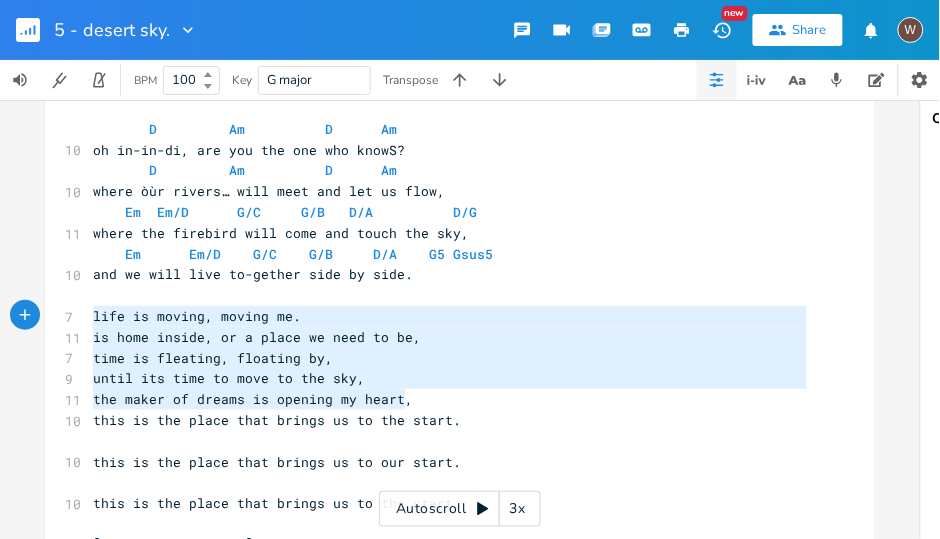drag, startPoint x: 407, startPoint y: 403, endPoint x: 74, endPoint y: 319, distance: 343.4312 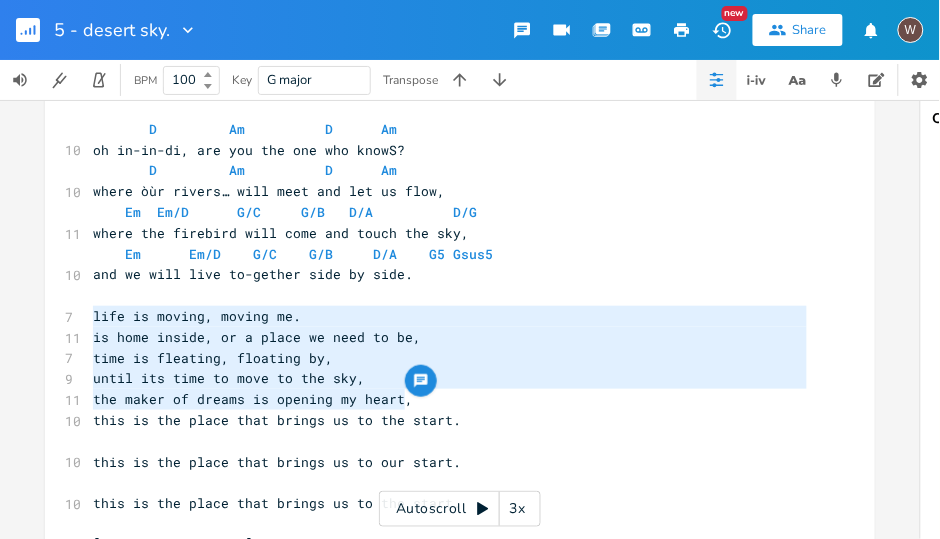 paste 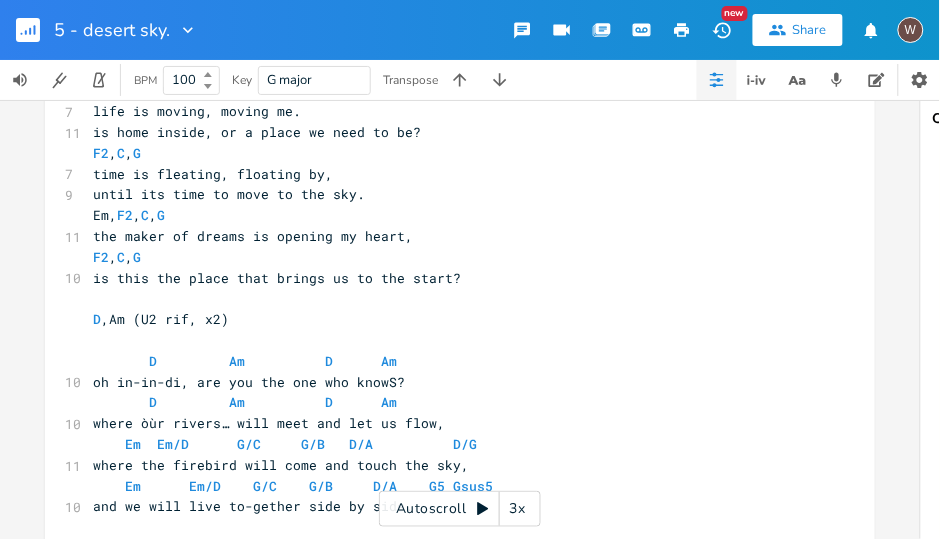 scroll, scrollTop: 1142, scrollLeft: 0, axis: vertical 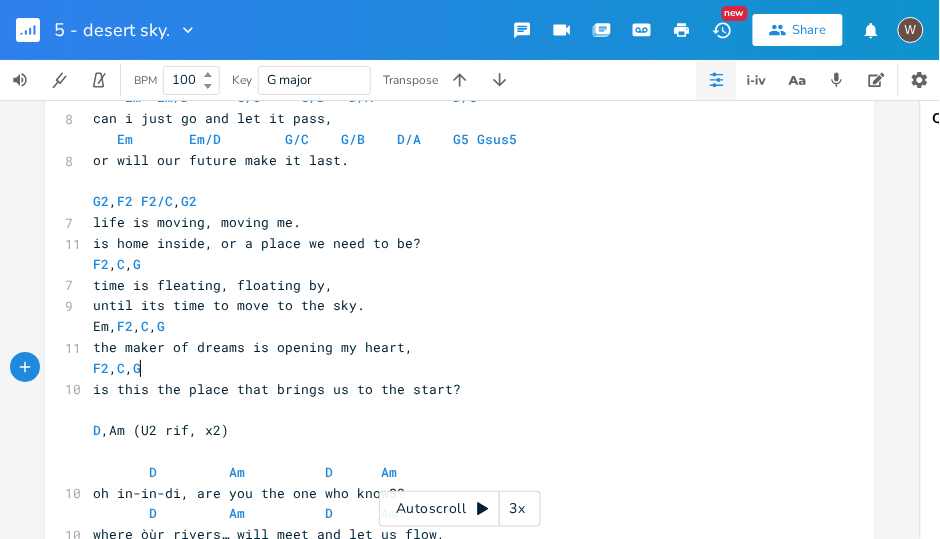 click on "F2 , C , G" at bounding box center [450, 368] 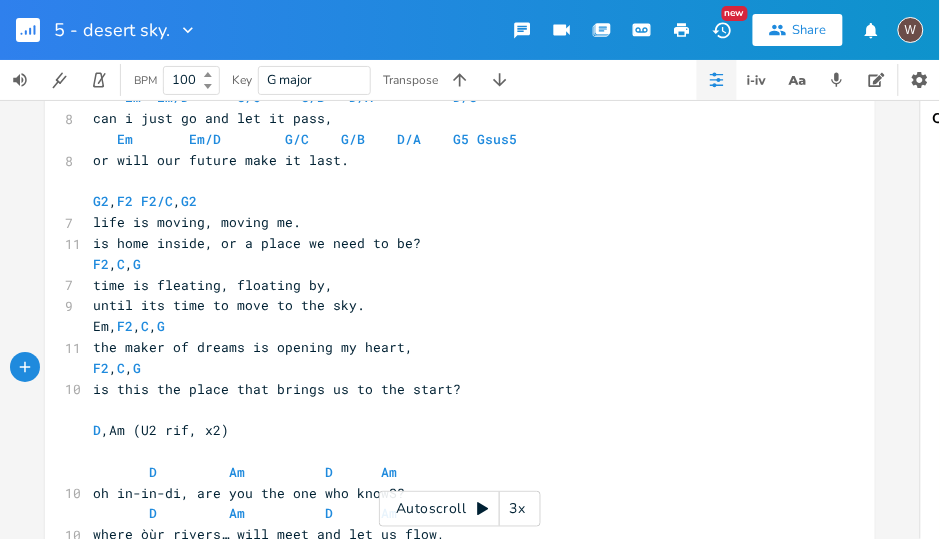 type on "F2,C,G" 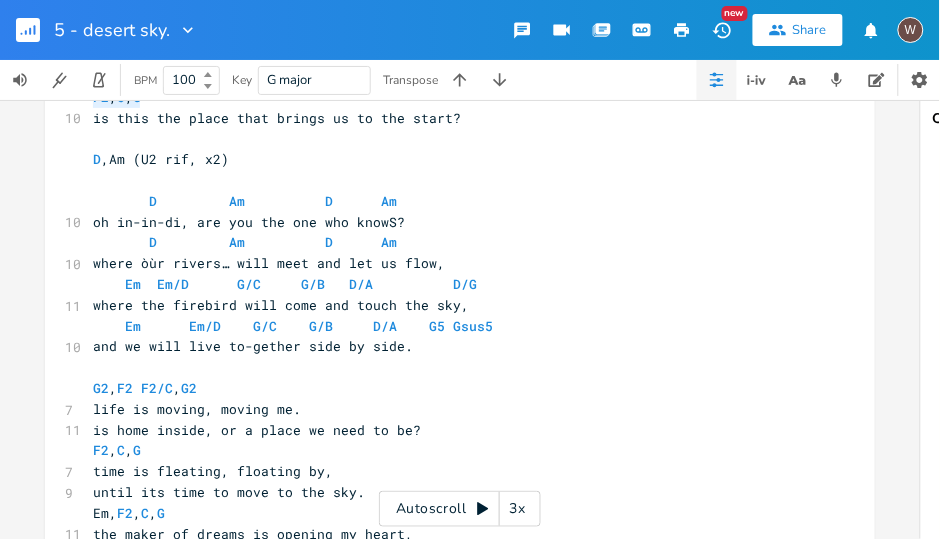 scroll, scrollTop: 1542, scrollLeft: 0, axis: vertical 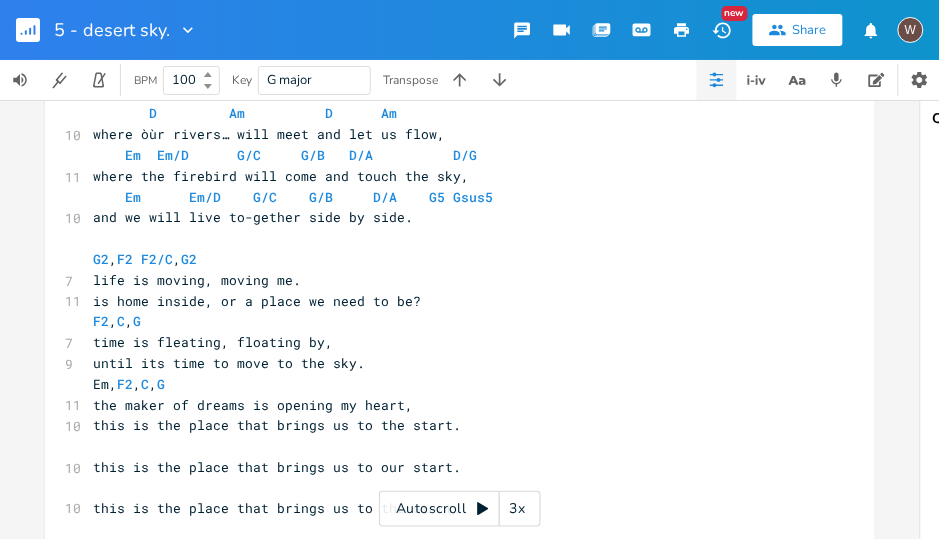 click on "the maker of dreams is opening my heart," at bounding box center [450, 405] 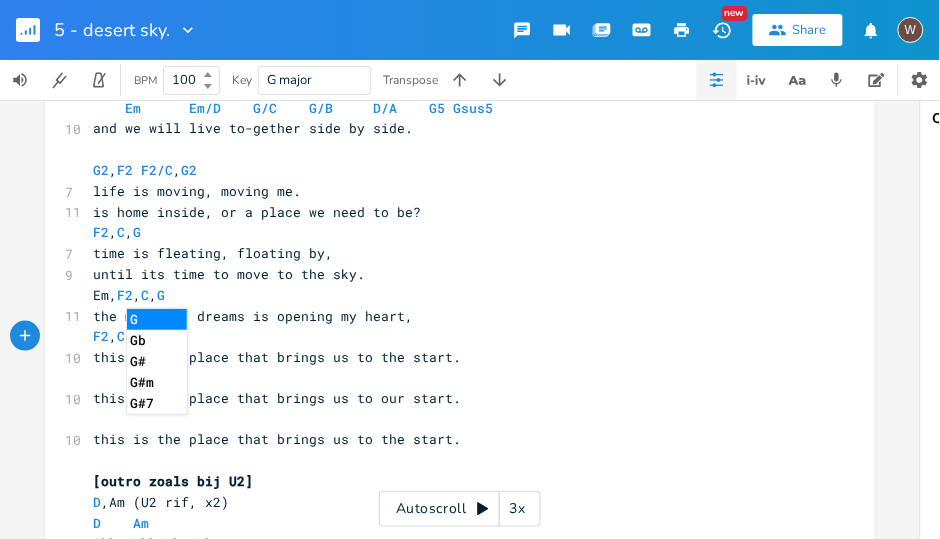 scroll, scrollTop: 1657, scrollLeft: 0, axis: vertical 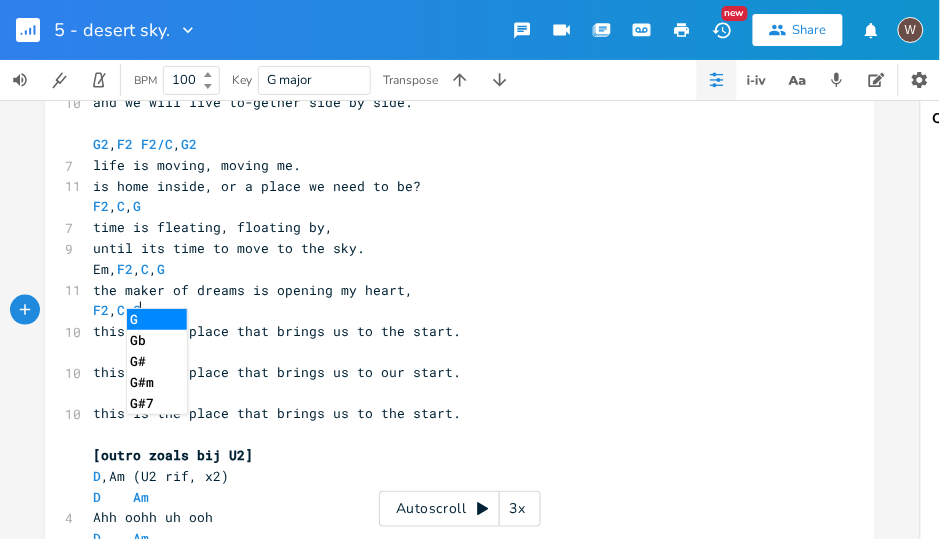 click on "​" at bounding box center [450, 352] 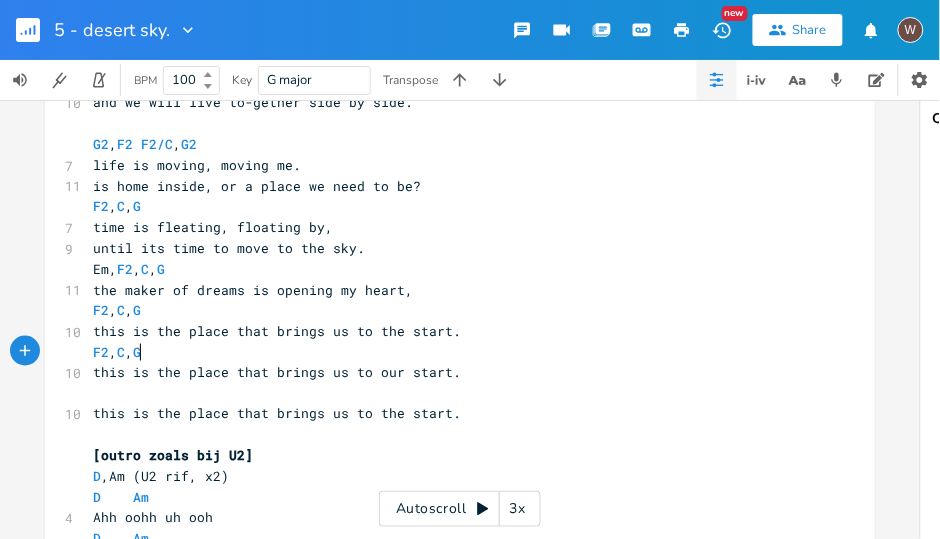 click on "​" at bounding box center (450, 394) 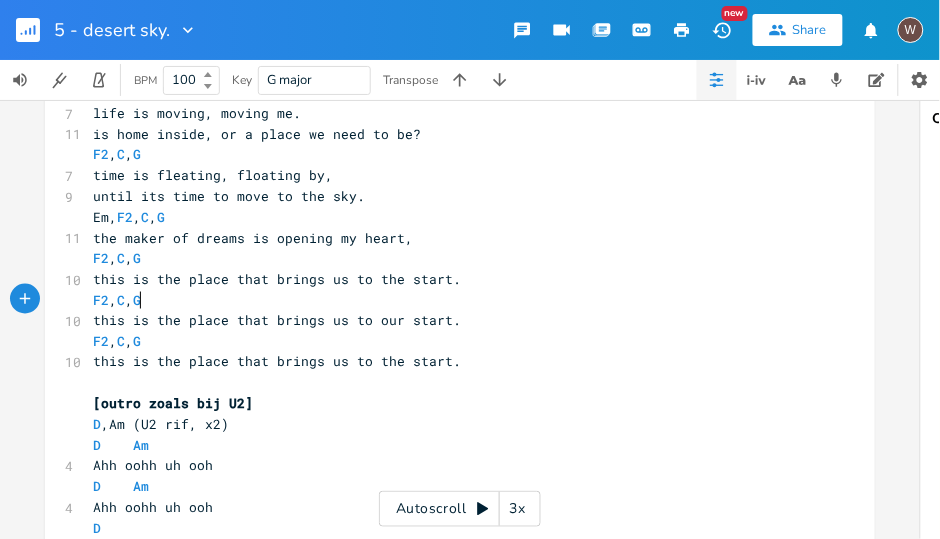 click on "F2 , C , G" at bounding box center (450, 300) 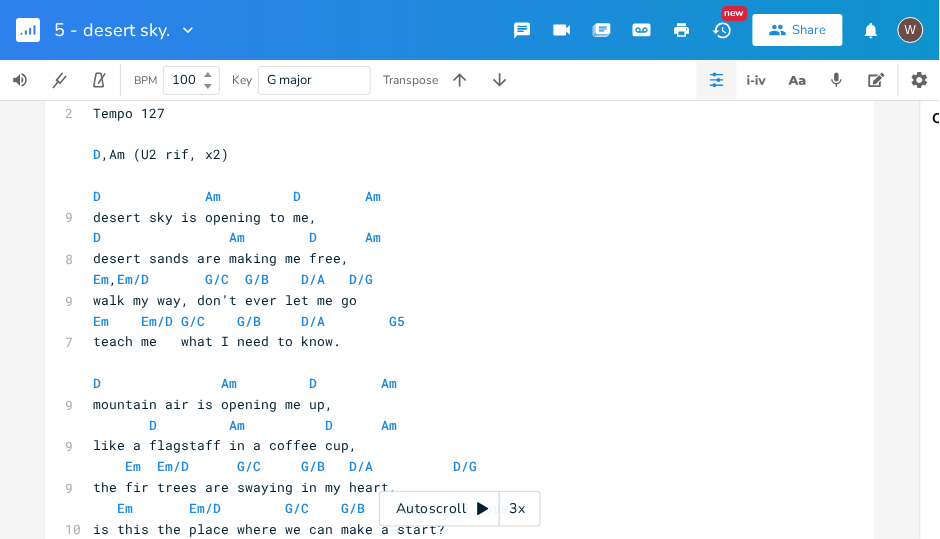 scroll, scrollTop: 0, scrollLeft: 0, axis: both 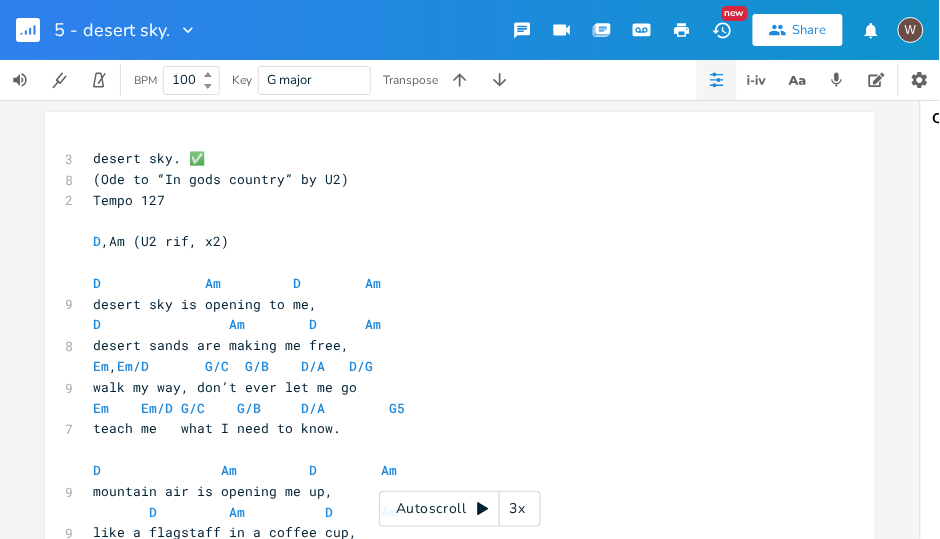 click at bounding box center [173, 283] 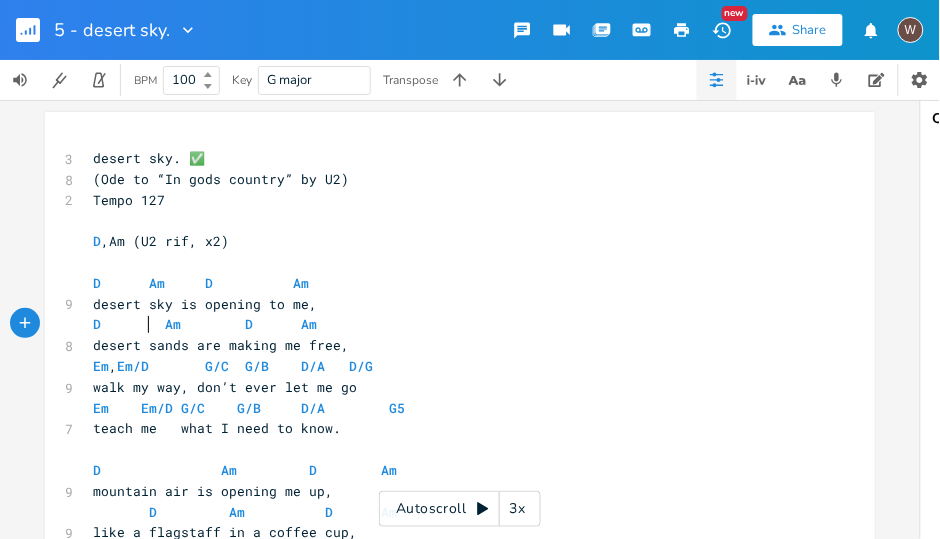 scroll, scrollTop: 0, scrollLeft: 18, axis: horizontal 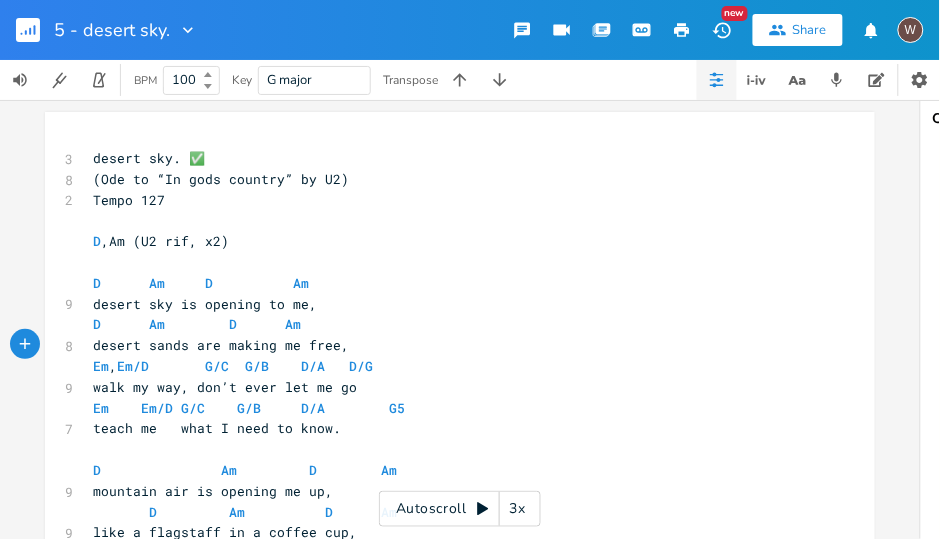 type on "-" 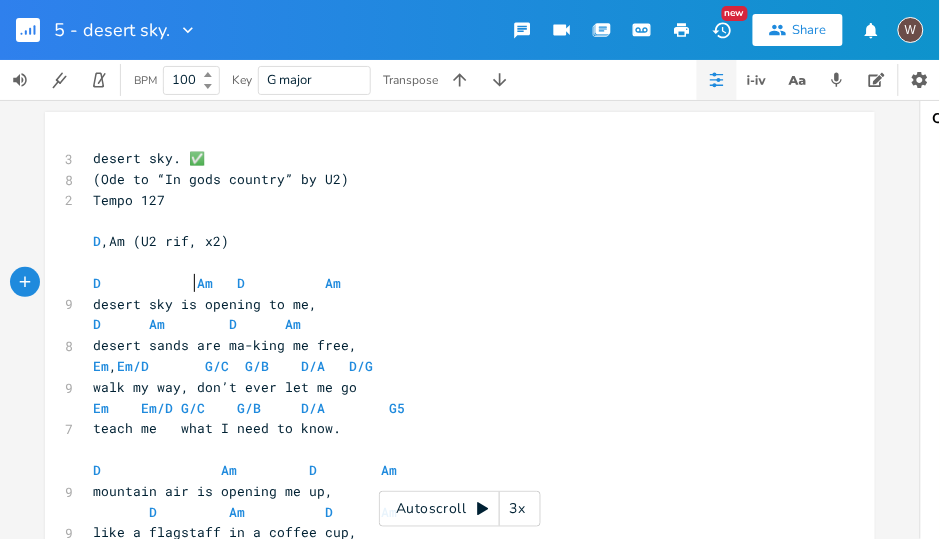 scroll, scrollTop: 0, scrollLeft: 22, axis: horizontal 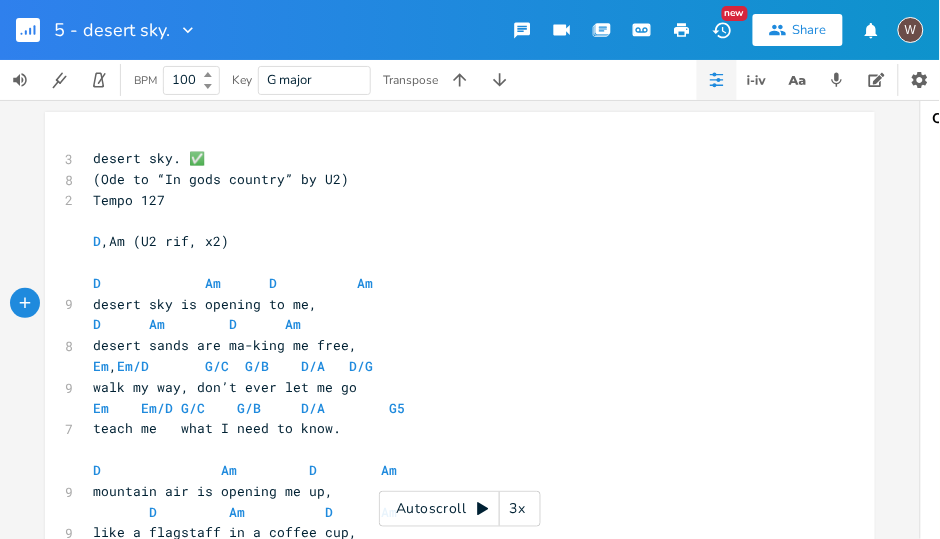 type on "-" 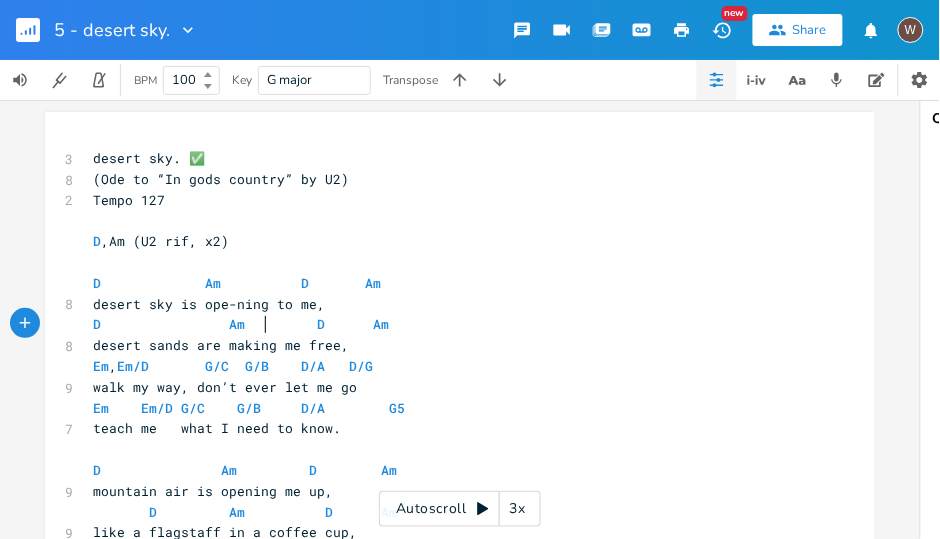 scroll, scrollTop: 0, scrollLeft: 4, axis: horizontal 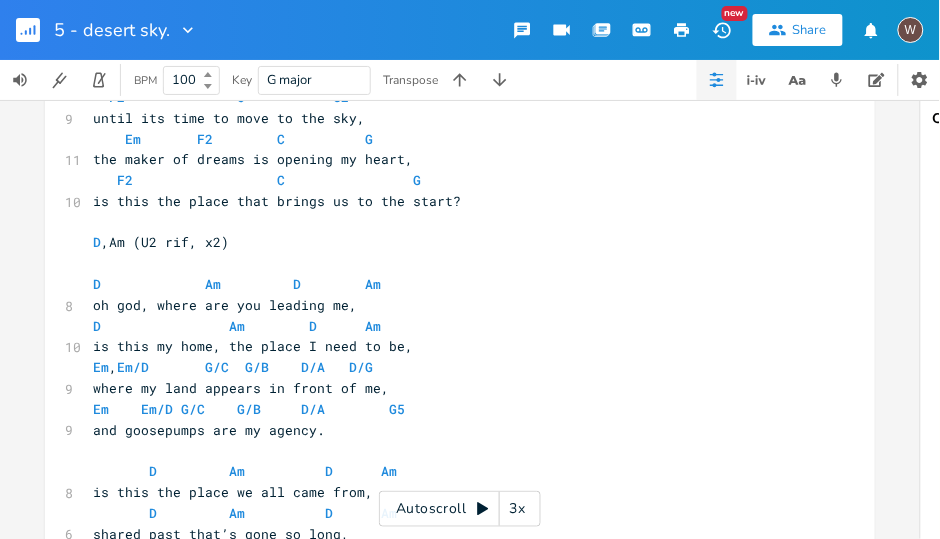 click at bounding box center [113, 284] 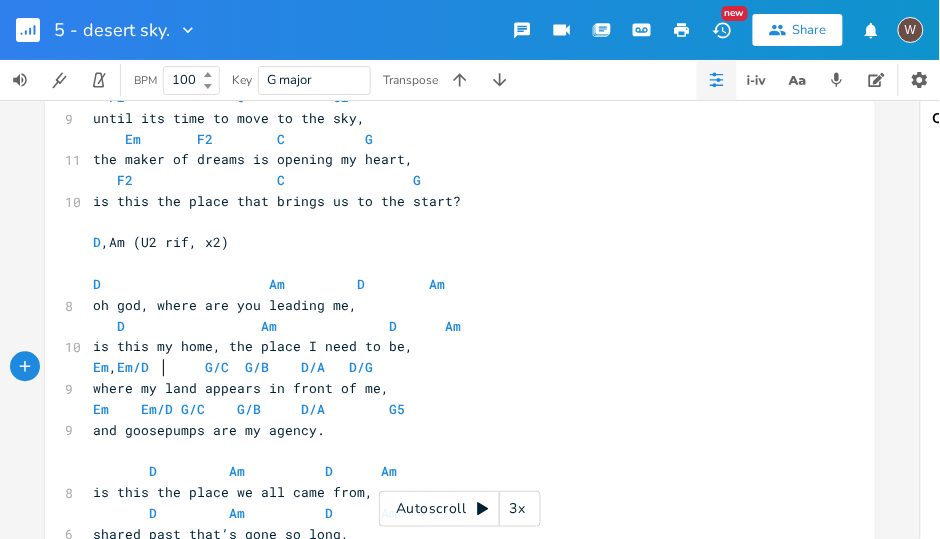scroll, scrollTop: 0, scrollLeft: 3, axis: horizontal 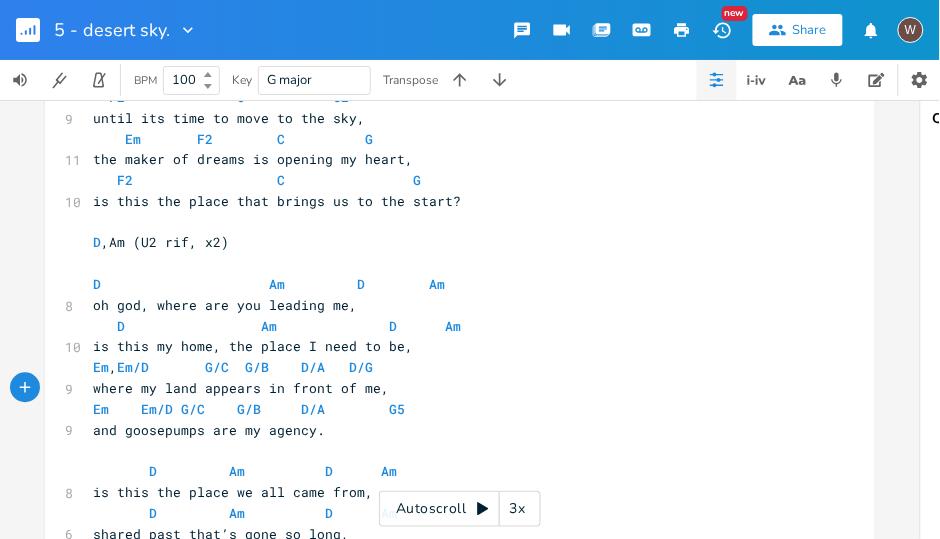 type on "-" 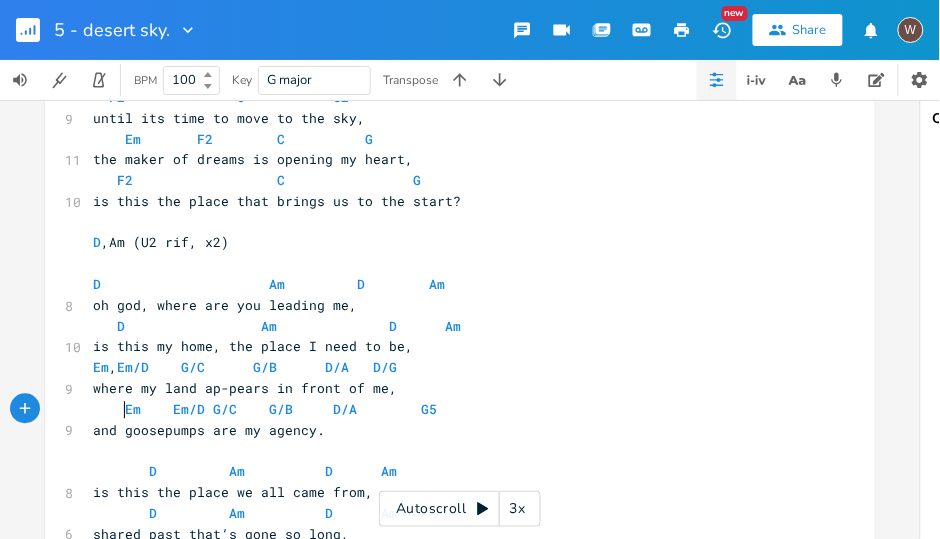 scroll, scrollTop: 0, scrollLeft: 12, axis: horizontal 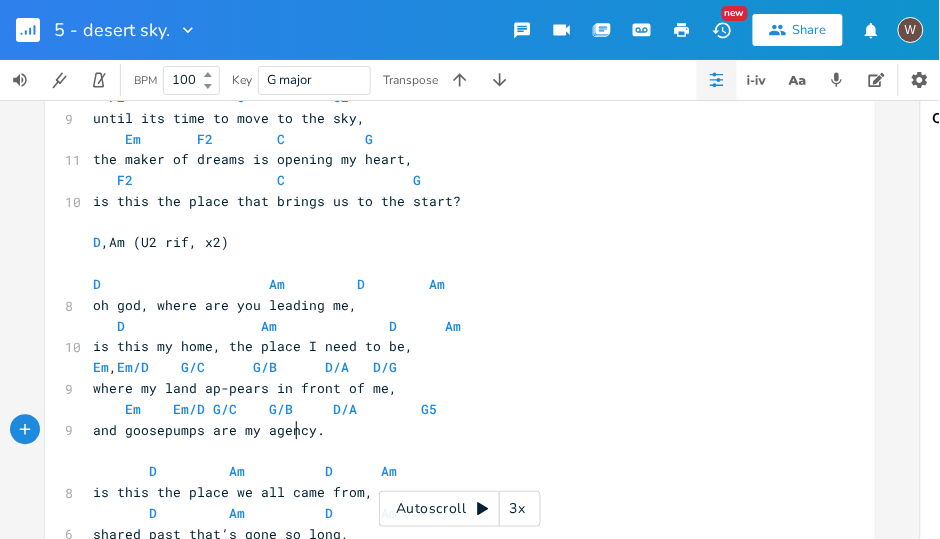 type on "-" 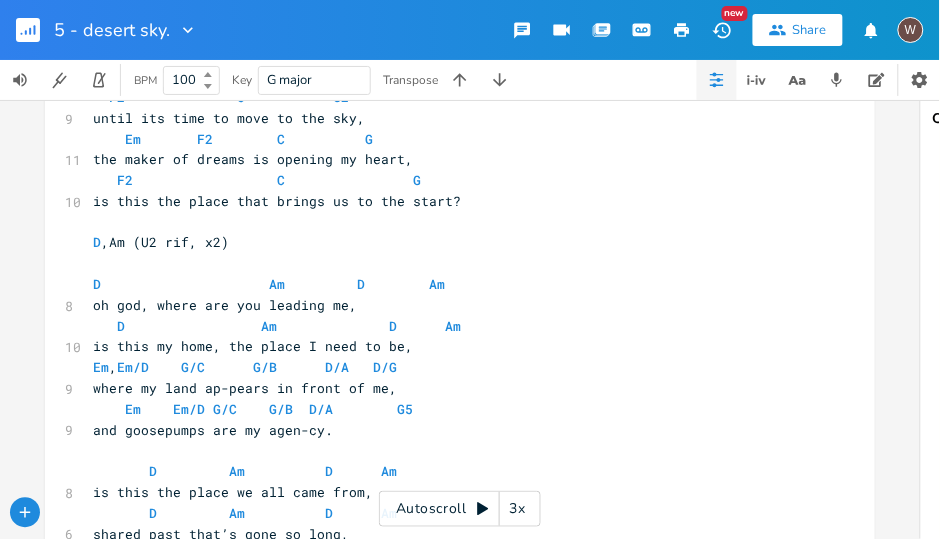 scroll, scrollTop: 914, scrollLeft: 0, axis: vertical 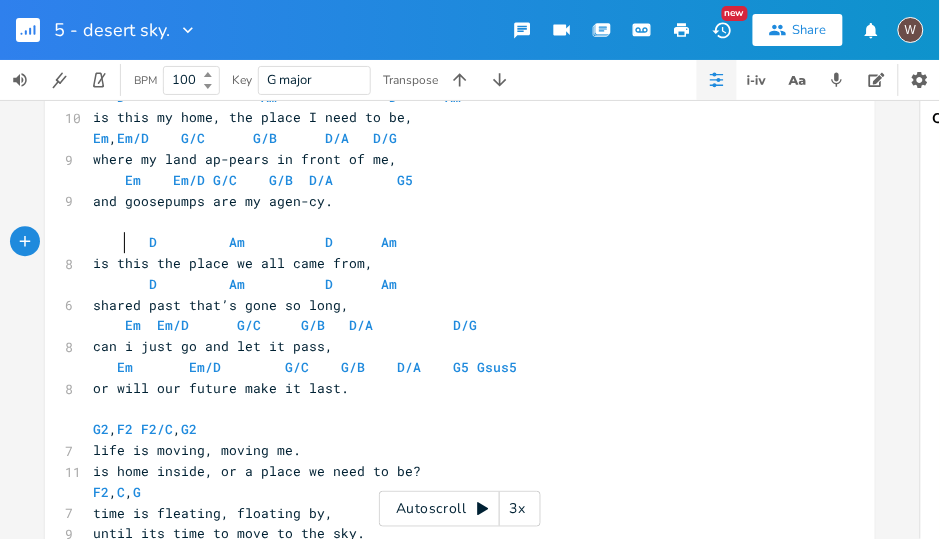 click at bounding box center (109, 242) 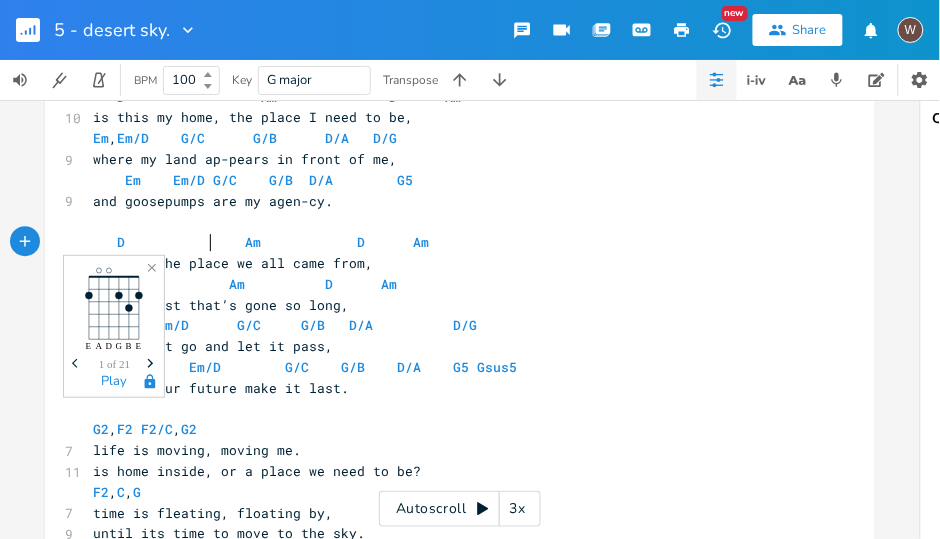 scroll, scrollTop: 0, scrollLeft: 18, axis: horizontal 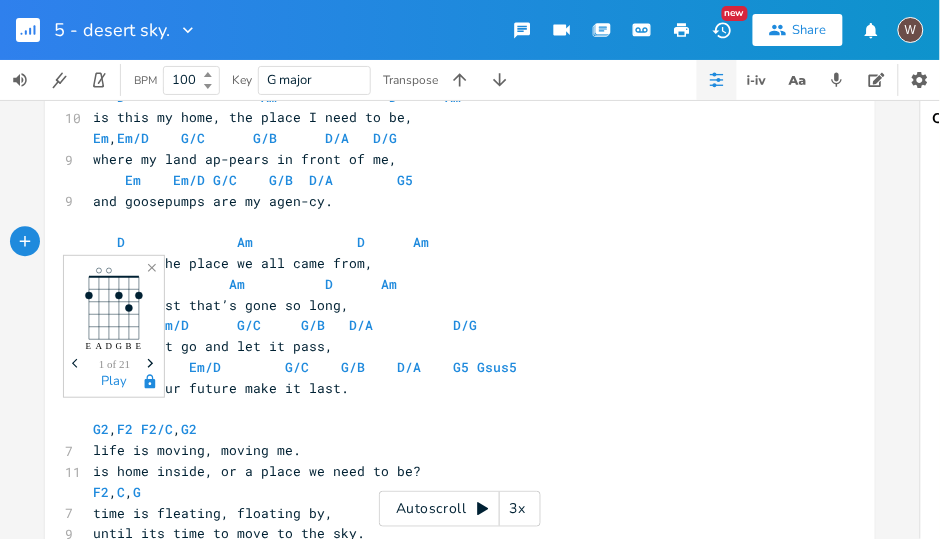 click on "is this the place we all came from," at bounding box center (450, 263) 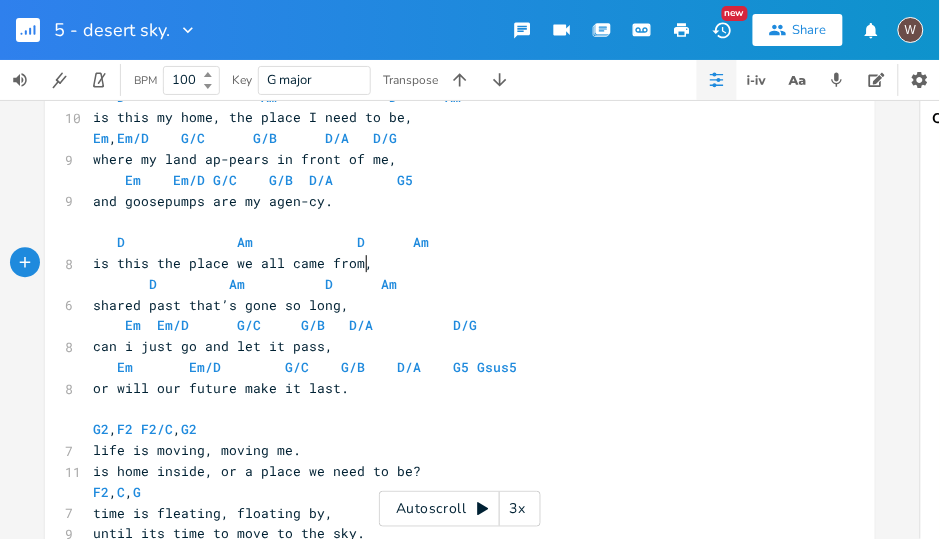 click on "is this the place we all came from," at bounding box center (233, 263) 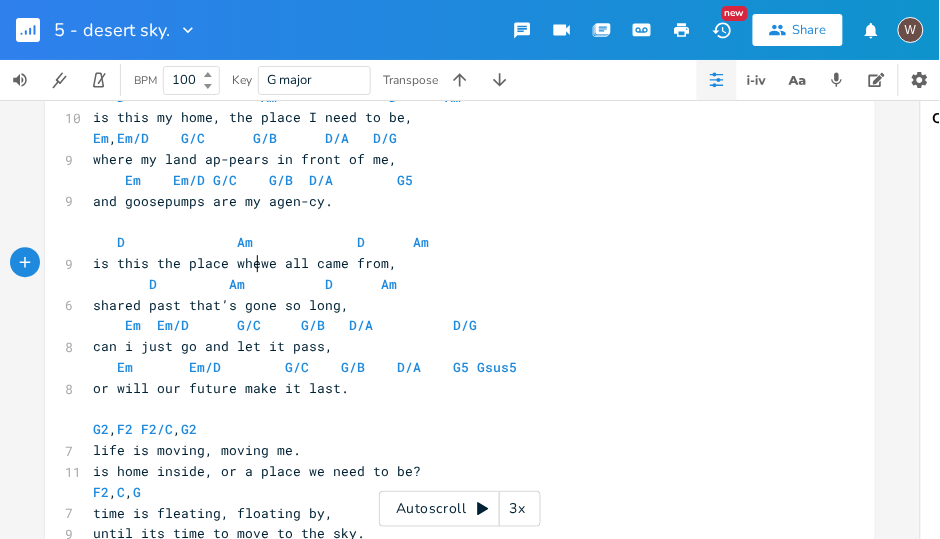 type on "where" 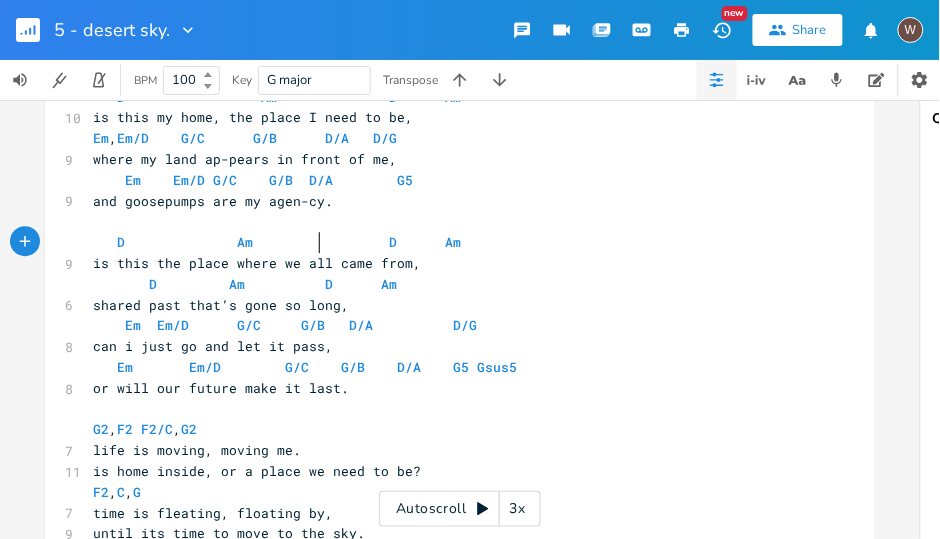 scroll, scrollTop: 0, scrollLeft: 15, axis: horizontal 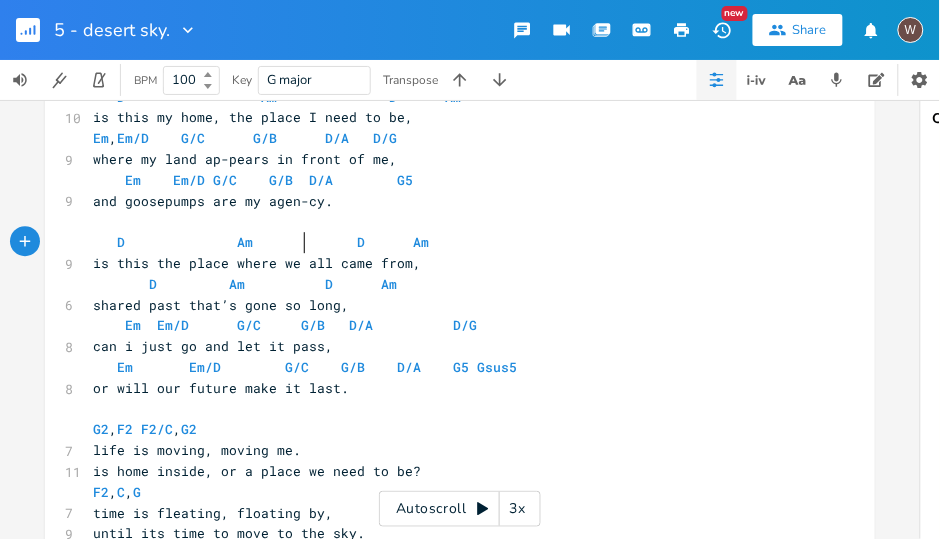 click on "D" at bounding box center (361, 242) 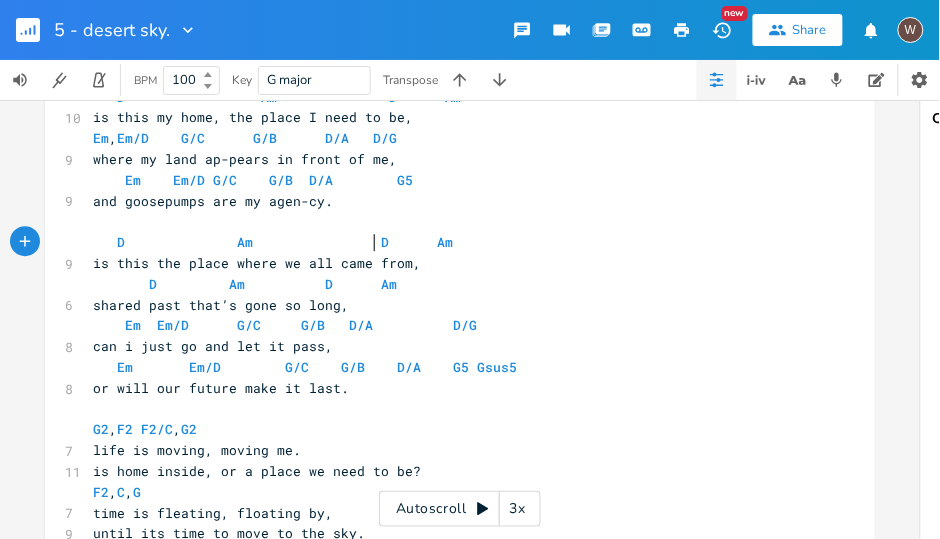 scroll, scrollTop: 0, scrollLeft: 8, axis: horizontal 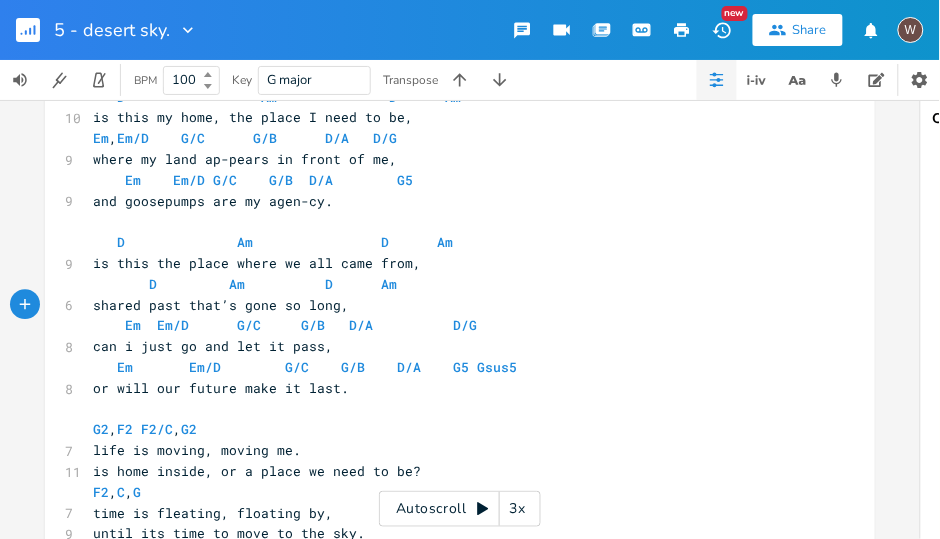 type on "a" 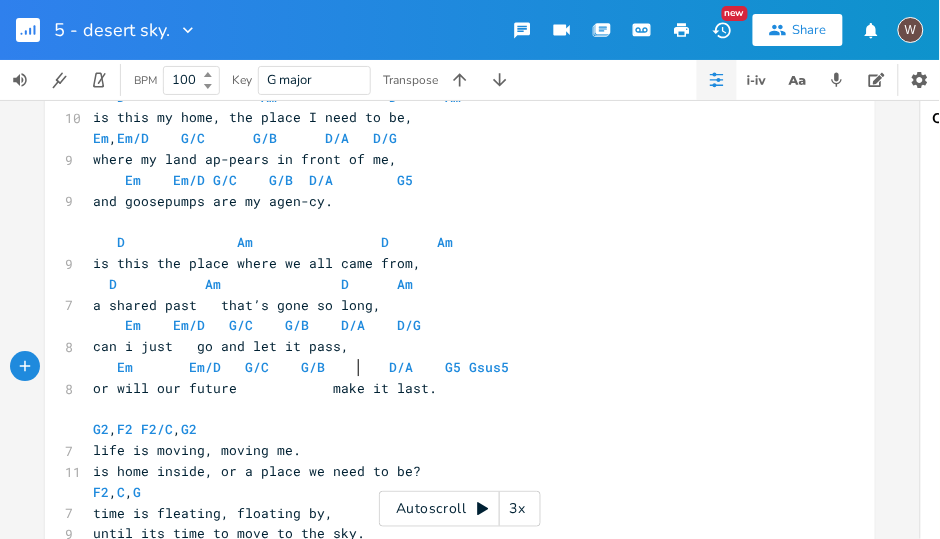 scroll, scrollTop: 0, scrollLeft: 15, axis: horizontal 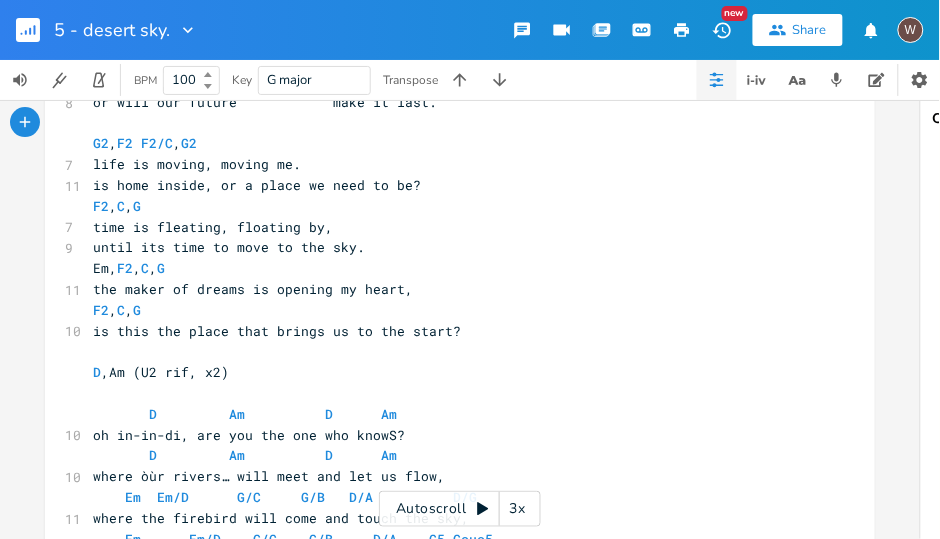click on "life is moving, moving me." at bounding box center [197, 164] 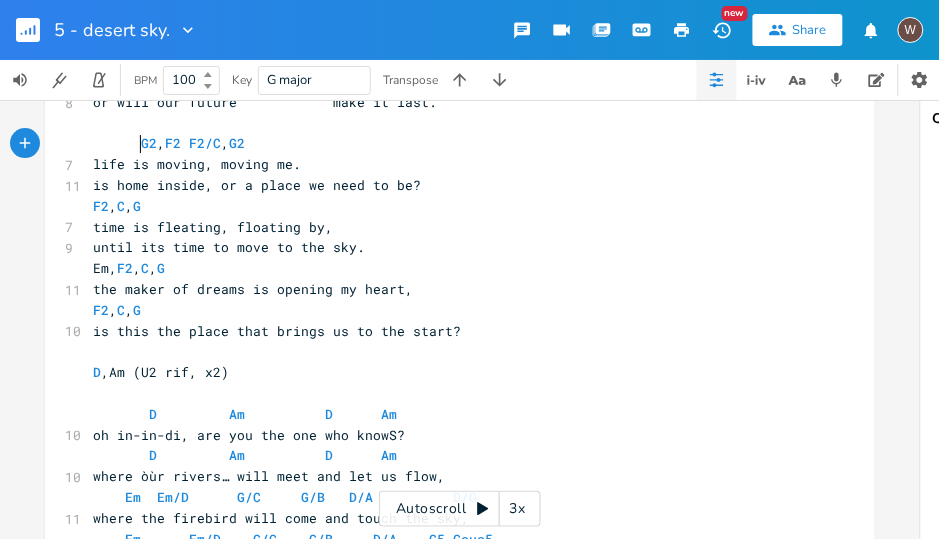 scroll, scrollTop: 0, scrollLeft: 22, axis: horizontal 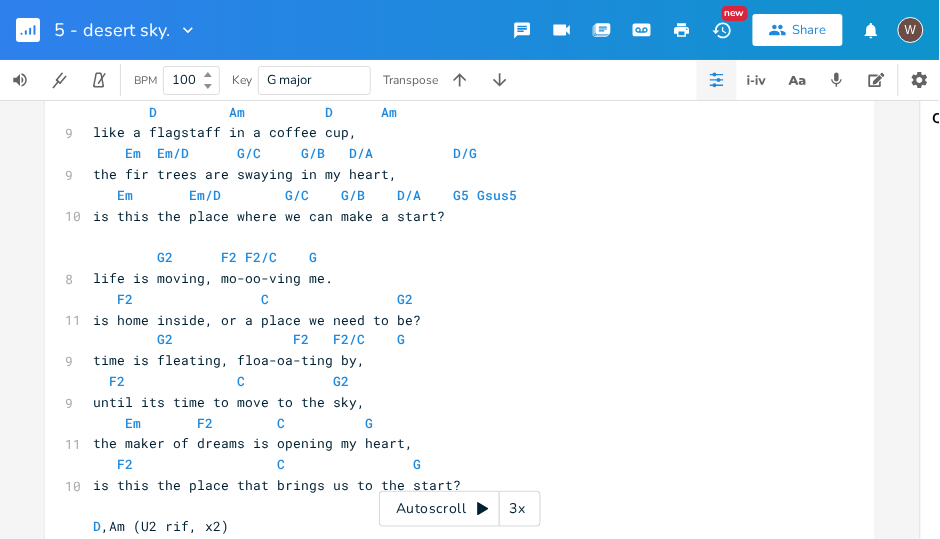 click on "G2        F2   F2/C      G" at bounding box center (450, 257) 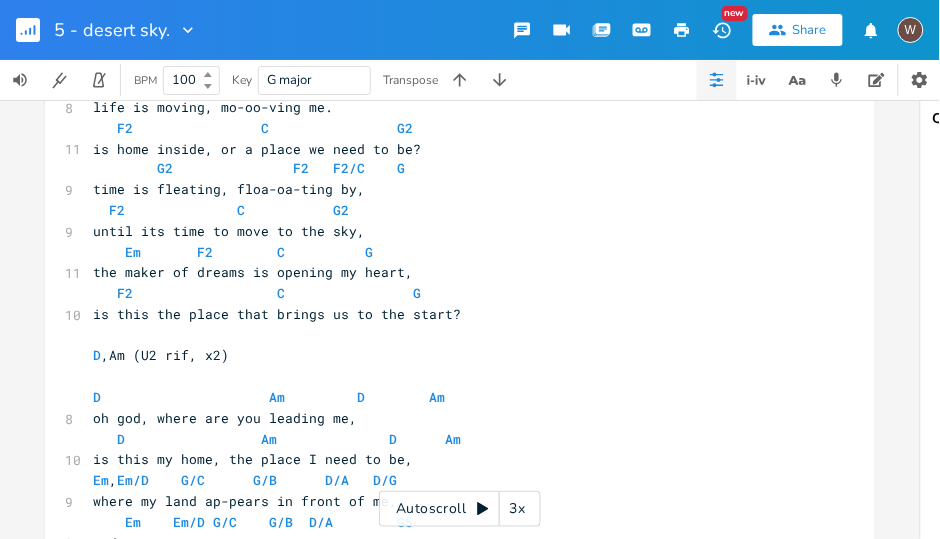 scroll, scrollTop: 514, scrollLeft: 0, axis: vertical 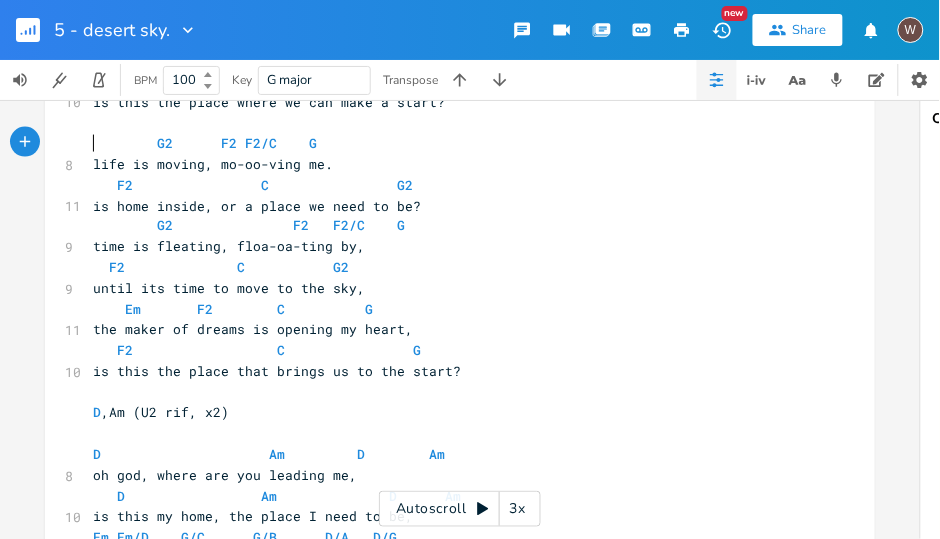click on "G2        F2   F2/C      G" at bounding box center (205, 143) 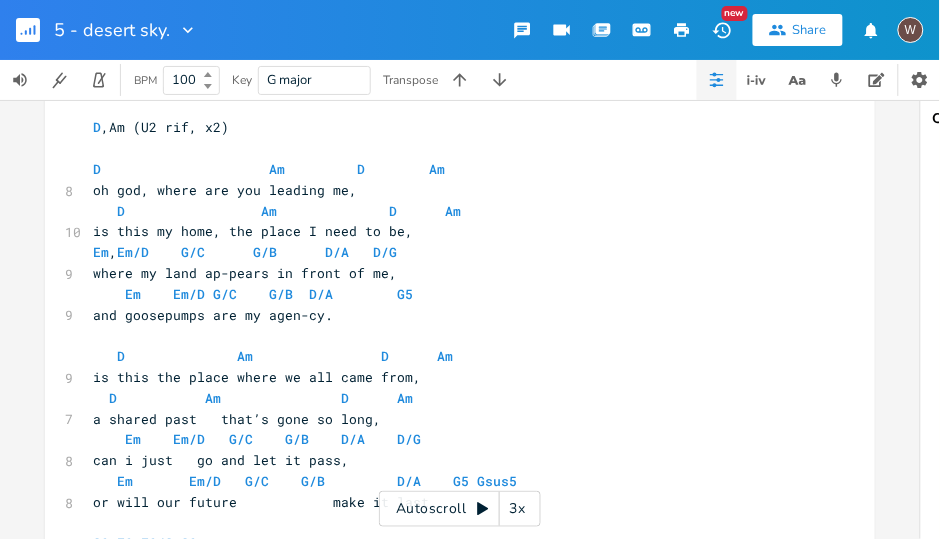 scroll, scrollTop: 1142, scrollLeft: 0, axis: vertical 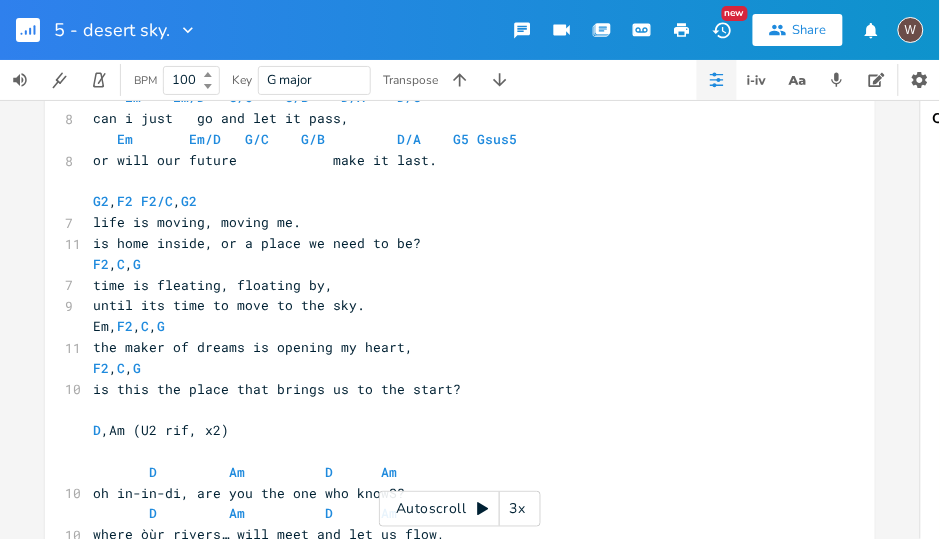 click on "​" at bounding box center (450, 181) 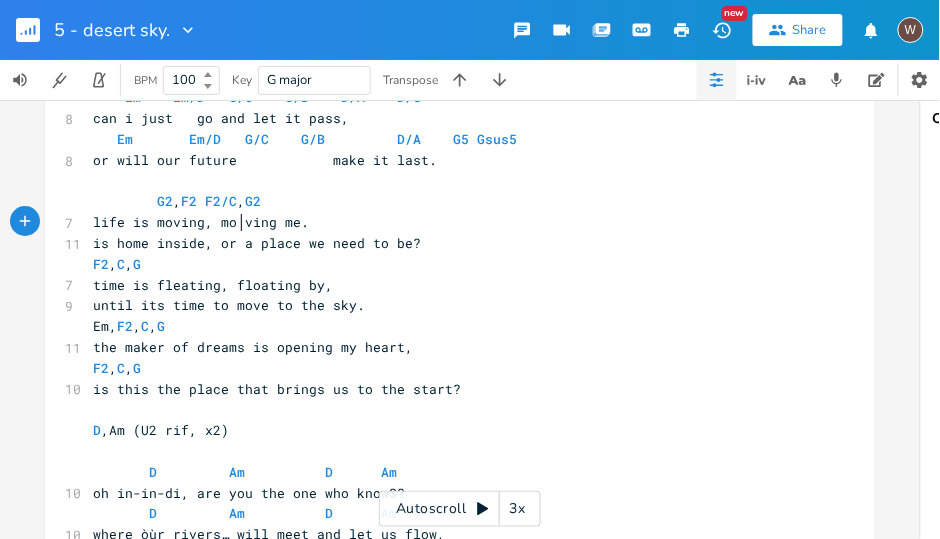 scroll, scrollTop: 0, scrollLeft: 5, axis: horizontal 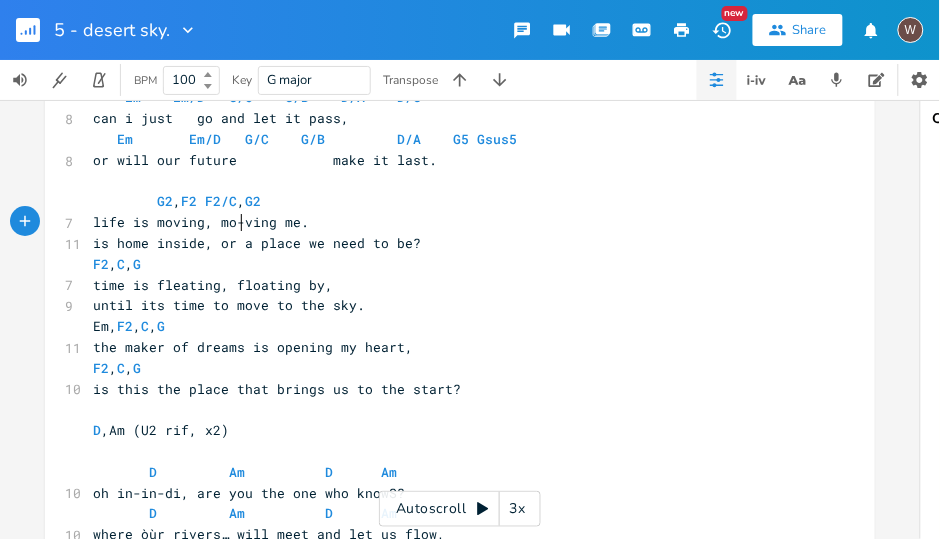 type on "---" 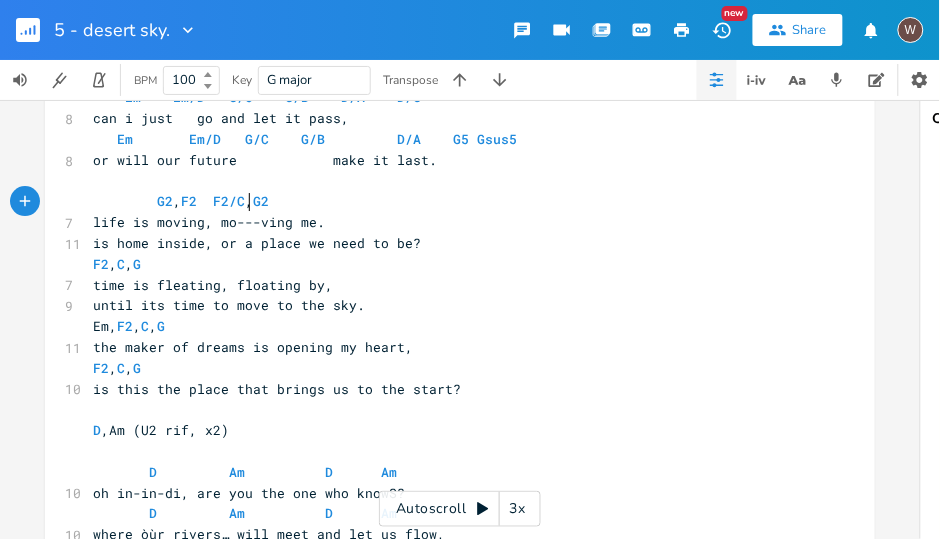 scroll, scrollTop: 0, scrollLeft: 4, axis: horizontal 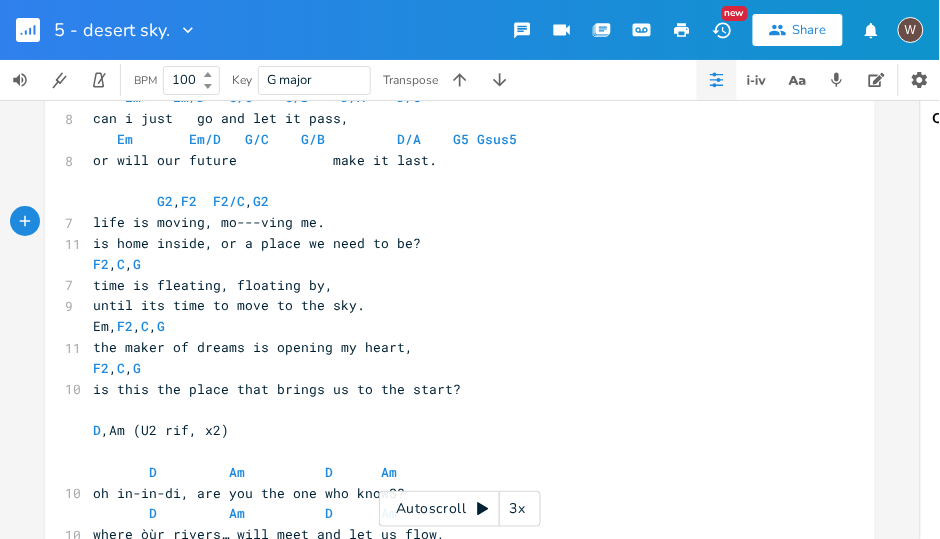 type on "-" 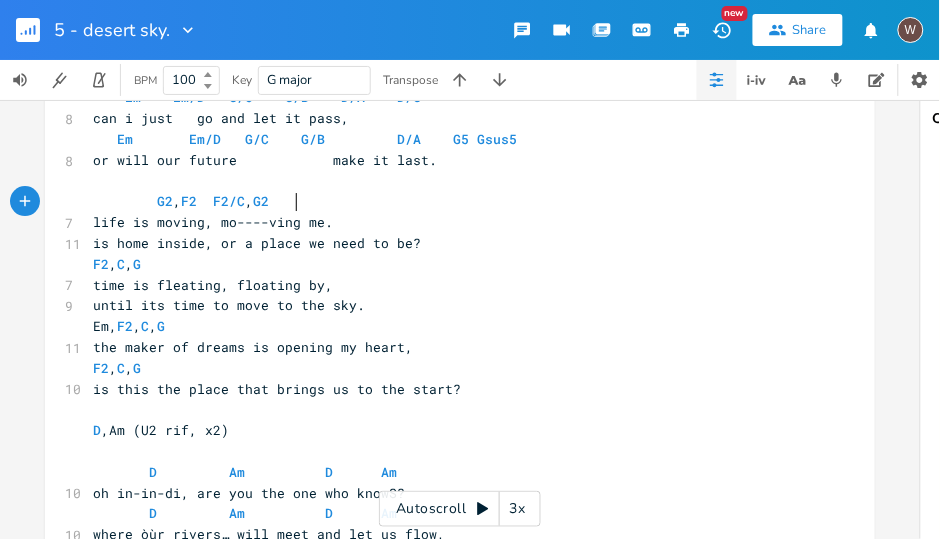 scroll, scrollTop: 0, scrollLeft: 3, axis: horizontal 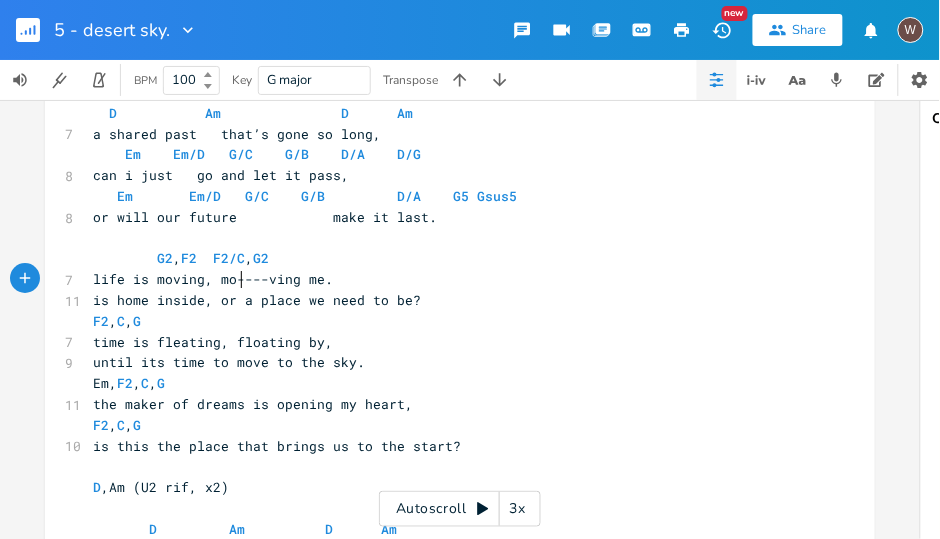 click on "life is moving, mo----ving me." at bounding box center (213, 279) 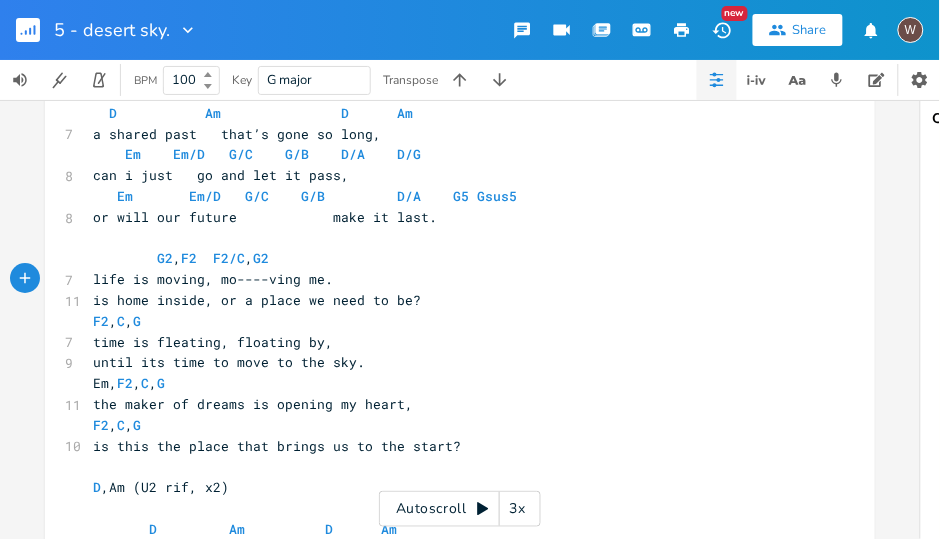 type on "oo" 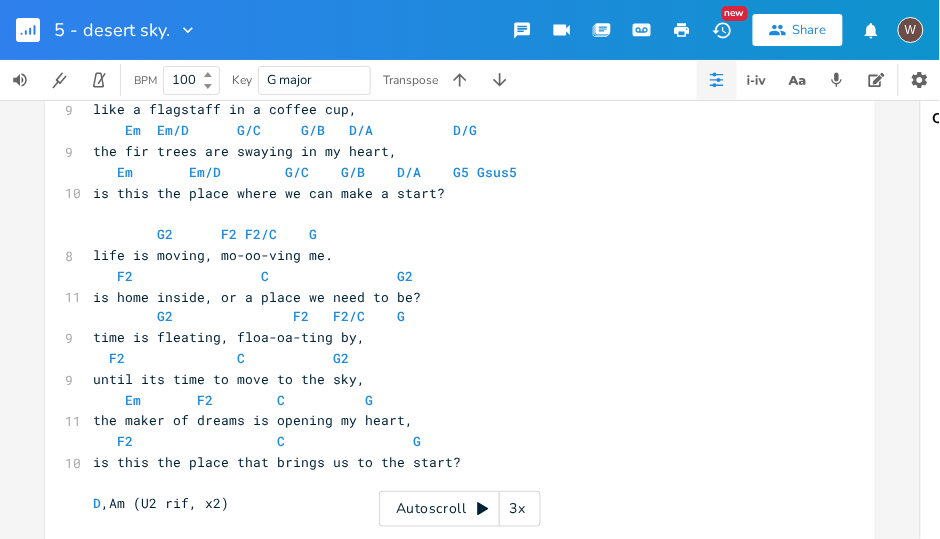 scroll, scrollTop: 400, scrollLeft: 0, axis: vertical 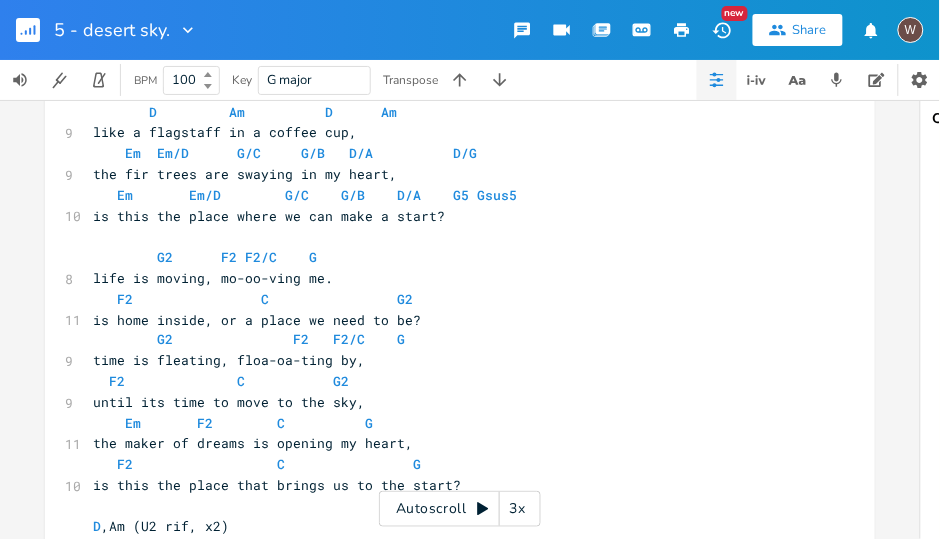 click on "F2                  C                  G2" at bounding box center (450, 299) 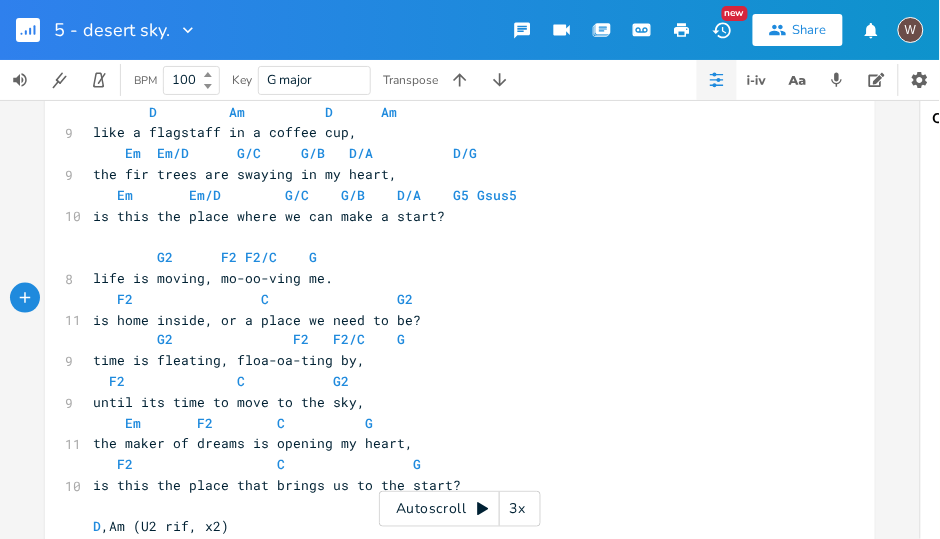 type on "F2                C                G2" 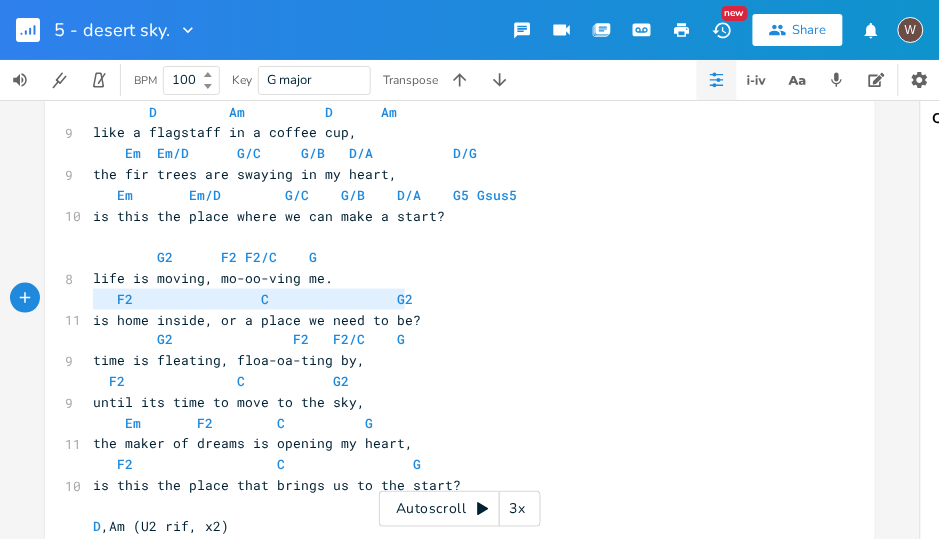 click on "F2                  C                  G2" at bounding box center (450, 299) 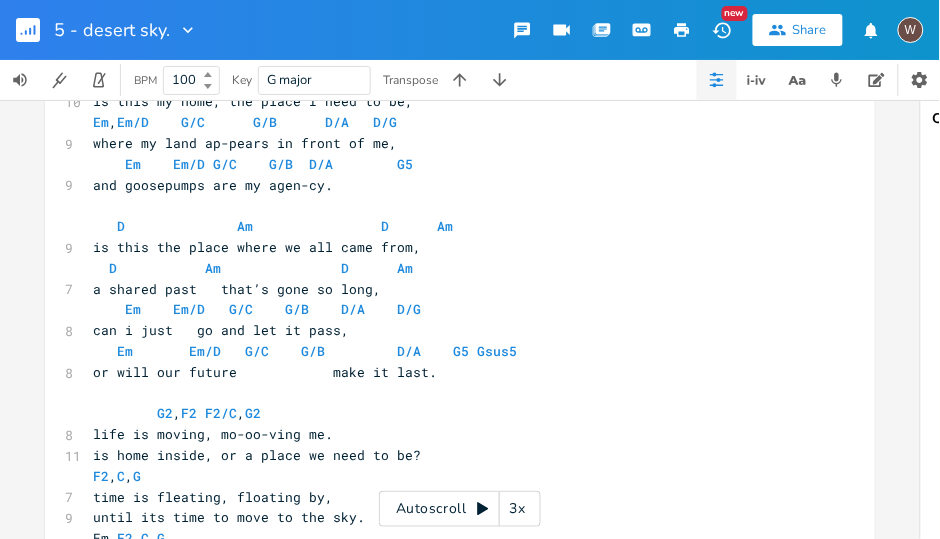 scroll, scrollTop: 971, scrollLeft: 0, axis: vertical 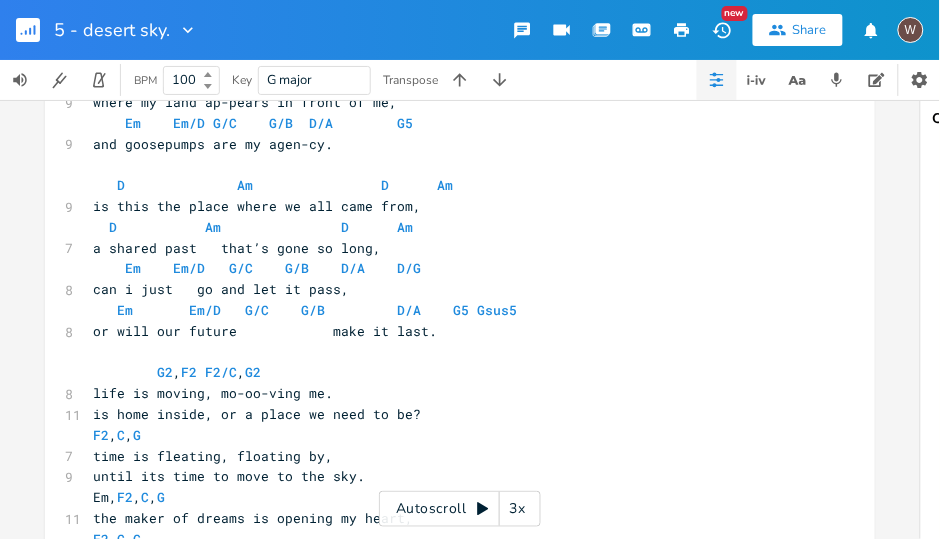 click on "is home inside, or a place we need to be?" at bounding box center [257, 414] 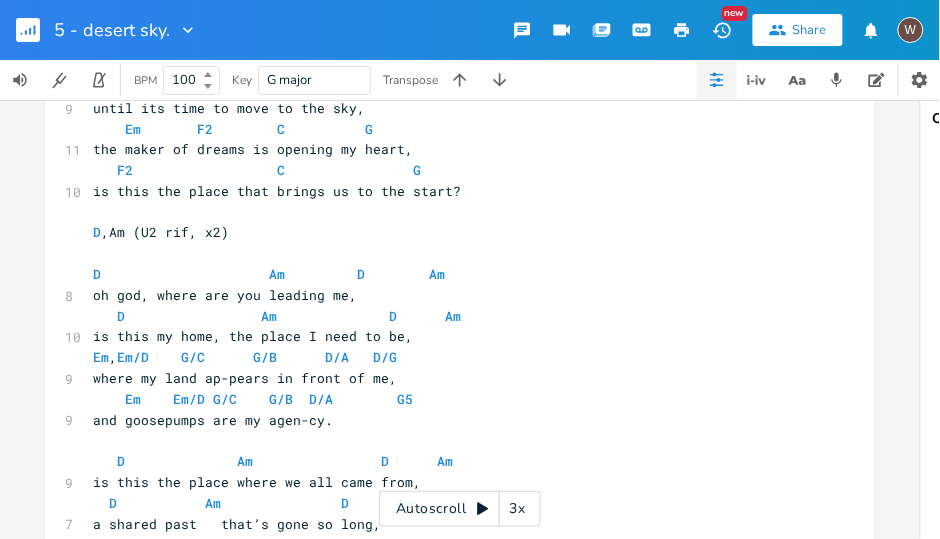 scroll, scrollTop: 571, scrollLeft: 0, axis: vertical 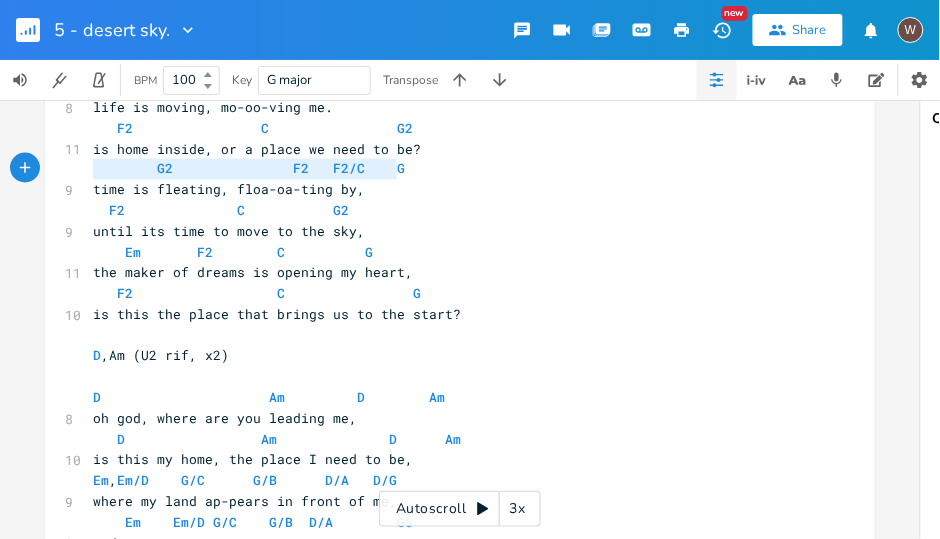 type on "G2               F2   F2/C    G" 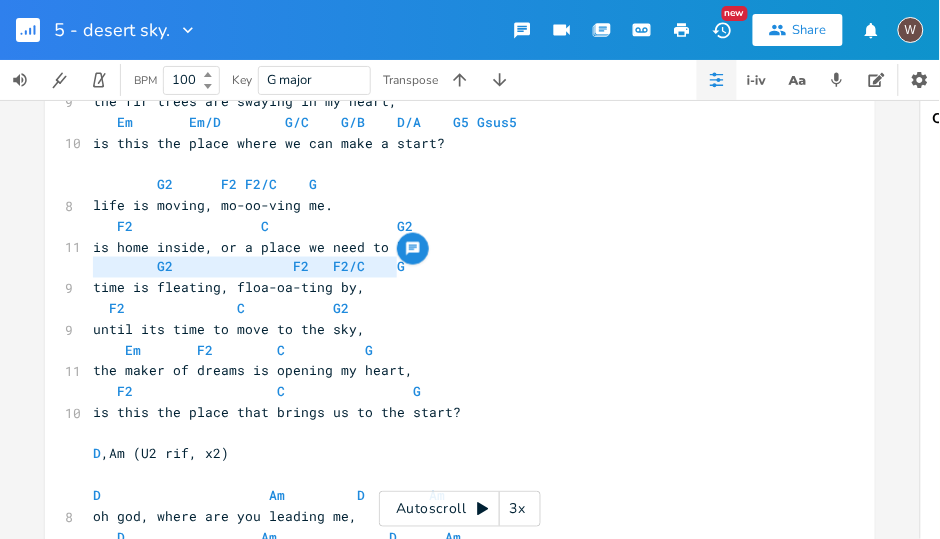 scroll, scrollTop: 400, scrollLeft: 0, axis: vertical 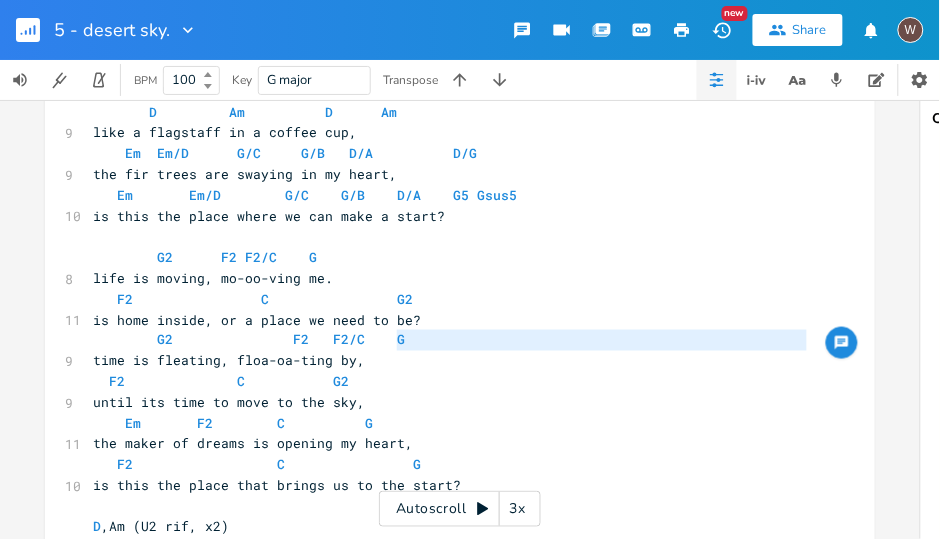 click on "Em         F2          C            G" at bounding box center [450, 424] 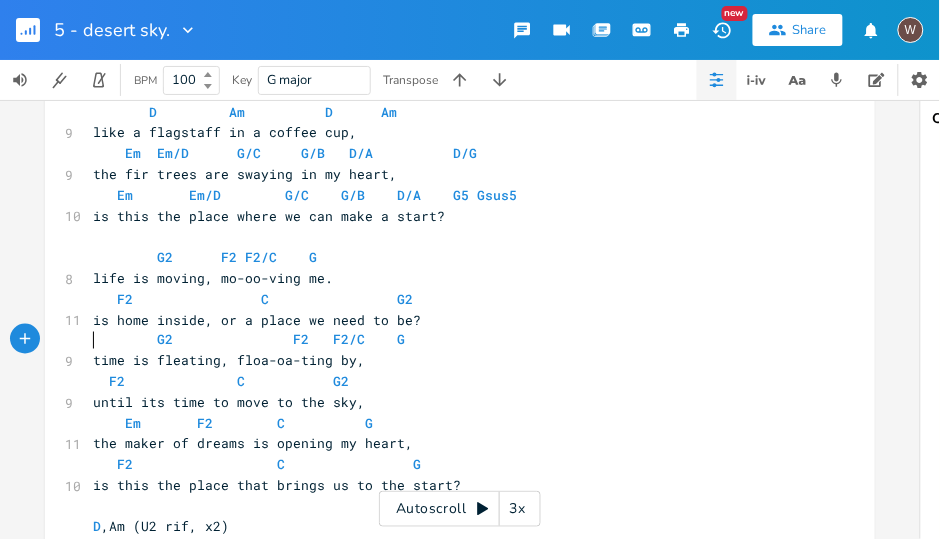 click on "G2                 F2     F2/C      G" at bounding box center [249, 340] 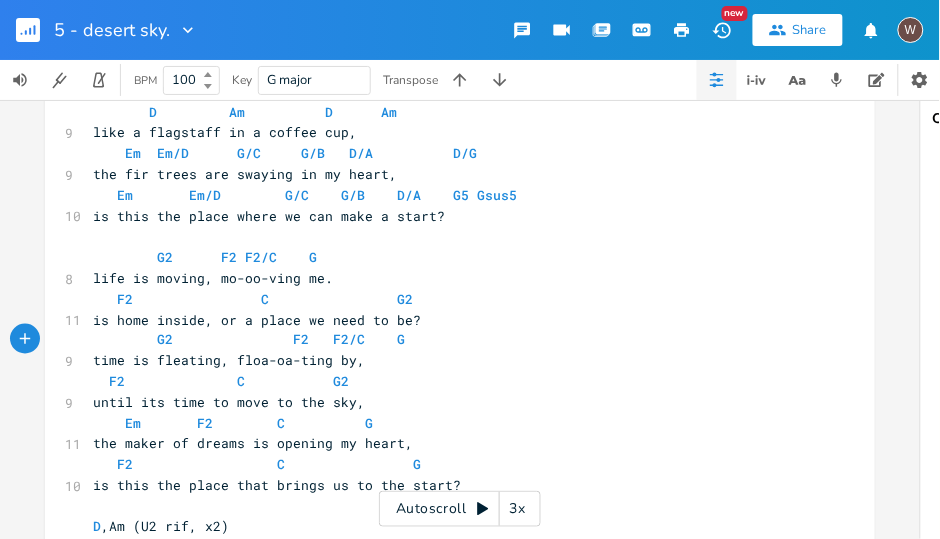 type on "G2               F2   F2/C    G
time is fleating, floa-oa-ting by,
F2              C           G2
until its time to move to the sky,
Em       F2        C          G
the maker of dreams is opening my heart,
F2                  C                G
is this the place that brings us to the start?" 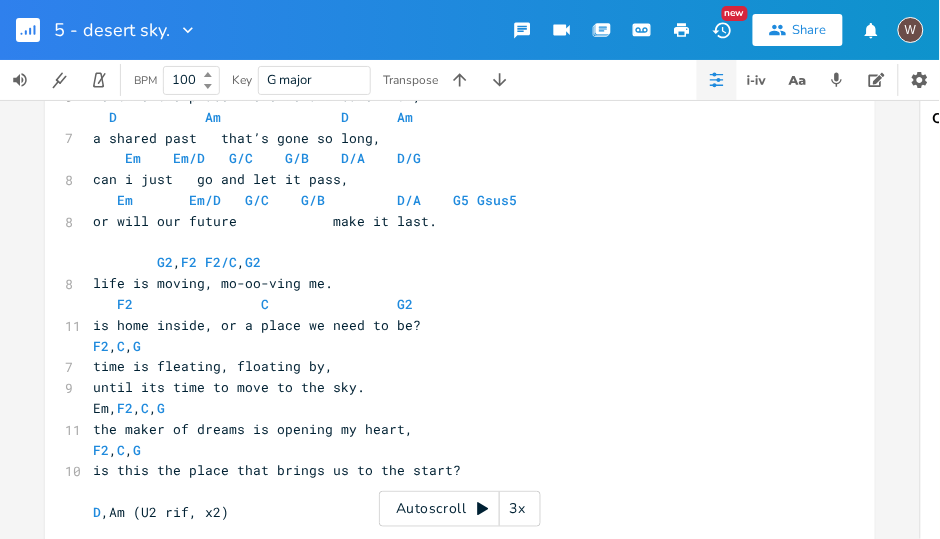 scroll, scrollTop: 1085, scrollLeft: 0, axis: vertical 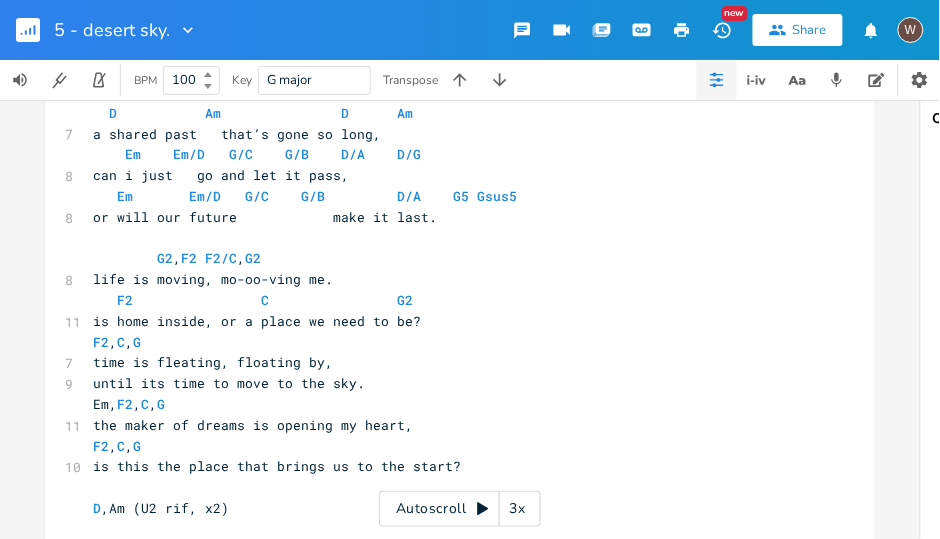 click on "time is fleating, floating by," at bounding box center [213, 362] 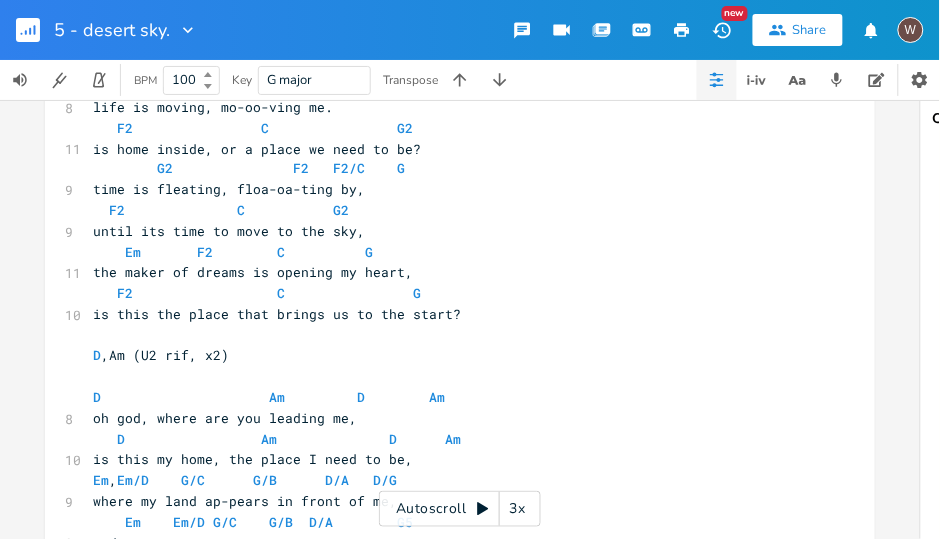 scroll, scrollTop: 228, scrollLeft: 0, axis: vertical 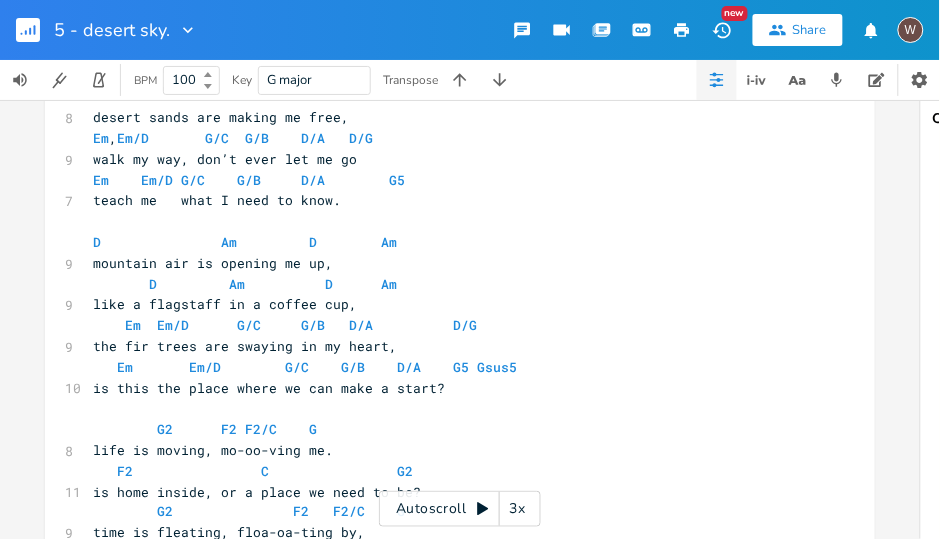 click on "G2        F2   F2/C      G" at bounding box center (205, 429) 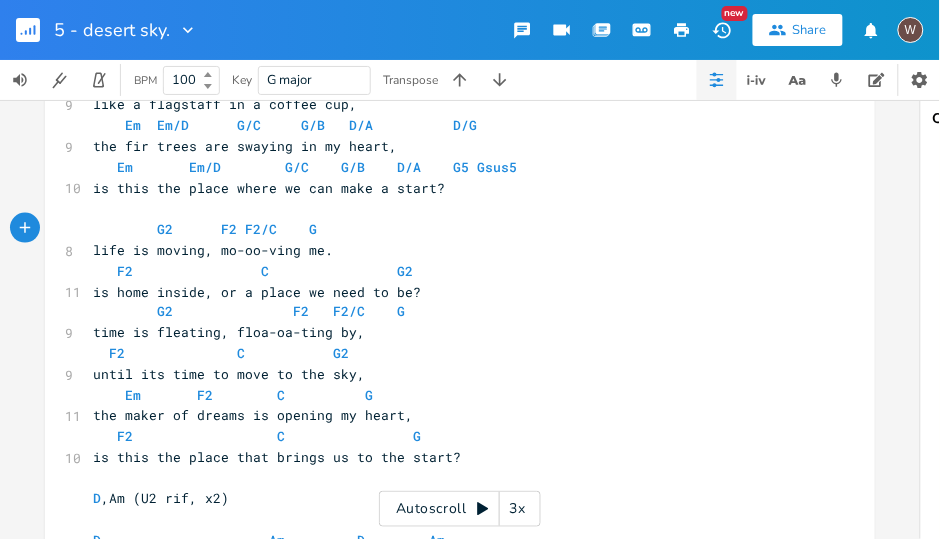 scroll, scrollTop: 457, scrollLeft: 0, axis: vertical 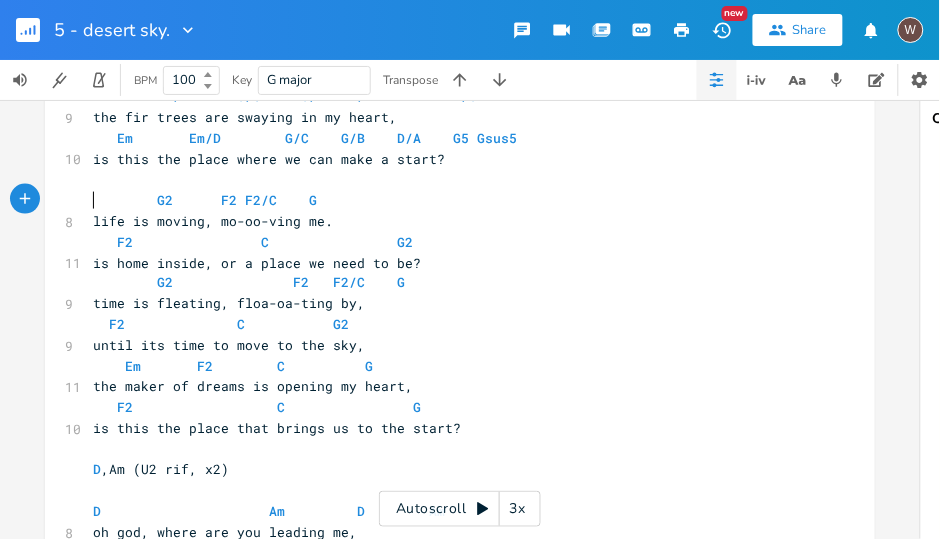 type on "G2      F2 F2/C    G
life is moving, mo-oo-ving me.
F2                C                G2
is home inside, or a place we need to be?
G2               F2   F2/C    G
time is fleating, floa-oa-ting by,
F2              C           G2
until its time to move to the sky,
Em       F2        C          G
the maker of dreams is opening my heart,
F2                  C                G
is this the place that brings us to the start?" 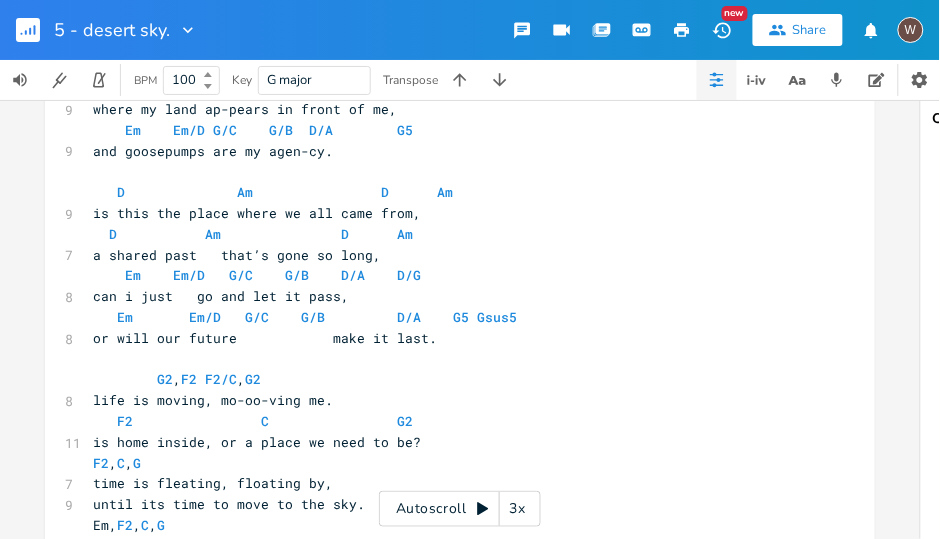 scroll, scrollTop: 971, scrollLeft: 0, axis: vertical 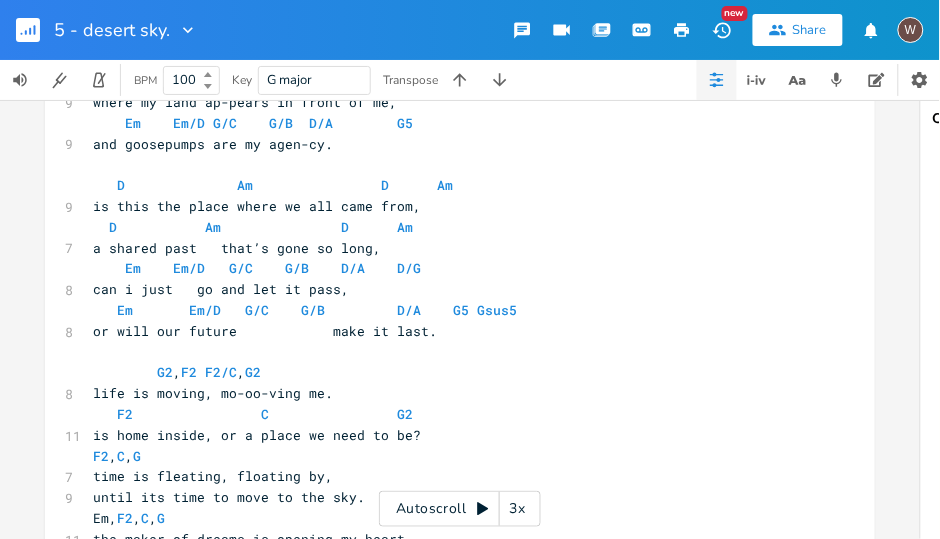 click on "G2 ,      F2   F2/C ,   G2" at bounding box center (450, 372) 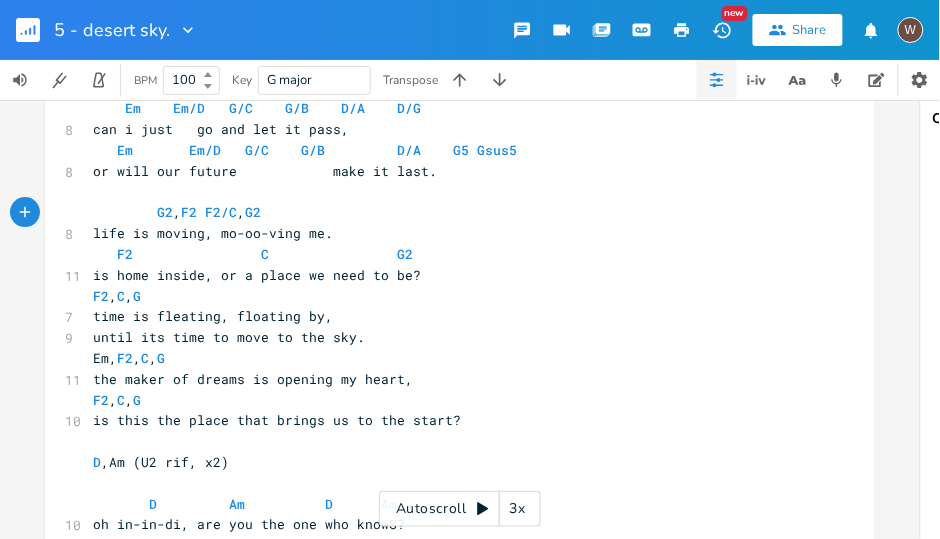 scroll, scrollTop: 1142, scrollLeft: 0, axis: vertical 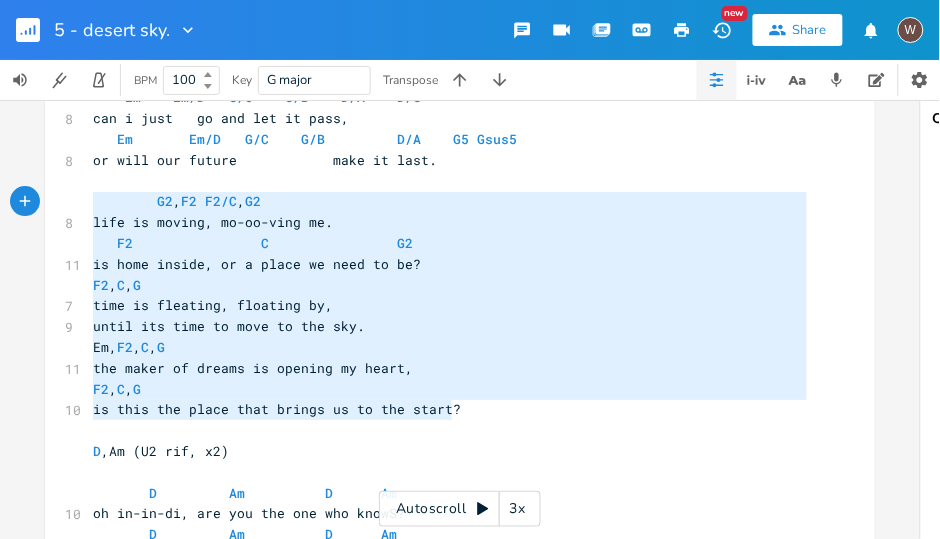 type on "G2,     F2 F2/C,  G2
life is moving, mo-oo-ving me.
F2                C                G2
is home inside, or a place we need to be?
F2,C,G
time is fleating, floating by,
until its time to move to the sky.
Em,F2,C, G
the maker of dreams is opening my heart,
F2,C,G
is this the place that brings us to the start?" 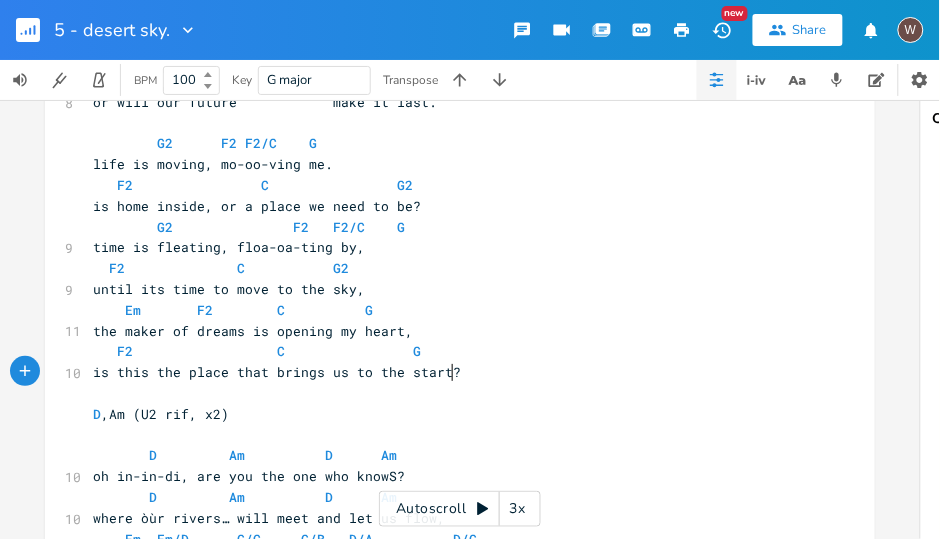 scroll, scrollTop: 1085, scrollLeft: 0, axis: vertical 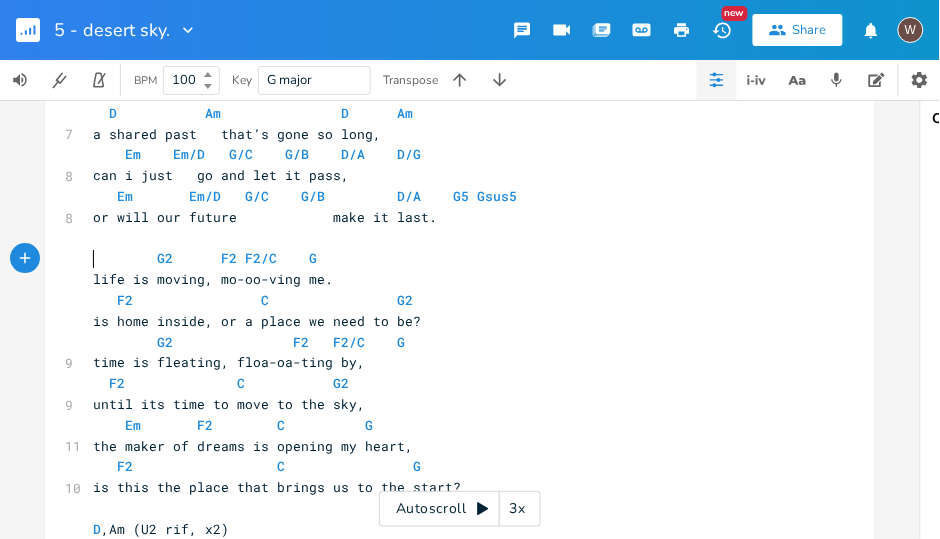 click on "G2        F2   F2/C      G" at bounding box center (450, 258) 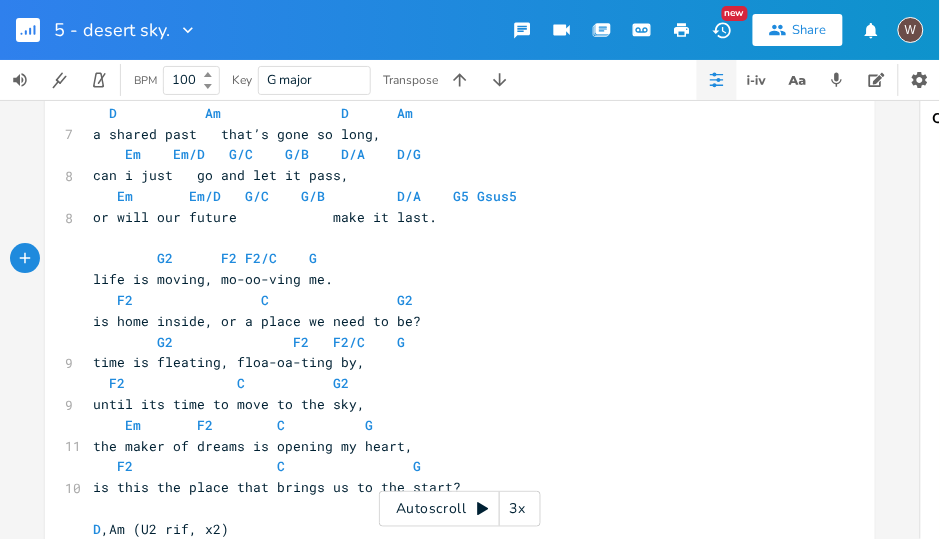 type on "G2      F2 F2/C    G" 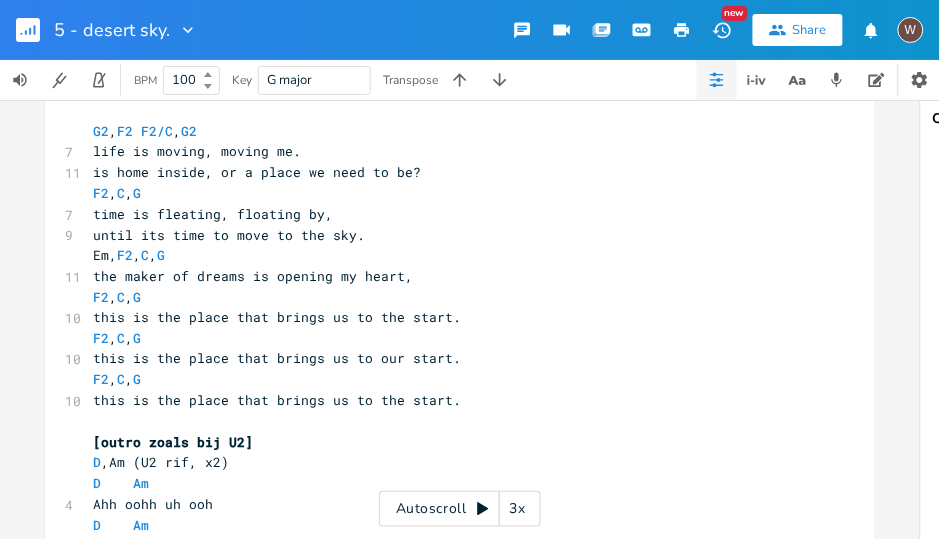 scroll, scrollTop: 1714, scrollLeft: 0, axis: vertical 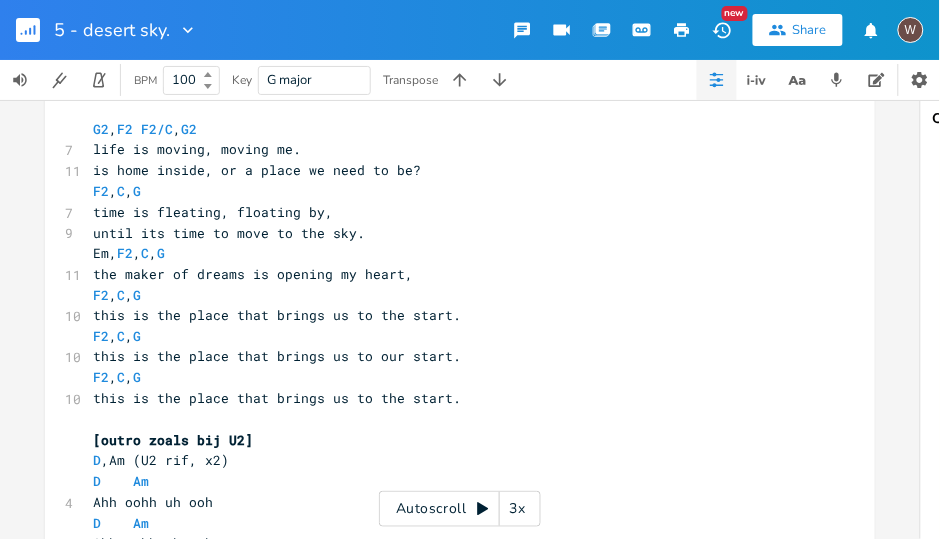 click on "G2" at bounding box center [101, 129] 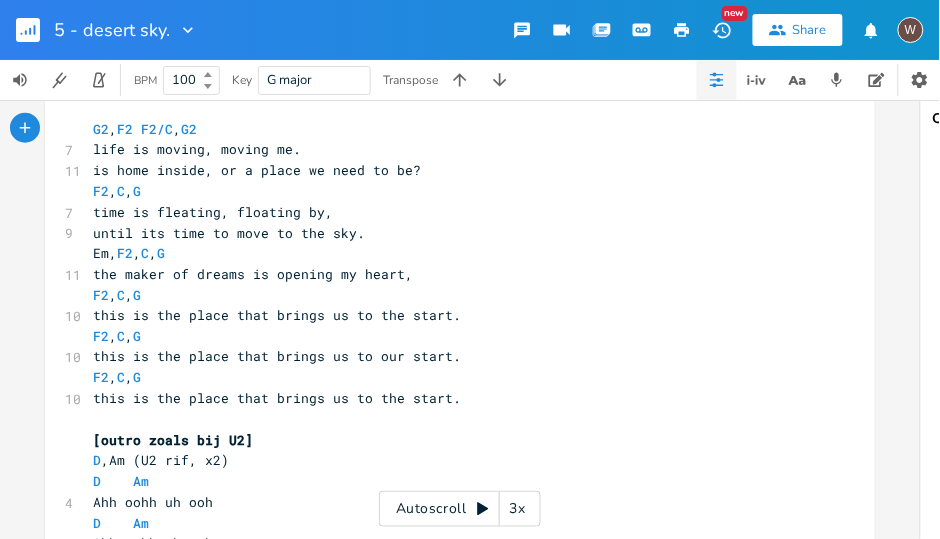 type on "G2, F2 F2/C, G2" 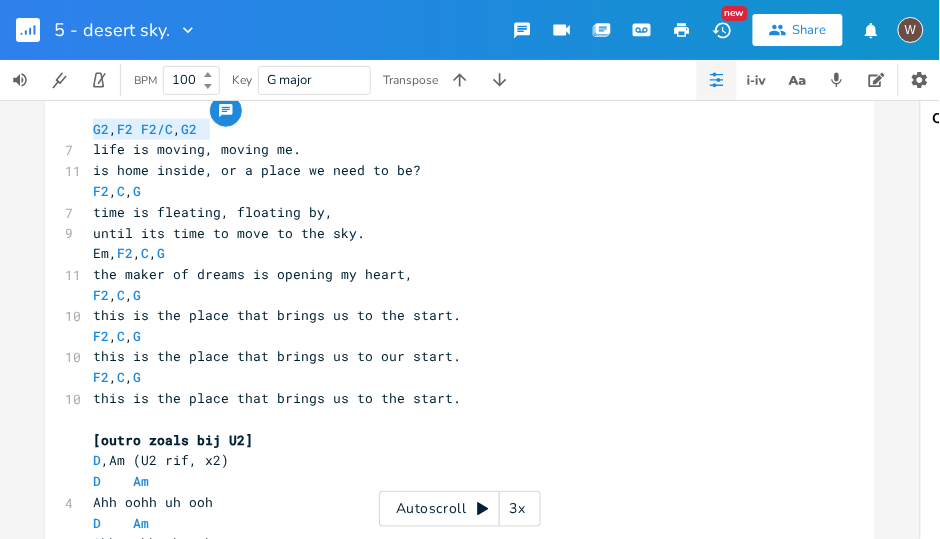 paste 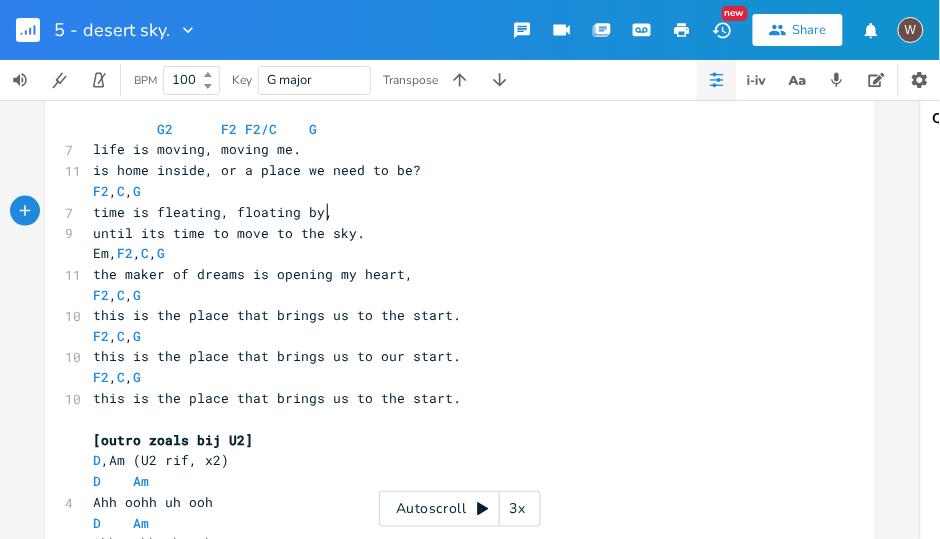 click on "time is fleating, floating by," at bounding box center [450, 212] 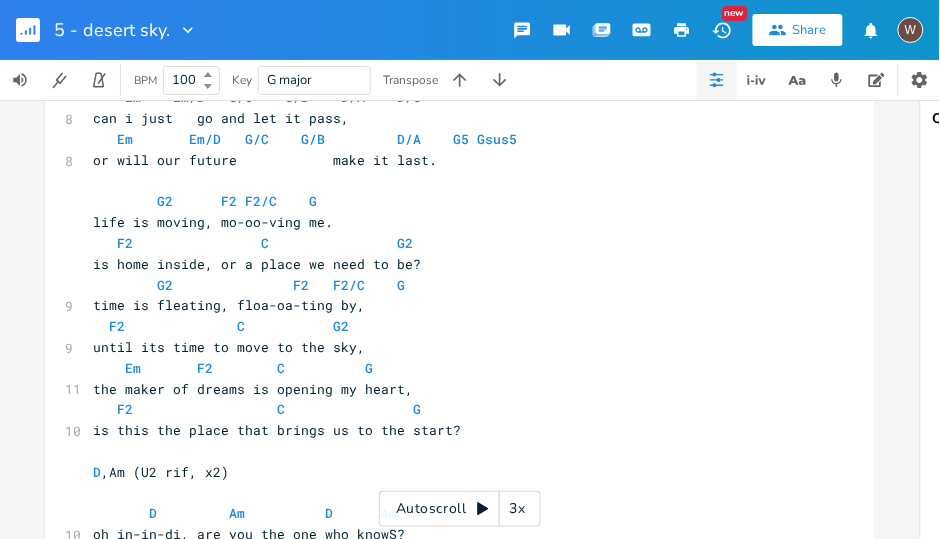 scroll, scrollTop: 971, scrollLeft: 0, axis: vertical 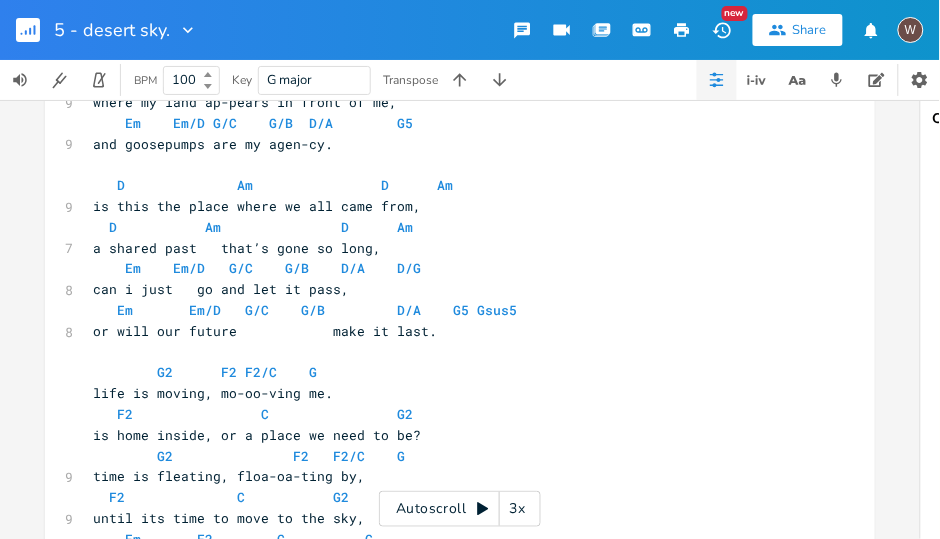 click on "F2                  C                  G2" at bounding box center (450, 414) 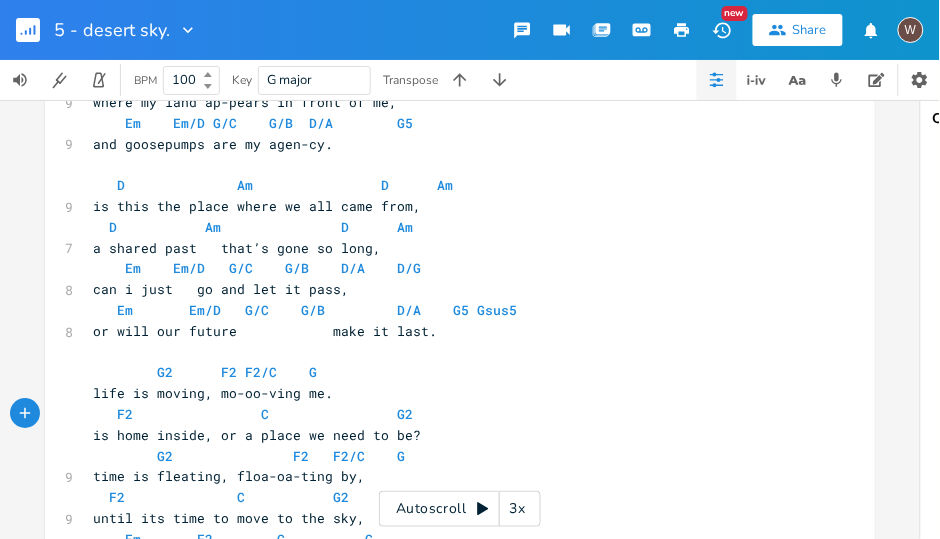 type on "F2                C                G2" 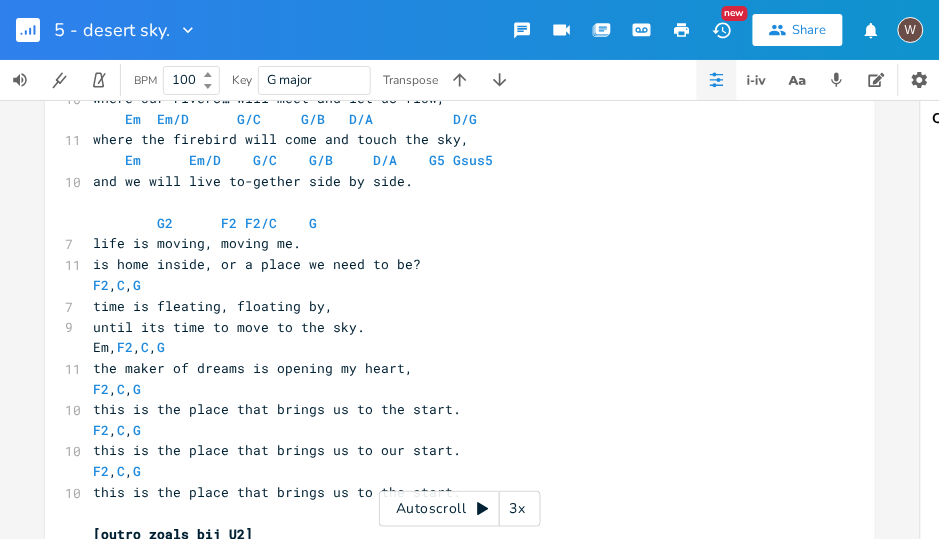 scroll, scrollTop: 1657, scrollLeft: 0, axis: vertical 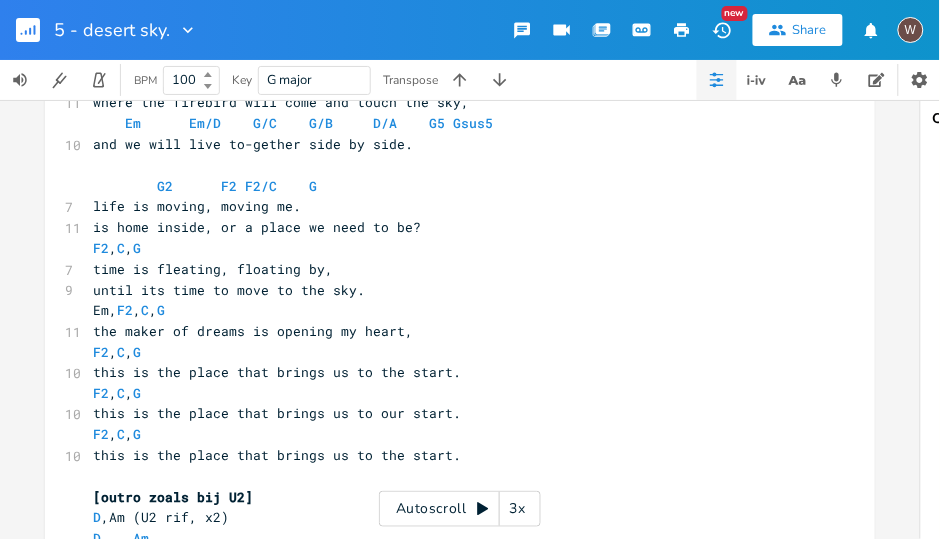 click on "is home inside, or a place we need to be?" at bounding box center (257, 227) 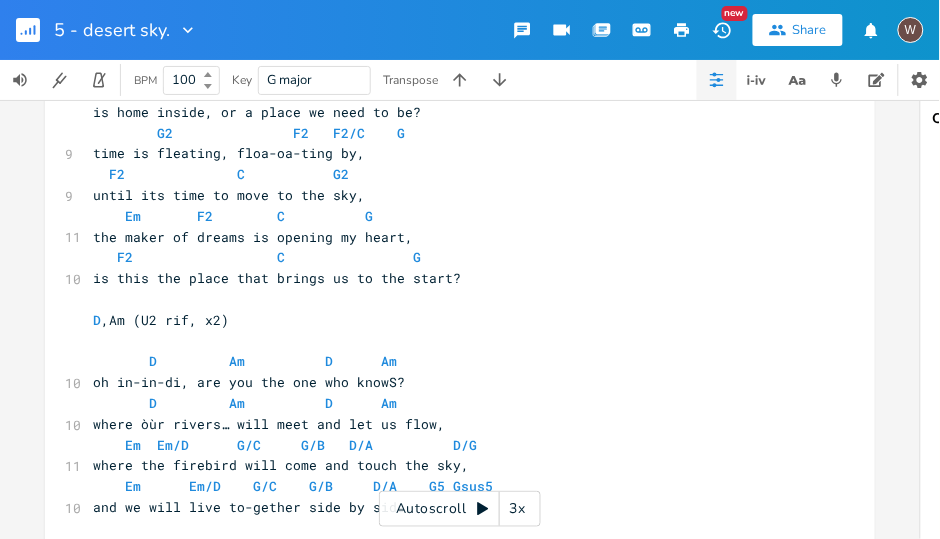 scroll, scrollTop: 1257, scrollLeft: 0, axis: vertical 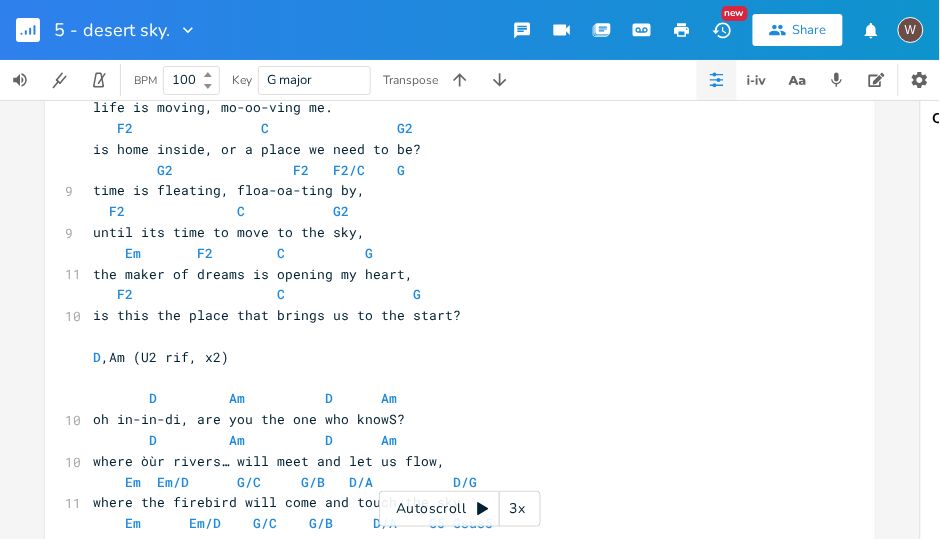 click on "G2                 F2     F2/C      G" at bounding box center [249, 170] 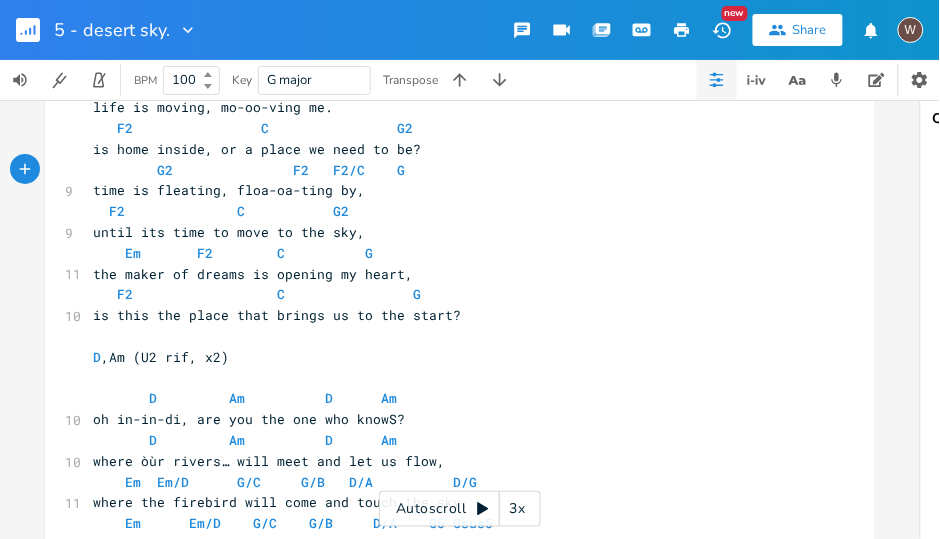 type on "G2               F2   F2/C    G" 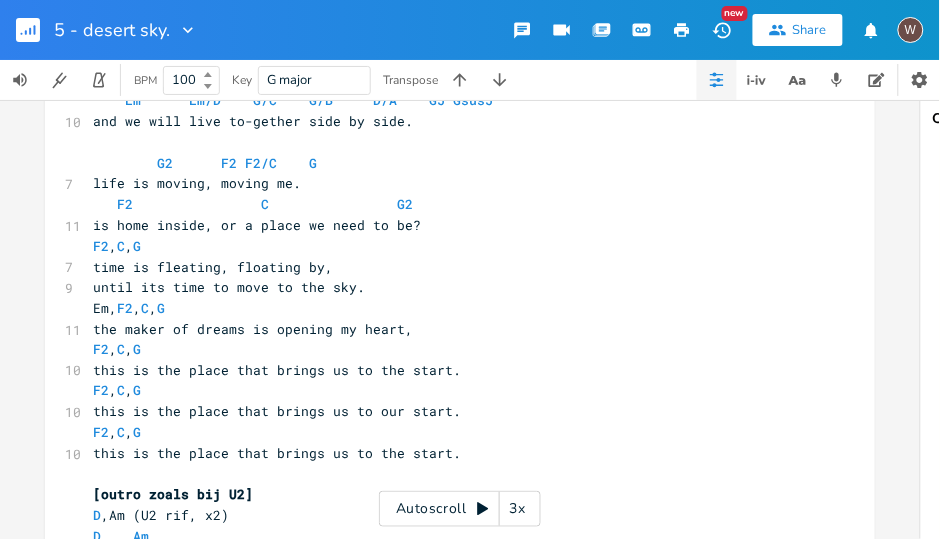 scroll, scrollTop: 1657, scrollLeft: 0, axis: vertical 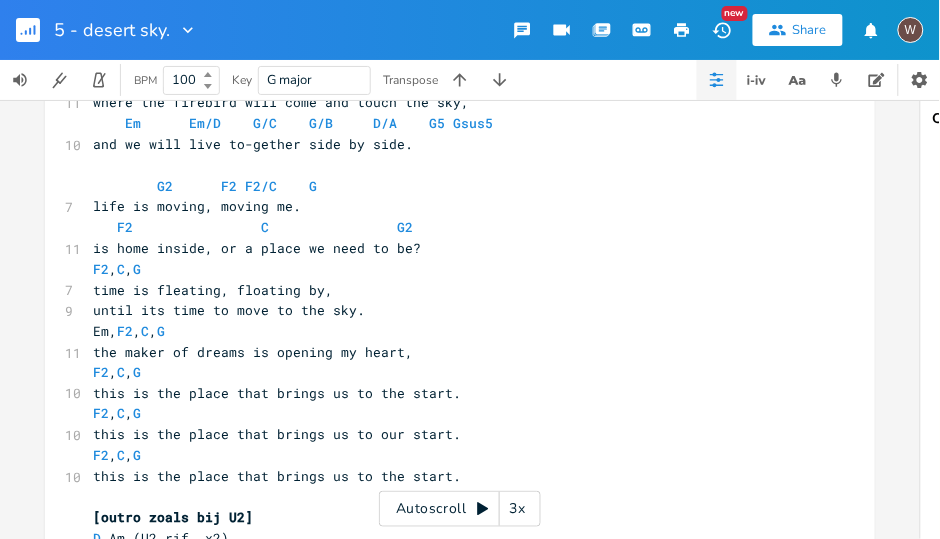 click on "until its time to move to the sky." at bounding box center (450, 310) 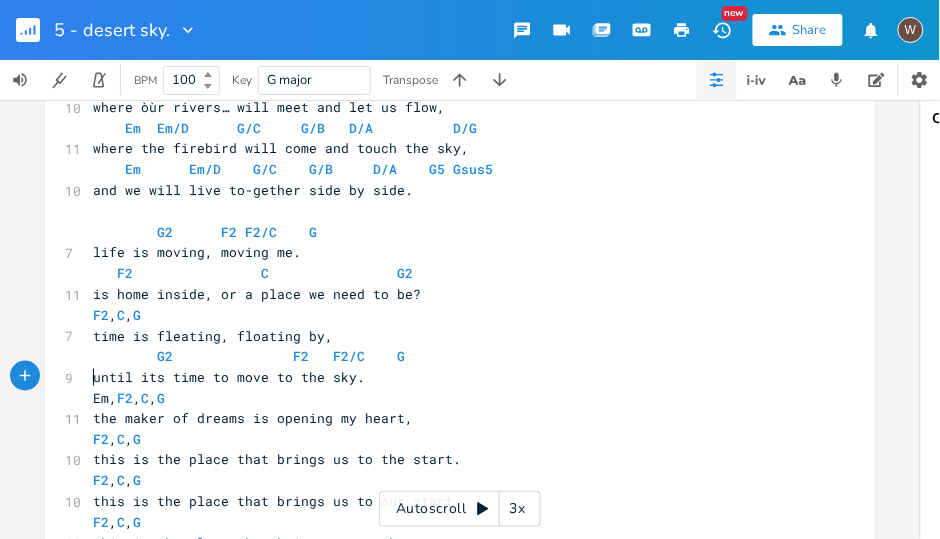 scroll, scrollTop: 1714, scrollLeft: 0, axis: vertical 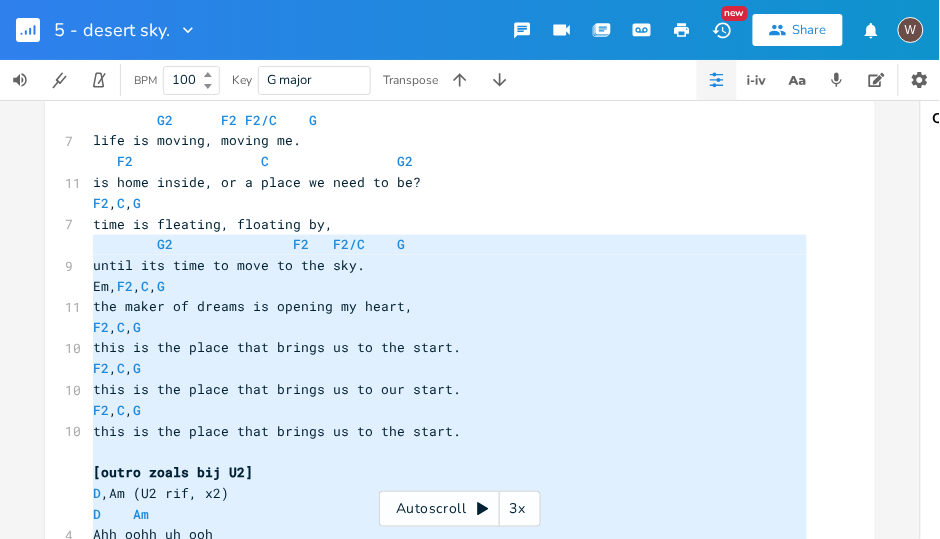 type on "G2               F2   F2/C    G
until its time to move to the sky.
Em,F2,C, G
this is the place that brings us to the start.
F2,C,G
this is the place that brings us to our start.
F2,C,G
this is the place that brings us to the start.
[outro zoals bij U2]
D,Am (U2 rif, x2)
D    Am
Ahh oohh uh ooh
D    Am
Ahh oohh uh ooh
D" 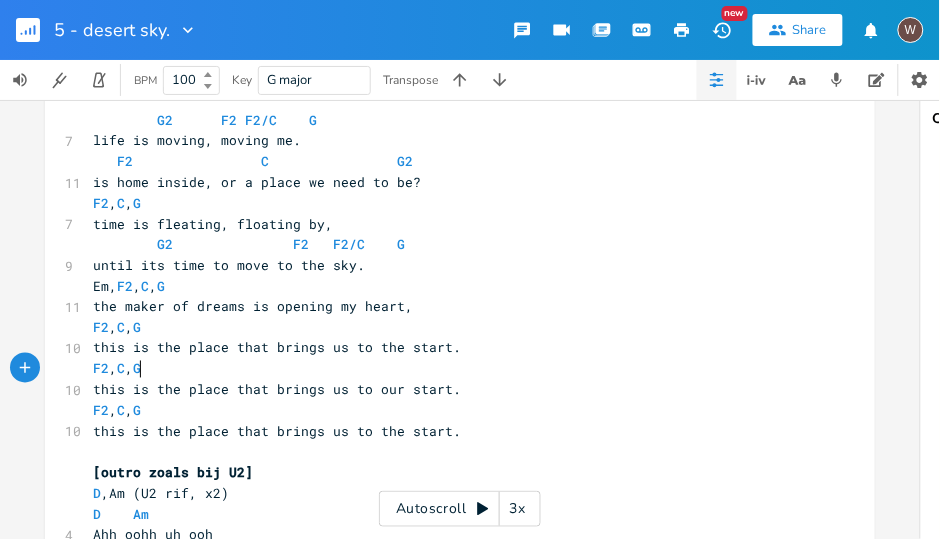 click on "G2                 F2     F2/C      G" at bounding box center (450, 244) 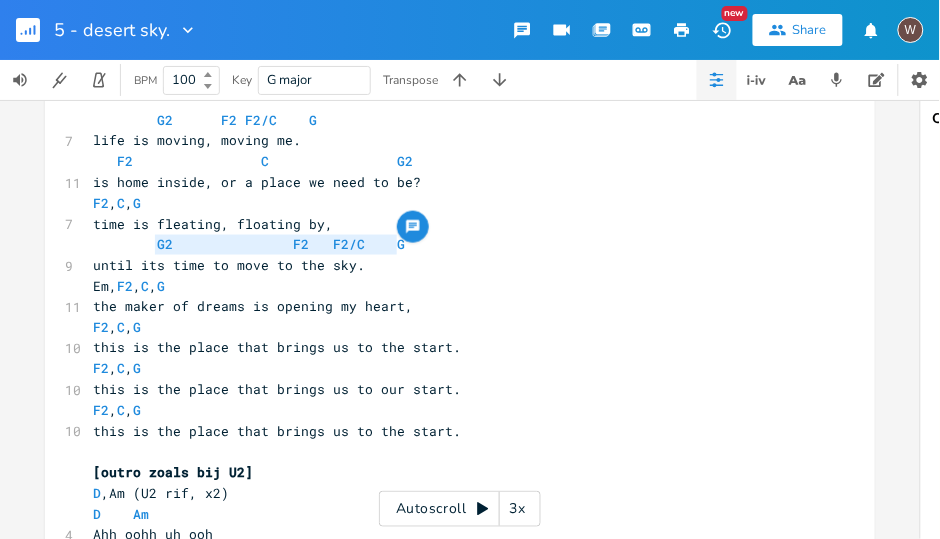 type on "G2               F2   F2/C    G" 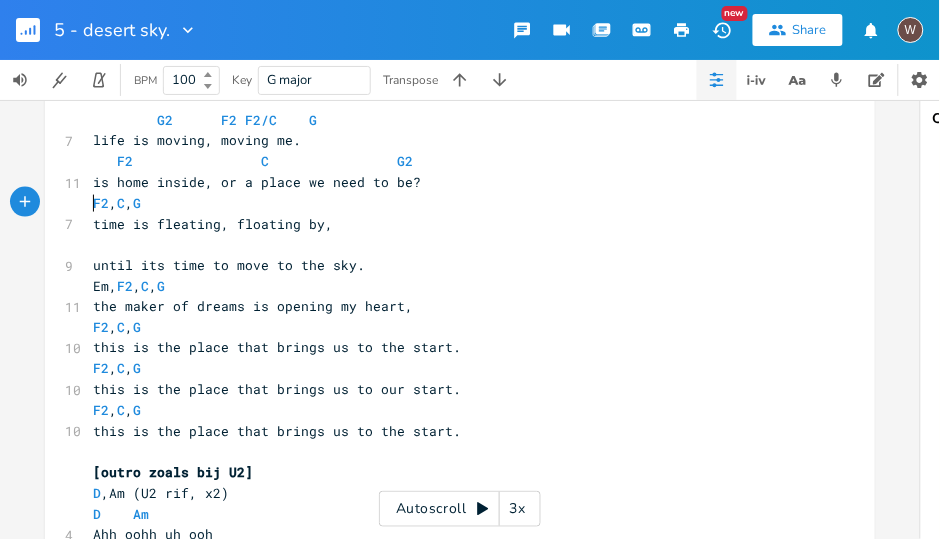 paste on "F2,C,G" 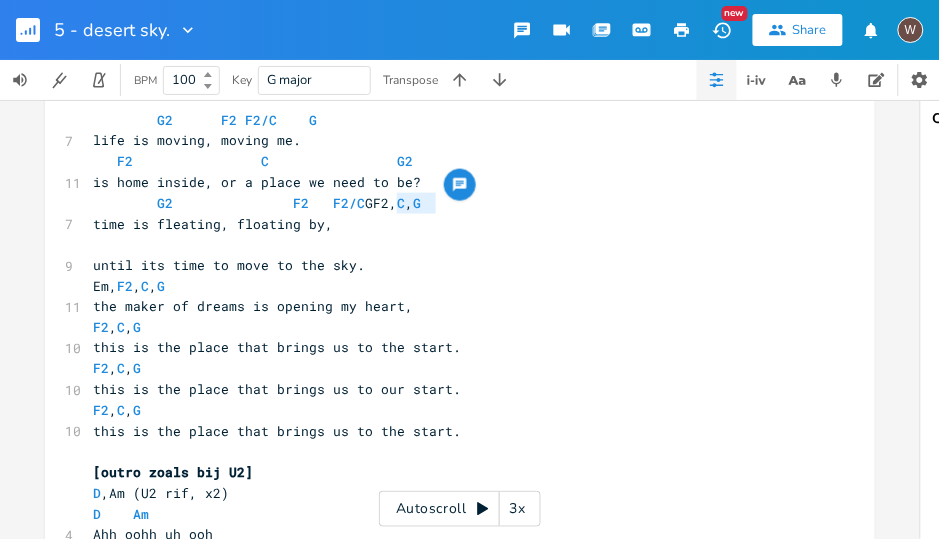 type on "F2,C,G" 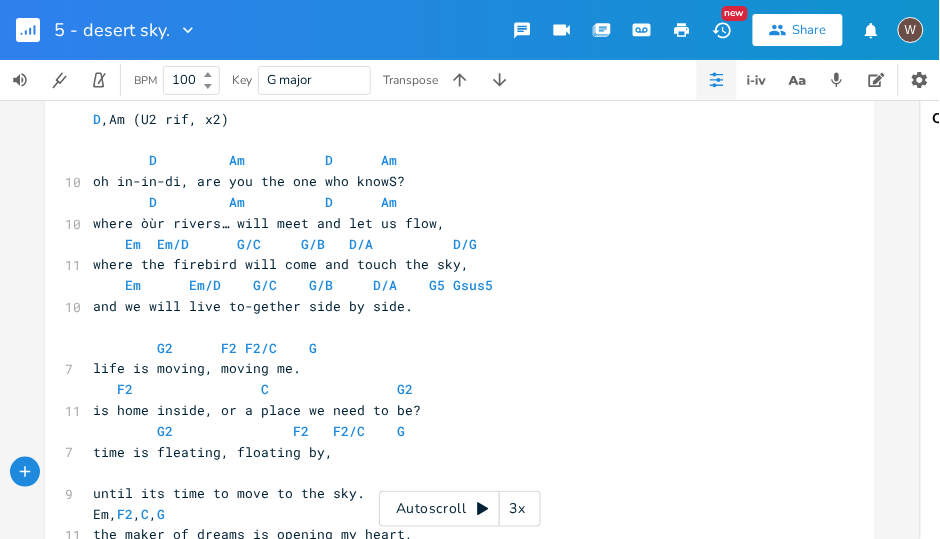 scroll, scrollTop: 1266, scrollLeft: 0, axis: vertical 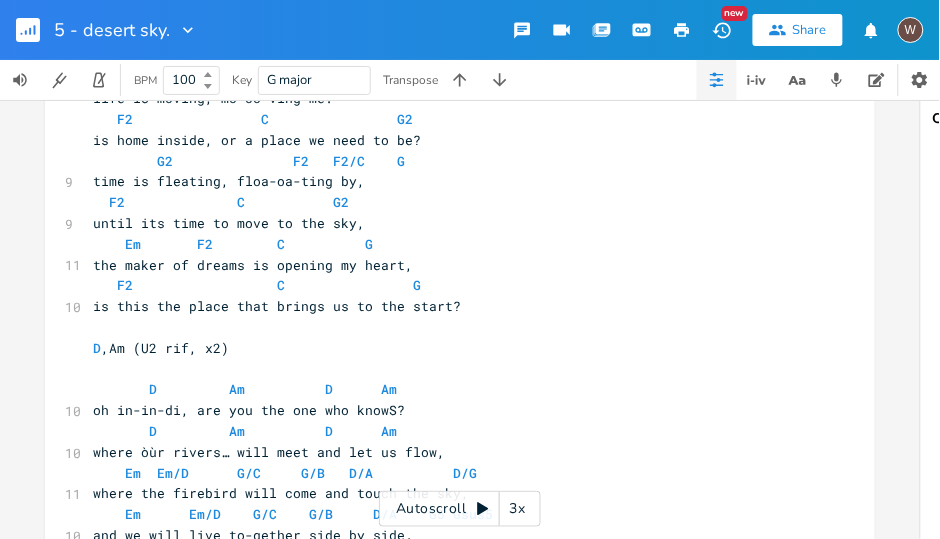 click on "F2                C             G2" at bounding box center (450, 202) 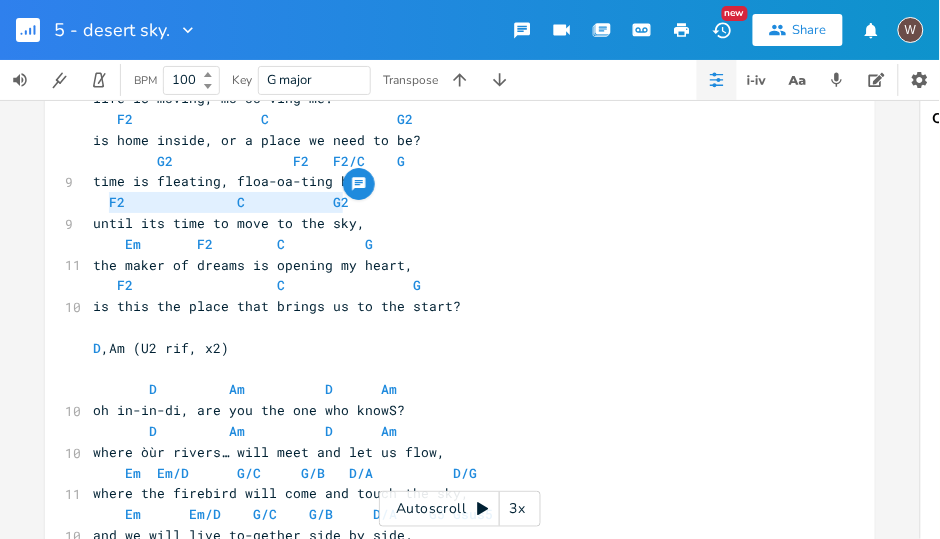 type on "F2              C           G2" 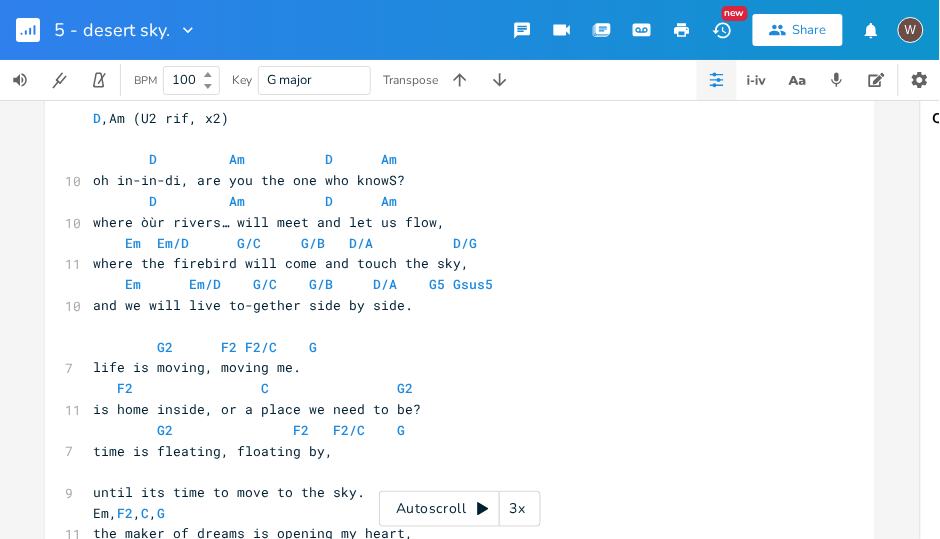 scroll, scrollTop: 1552, scrollLeft: 0, axis: vertical 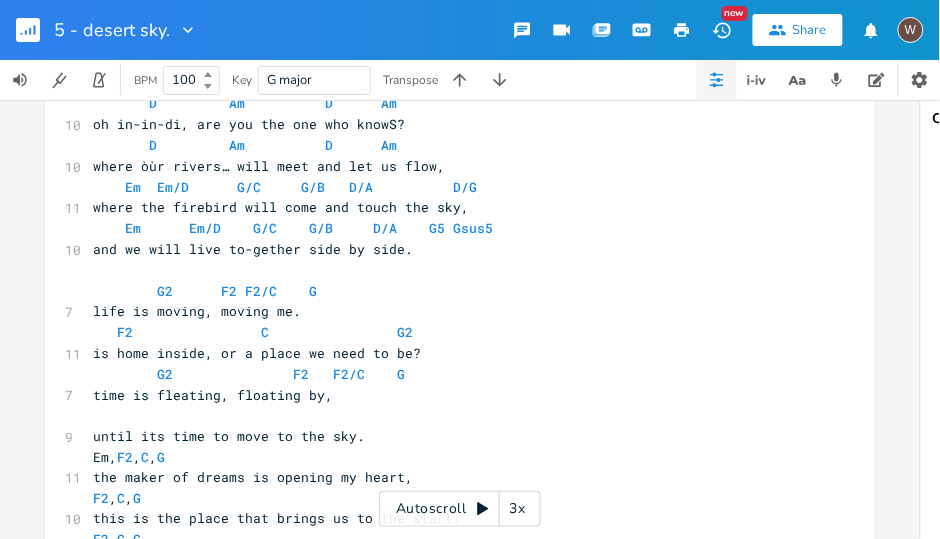 click on "​" at bounding box center (450, 415) 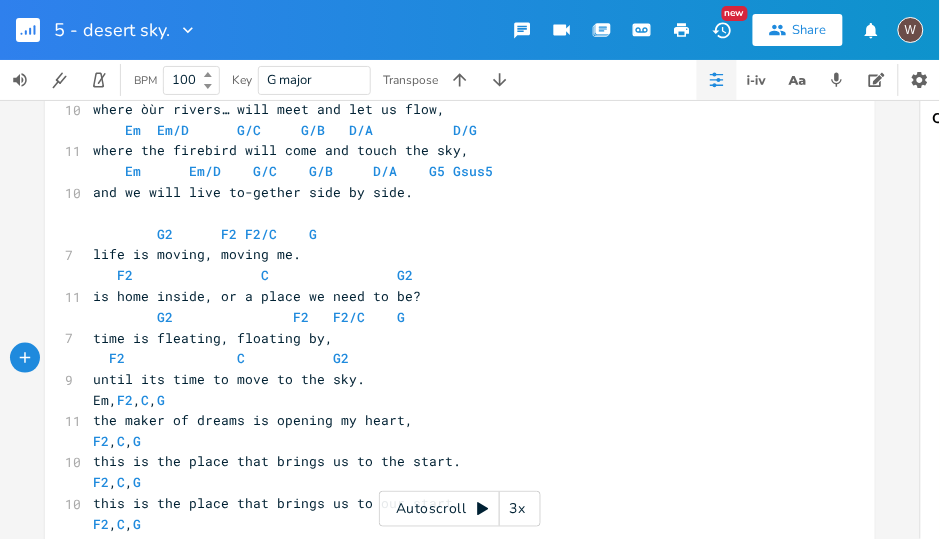 scroll, scrollTop: 1266, scrollLeft: 0, axis: vertical 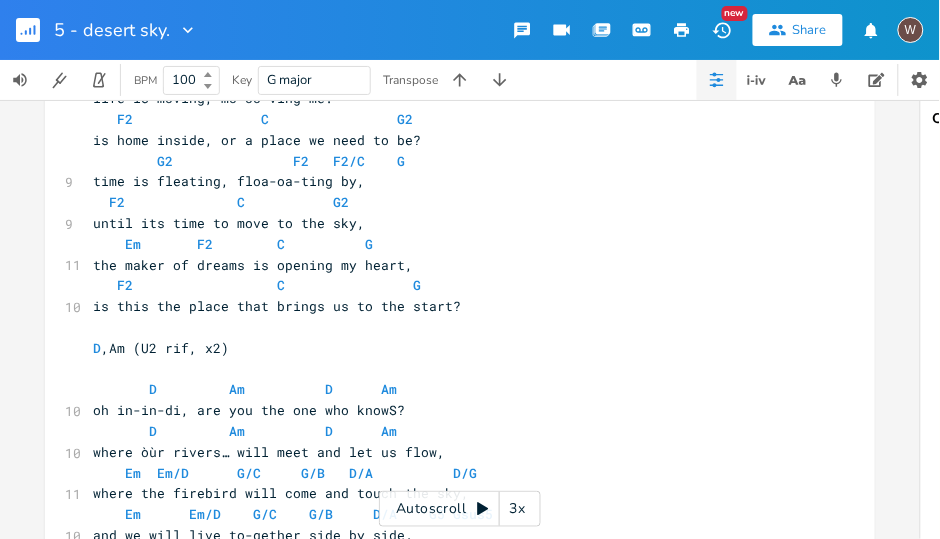 click on "Em         F2          C            G" at bounding box center (450, 244) 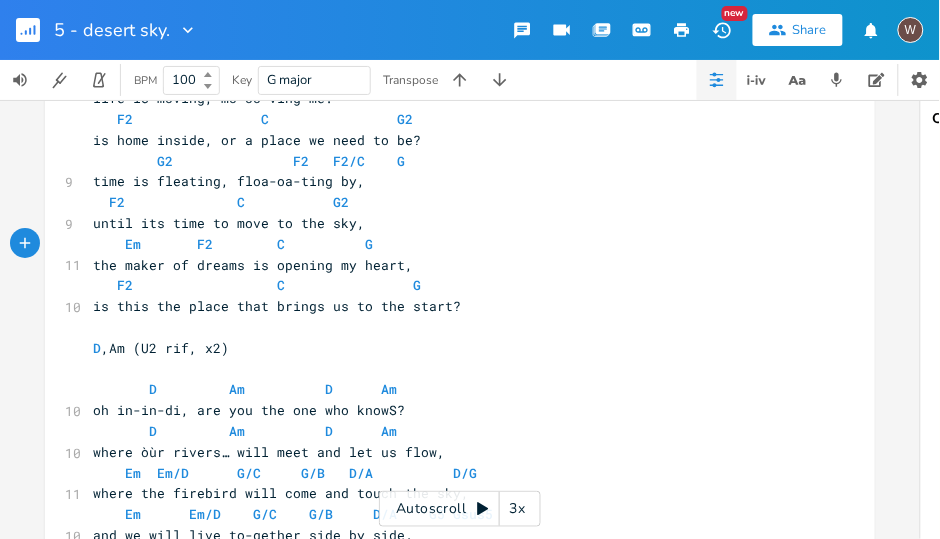 type on "Em       F2        C          G" 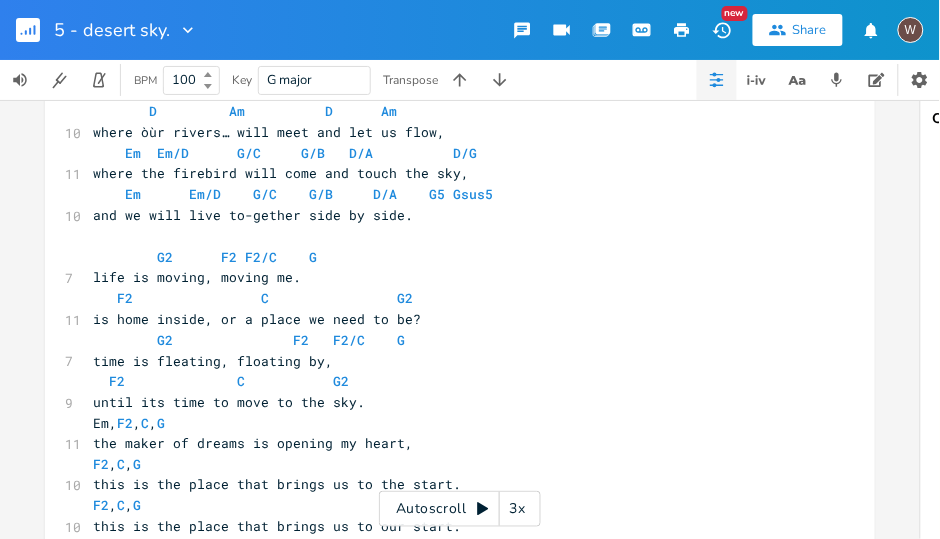 scroll, scrollTop: 1666, scrollLeft: 0, axis: vertical 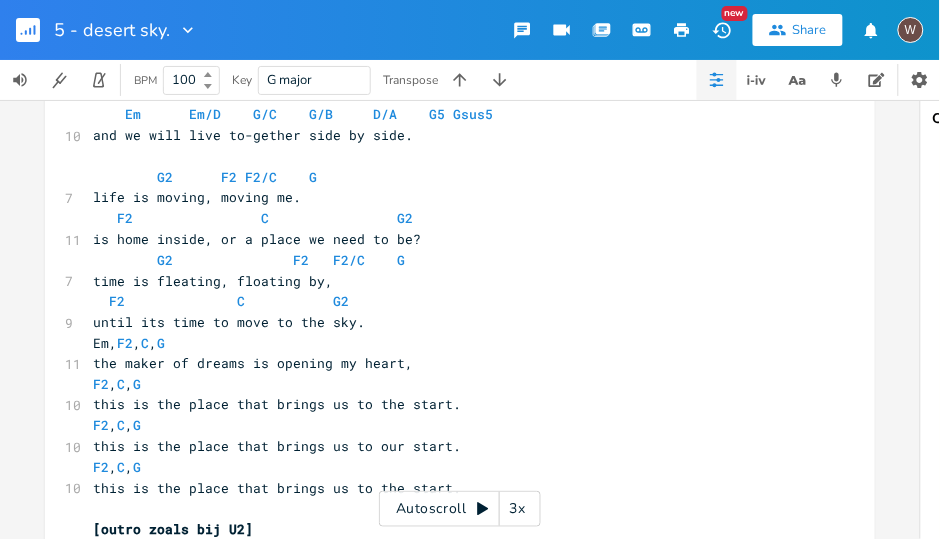 click on "Em, F2 , C ,  G" at bounding box center (450, 343) 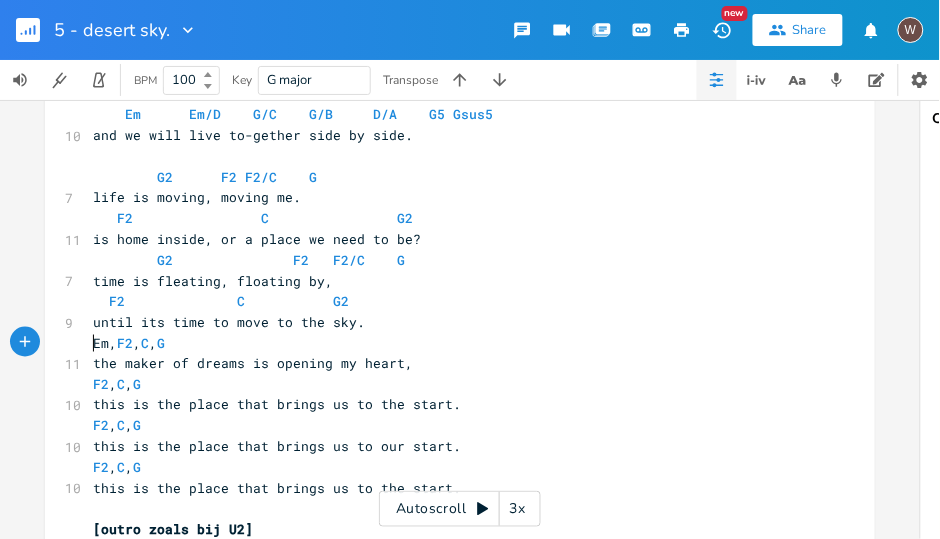 type on "Em,F2,C, G" 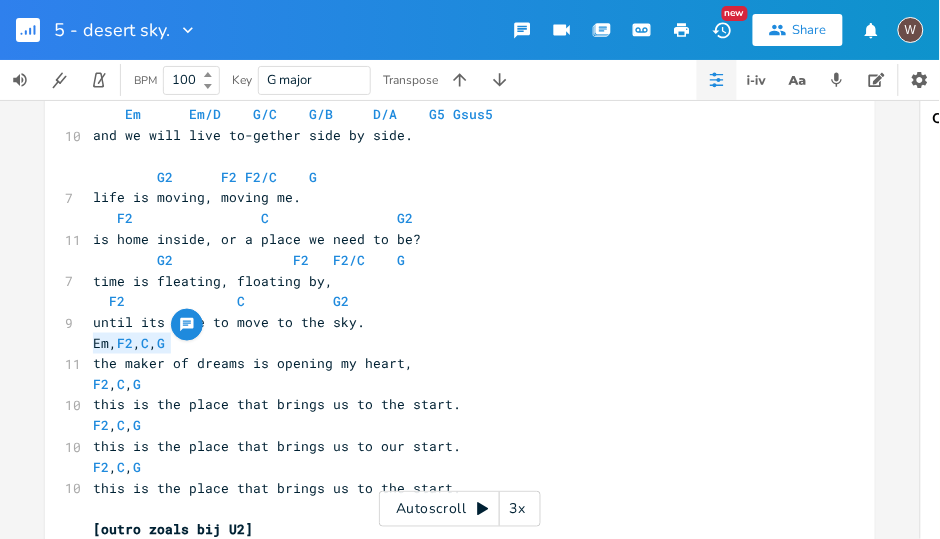 paste 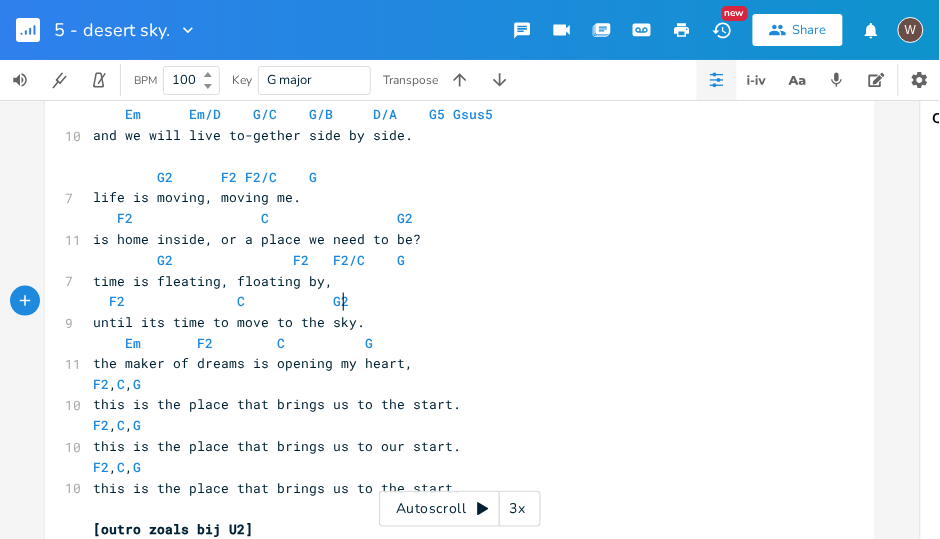click on "F2                C             G2" at bounding box center [450, 301] 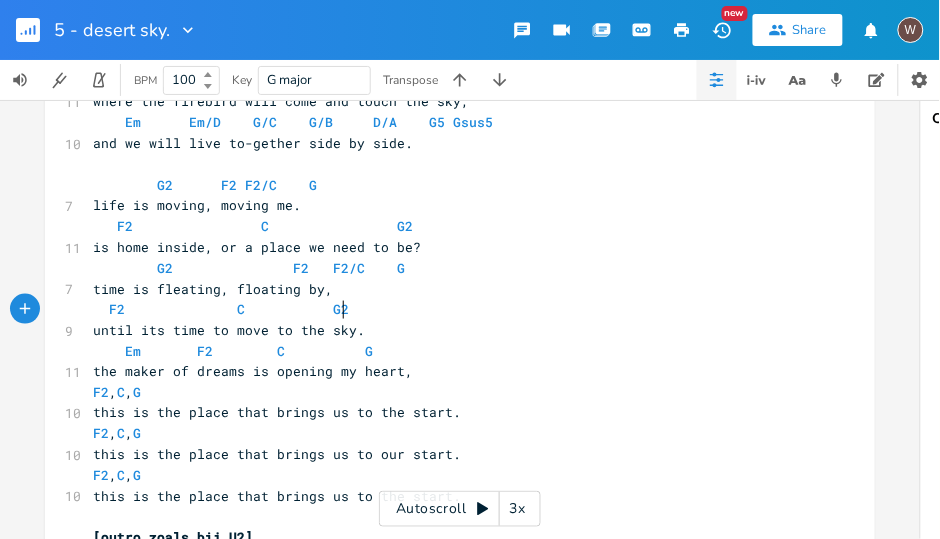 scroll, scrollTop: 1666, scrollLeft: 0, axis: vertical 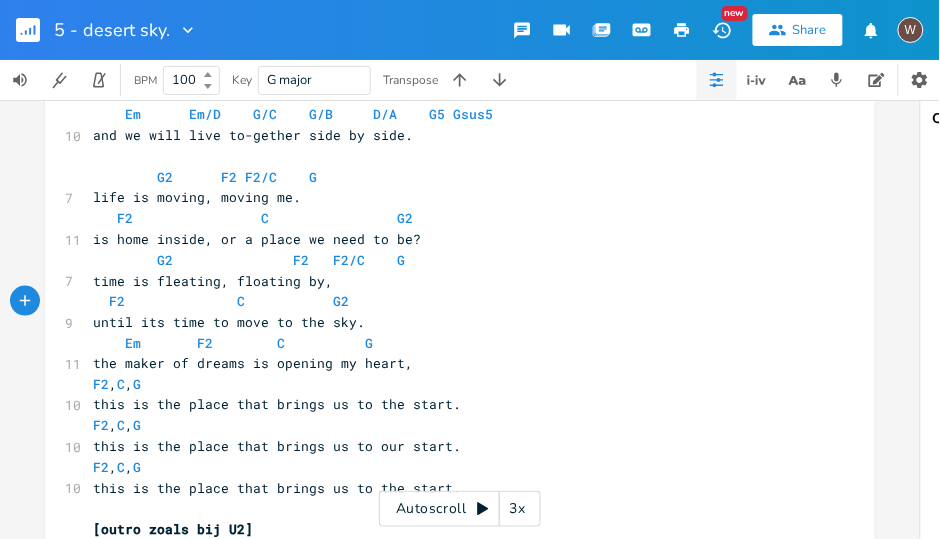 click on "F2 , C , G" at bounding box center (117, 385) 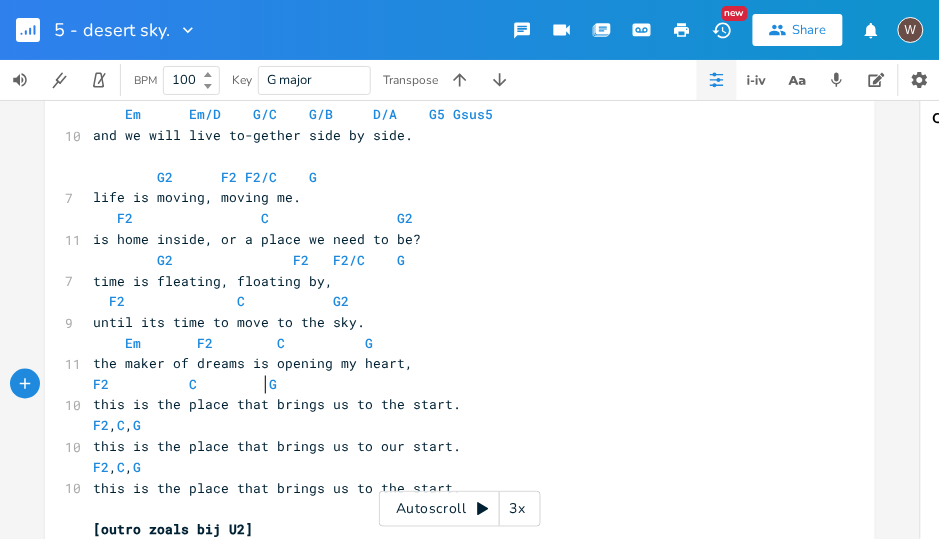 scroll, scrollTop: 0, scrollLeft: 32, axis: horizontal 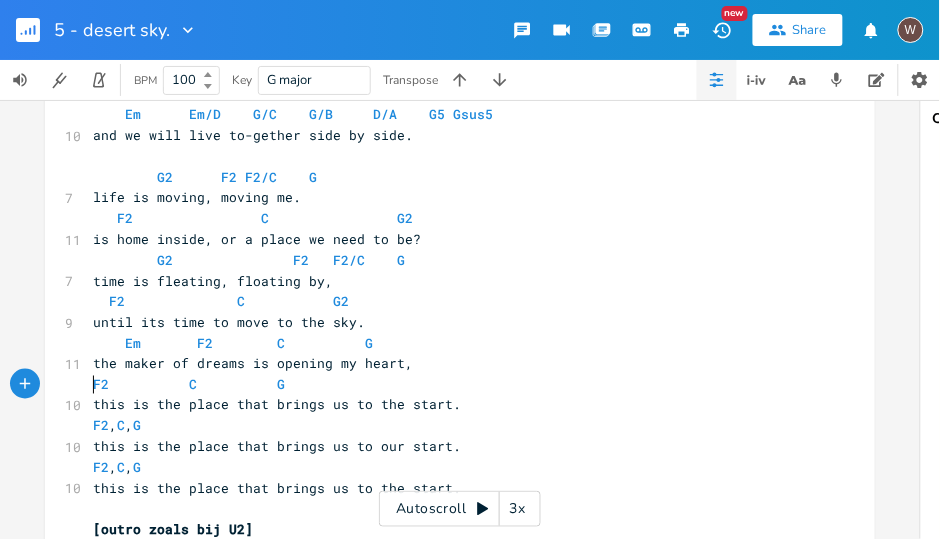 type on "F2          C          G" 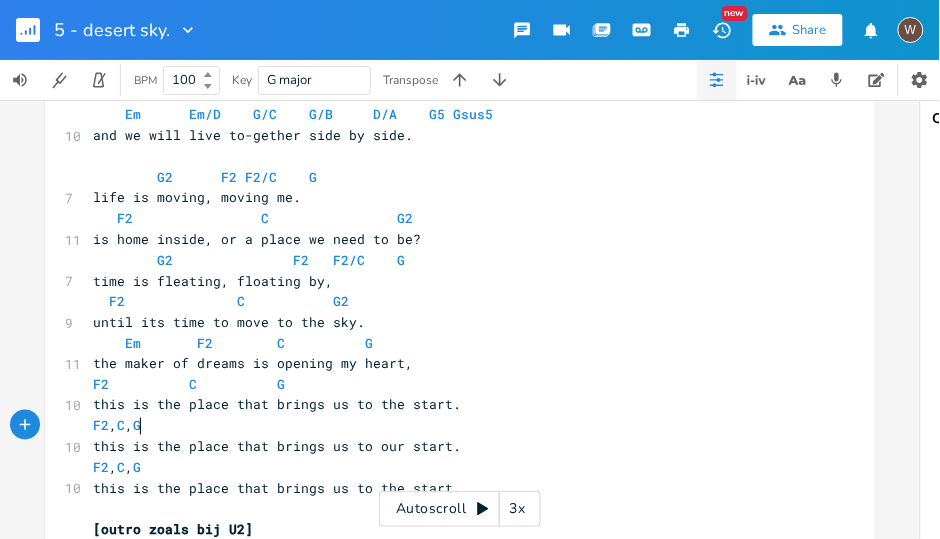 type on "F2,C,G" 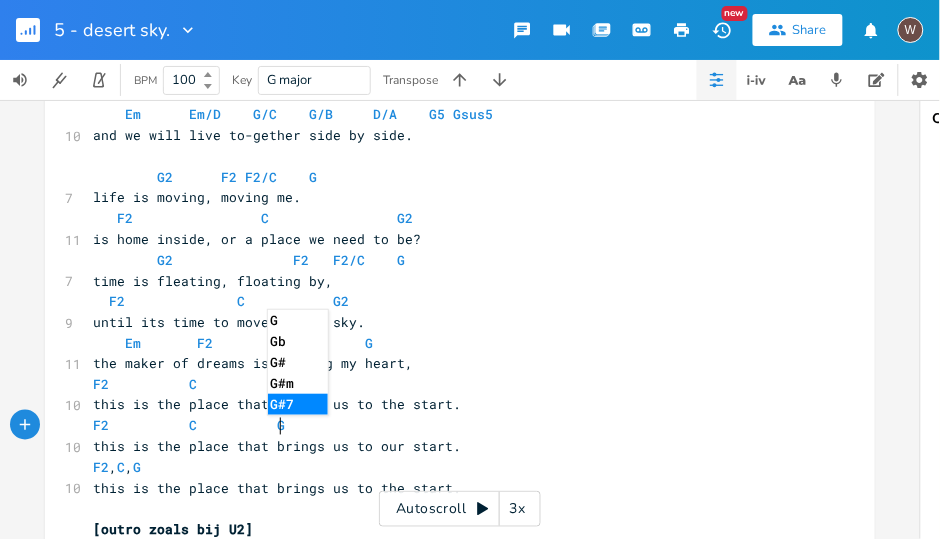 click on "F2 , C , G" at bounding box center [450, 468] 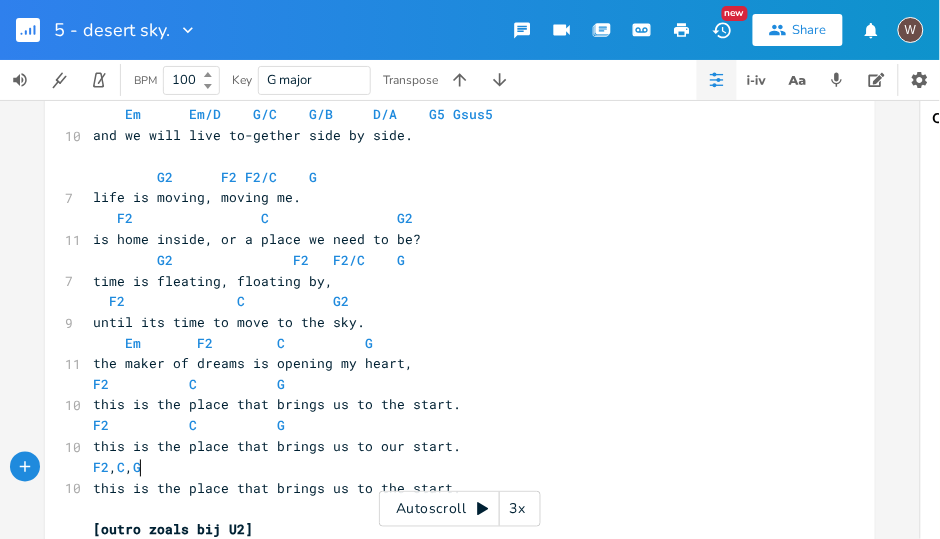type on "F2,C,G" 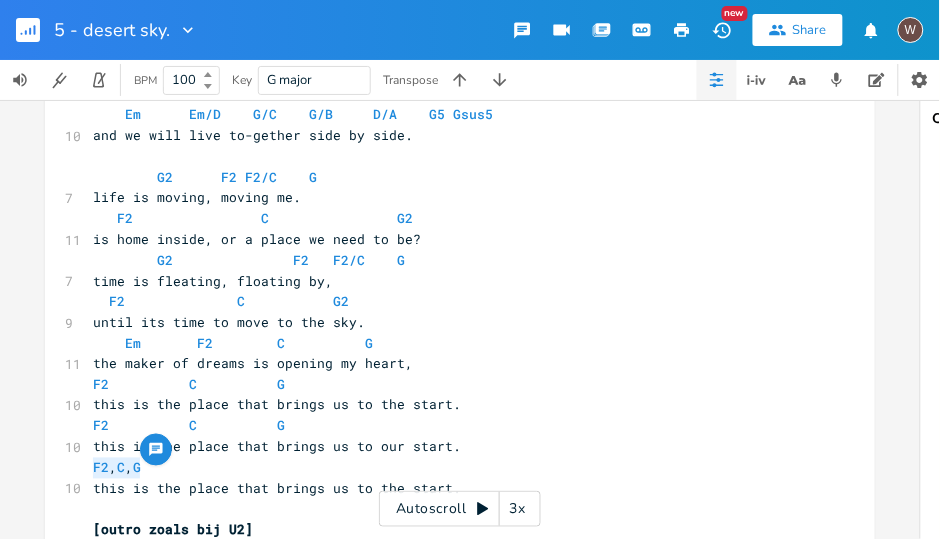 paste 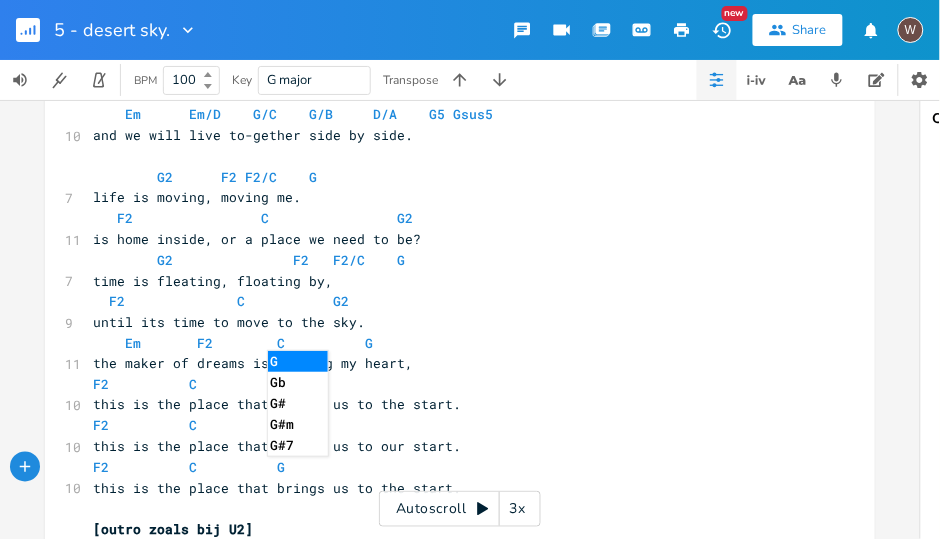 scroll, scrollTop: 1552, scrollLeft: 0, axis: vertical 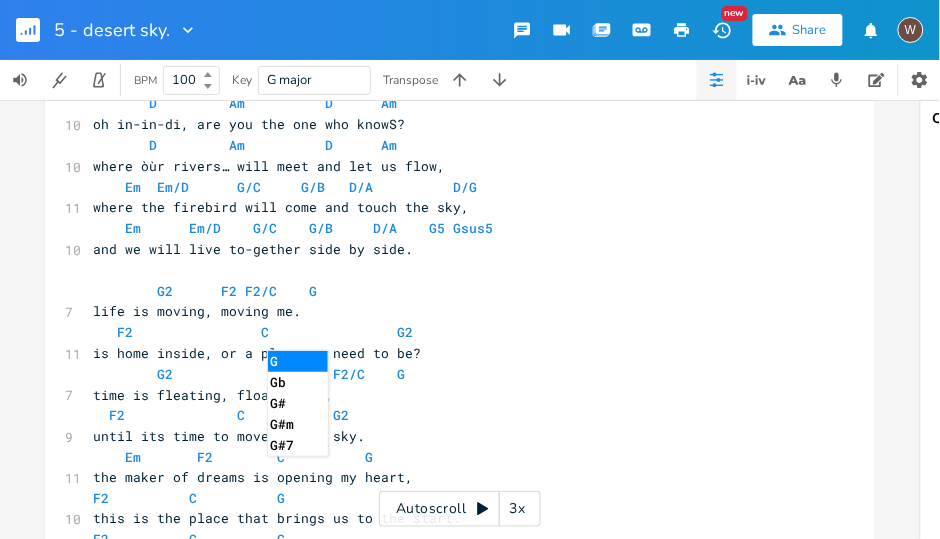 click on "G2        F2   F2/C      G" at bounding box center (205, 291) 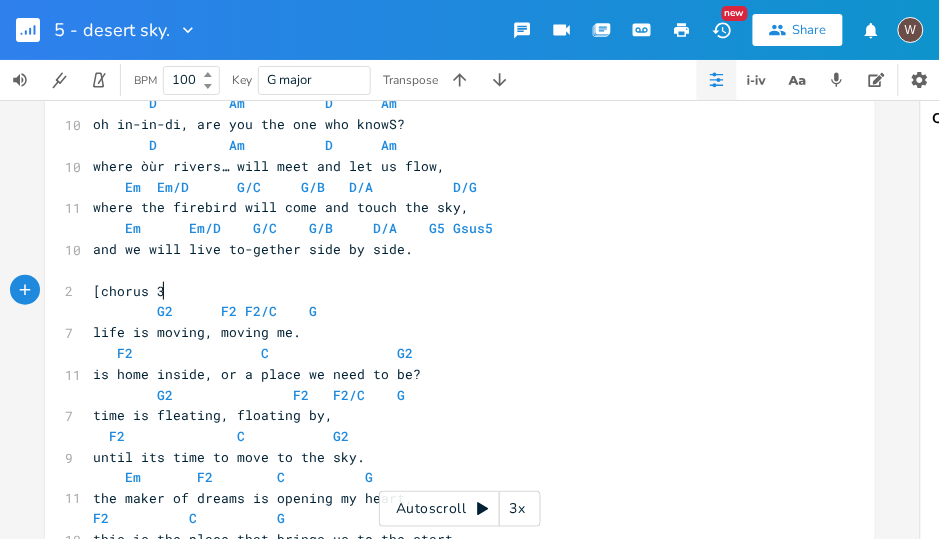 type on "[chorus 3[" 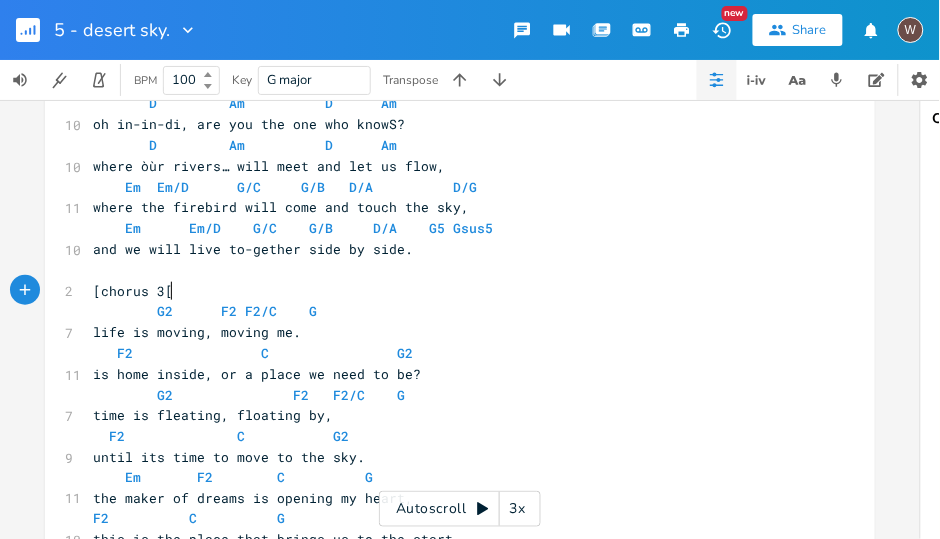 scroll, scrollTop: 0, scrollLeft: 57, axis: horizontal 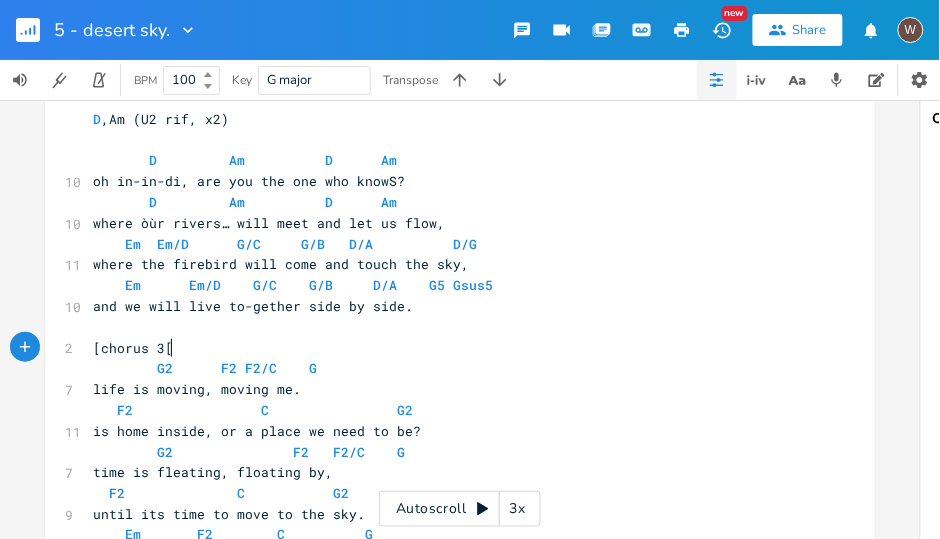 type on "]" 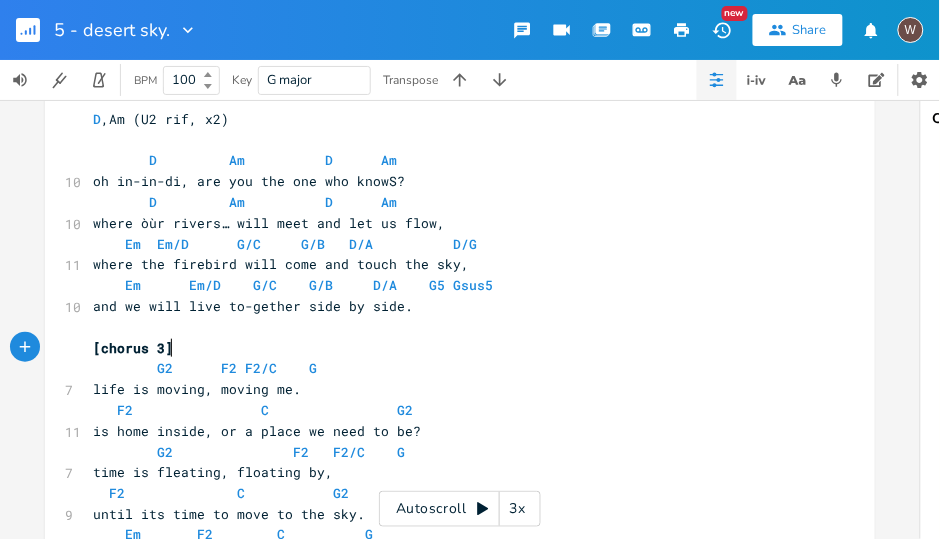 scroll, scrollTop: 0, scrollLeft: 4, axis: horizontal 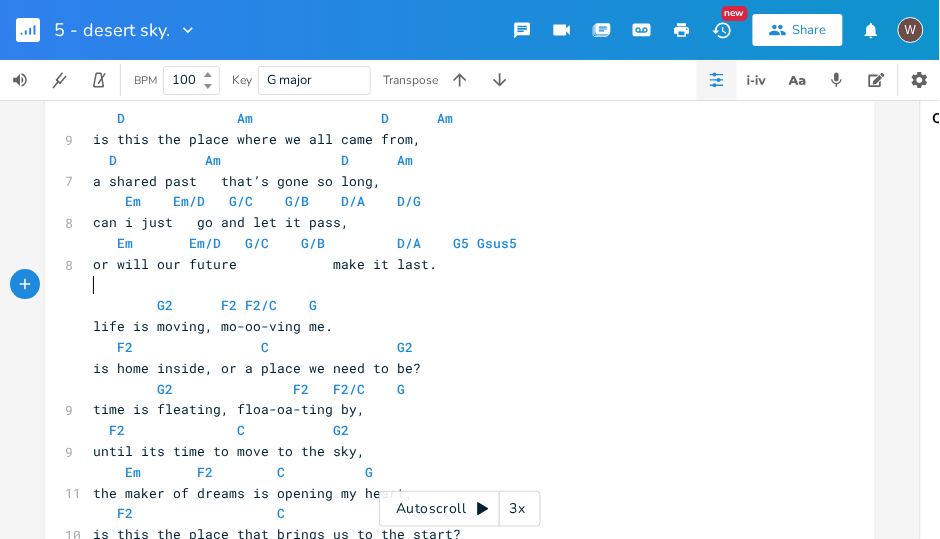 click on "​" at bounding box center (450, 285) 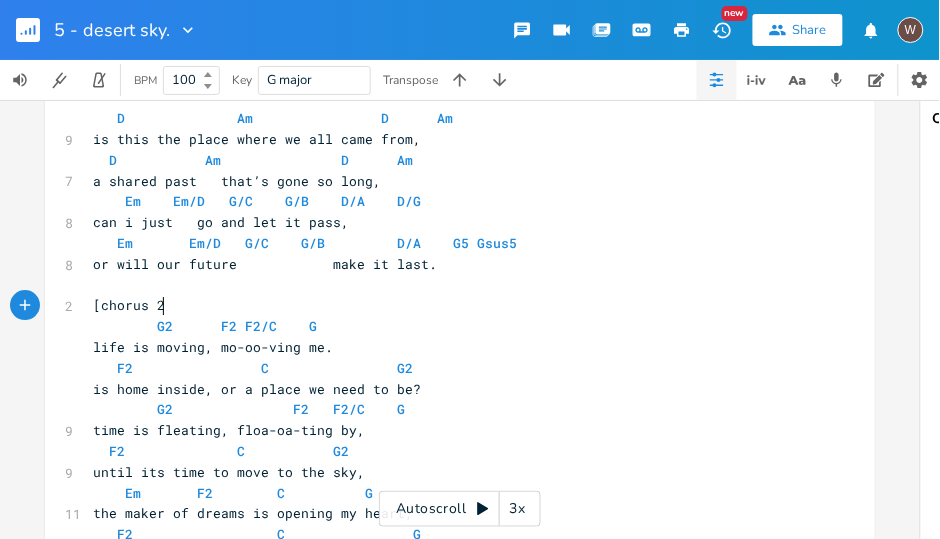 type on "[chorus 2]" 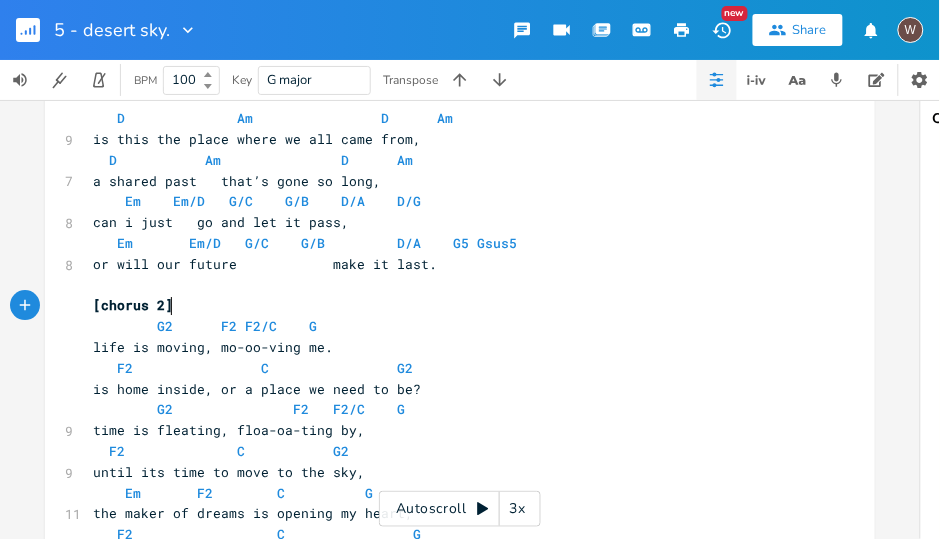 scroll, scrollTop: 0, scrollLeft: 57, axis: horizontal 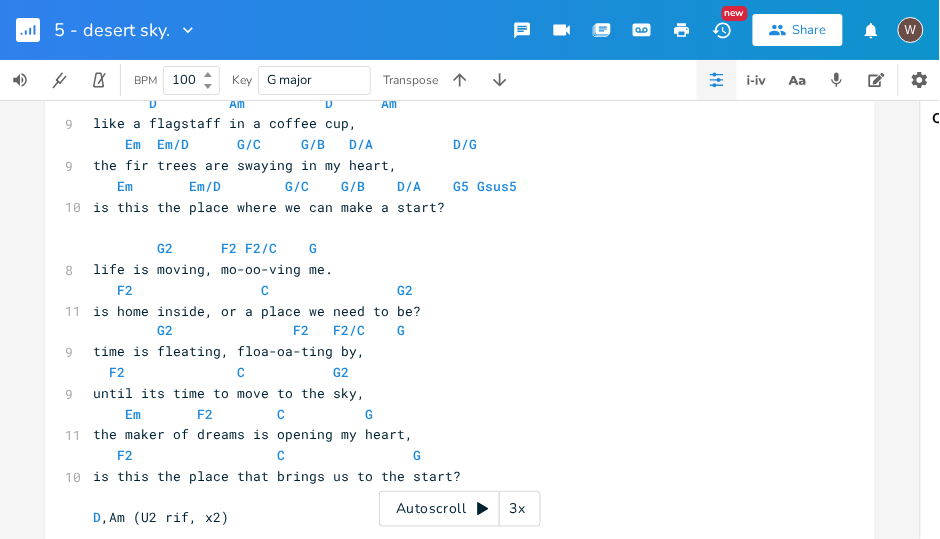 click at bounding box center (450, 227) 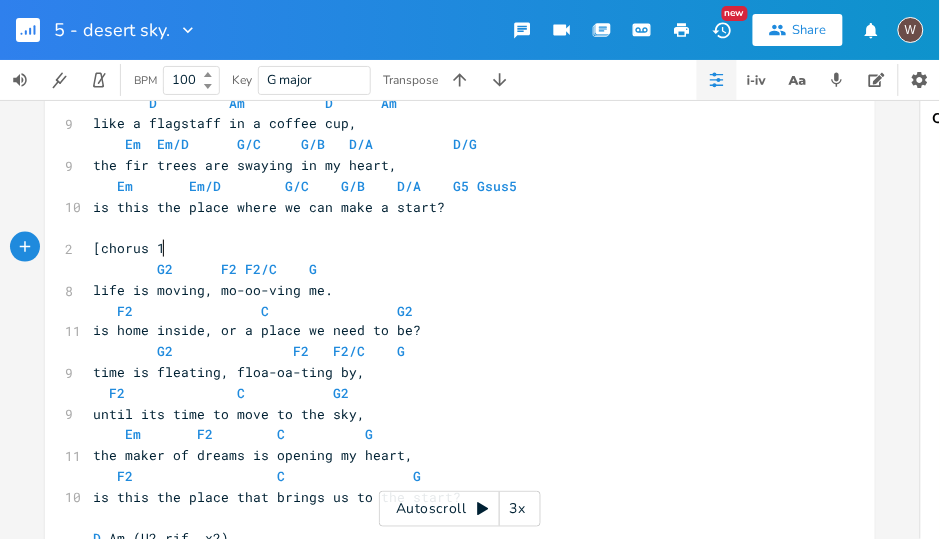 type on "[chorus 1]" 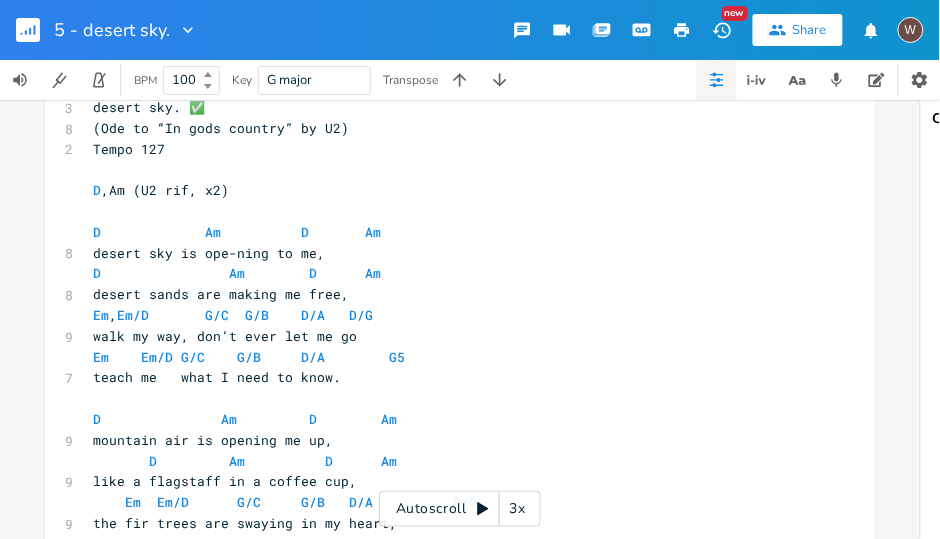 scroll, scrollTop: 0, scrollLeft: 0, axis: both 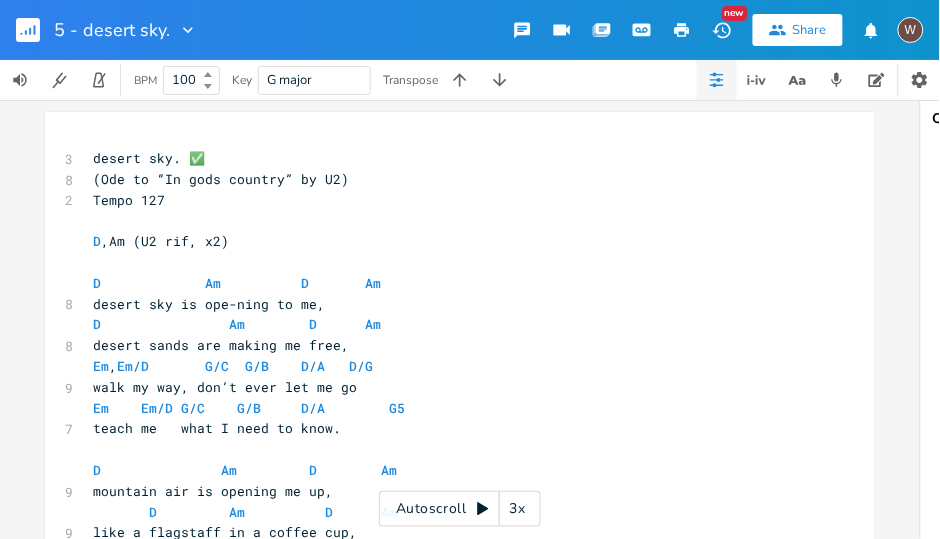 click on "​" at bounding box center [450, 262] 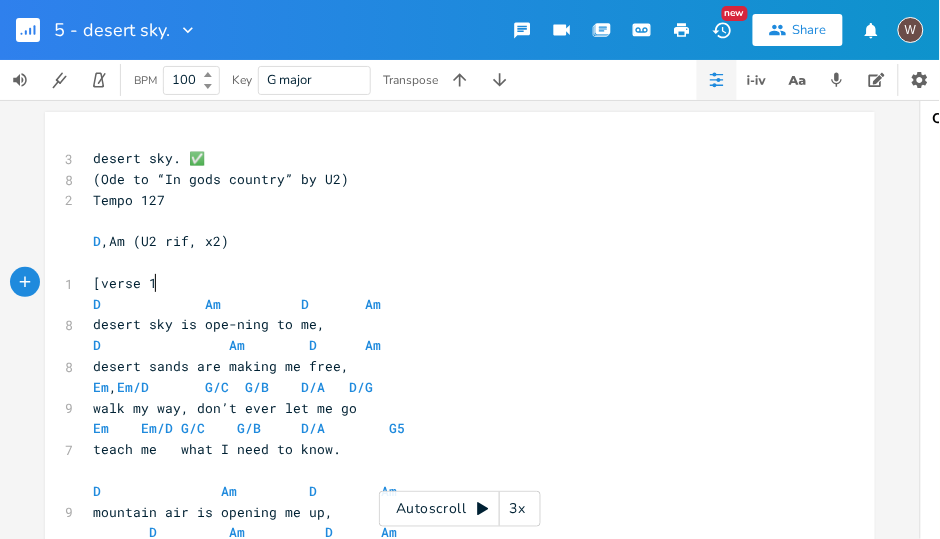 type on "[verse 1]" 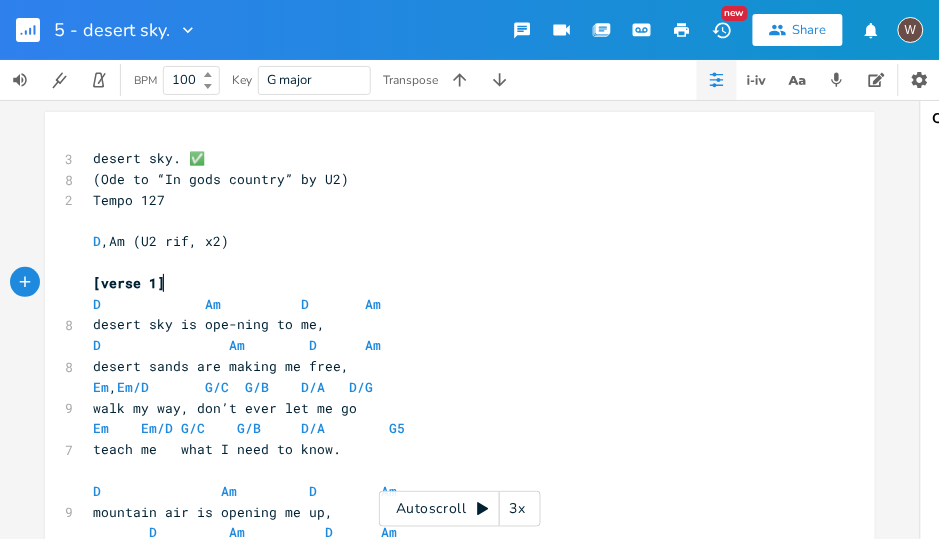 scroll, scrollTop: 0, scrollLeft: 50, axis: horizontal 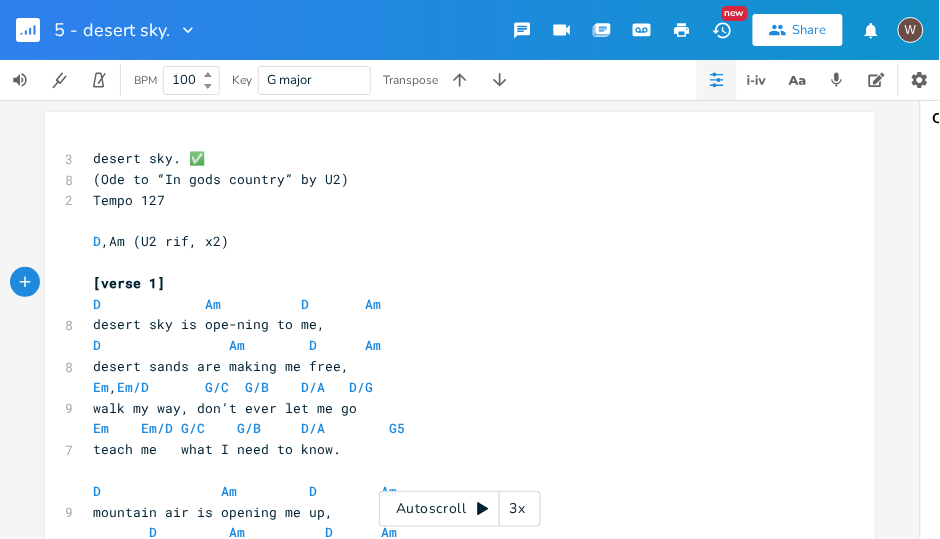 click on "D                Am            D         Am" at bounding box center [237, 304] 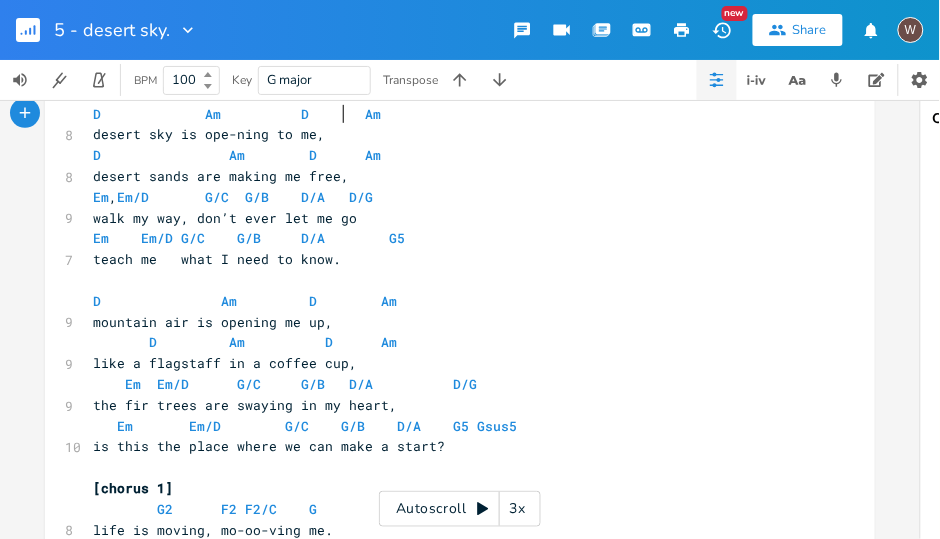 scroll, scrollTop: 228, scrollLeft: 0, axis: vertical 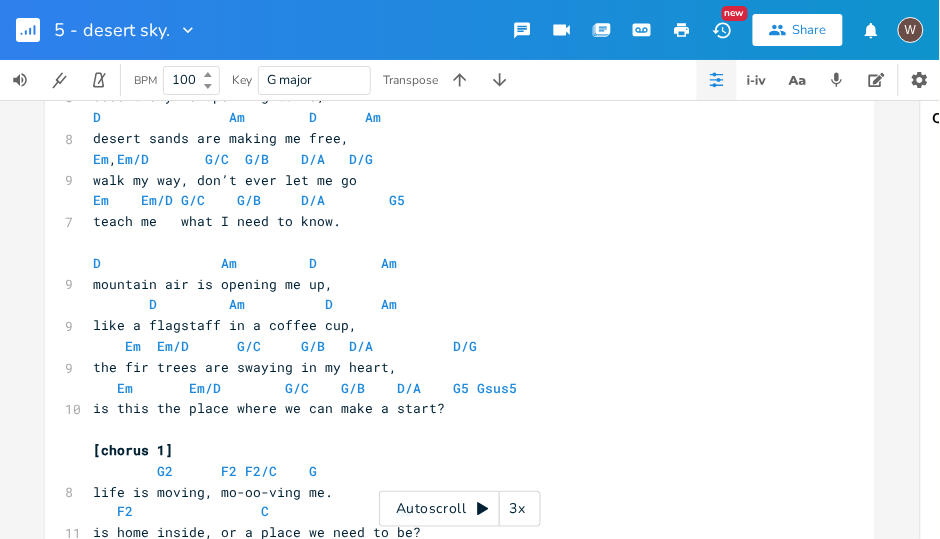 click on "​" at bounding box center [450, 242] 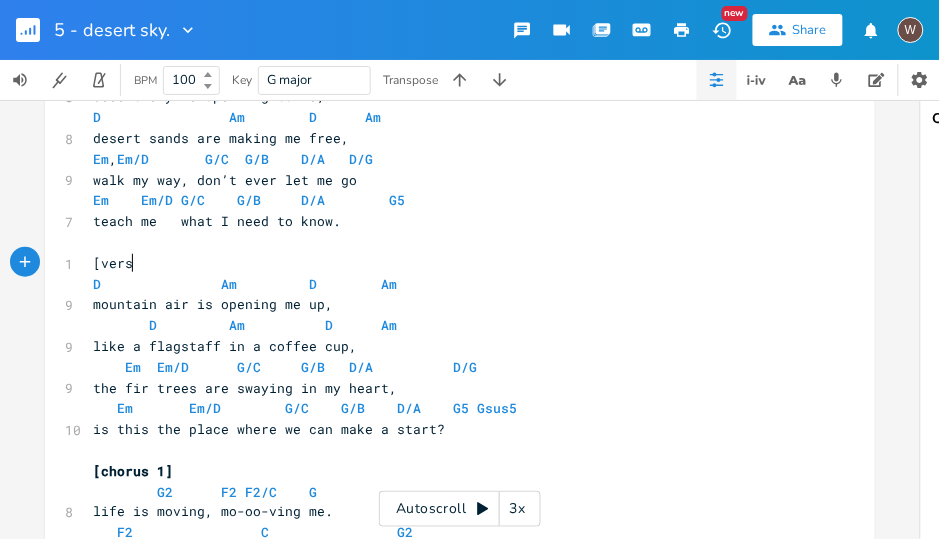 type on "[vers" 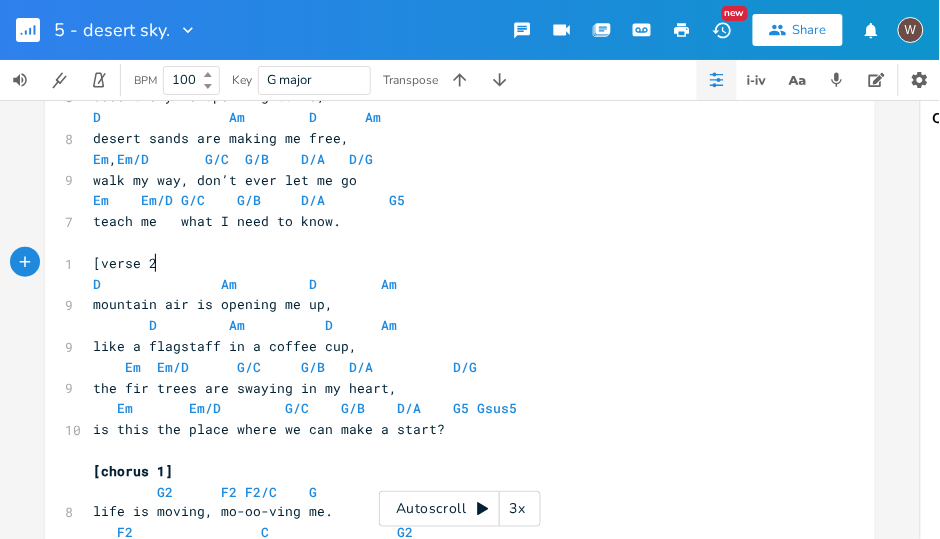type on "e 2]" 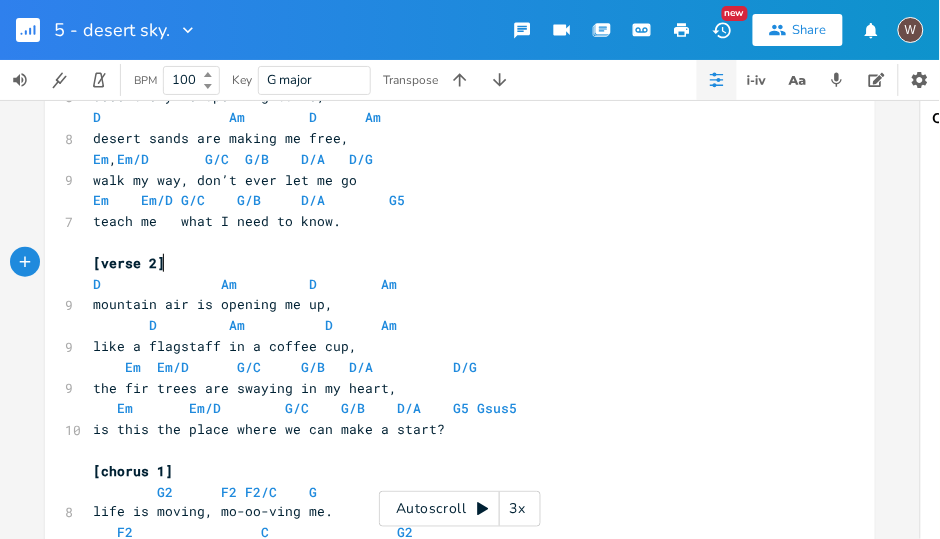 scroll, scrollTop: 0, scrollLeft: 21, axis: horizontal 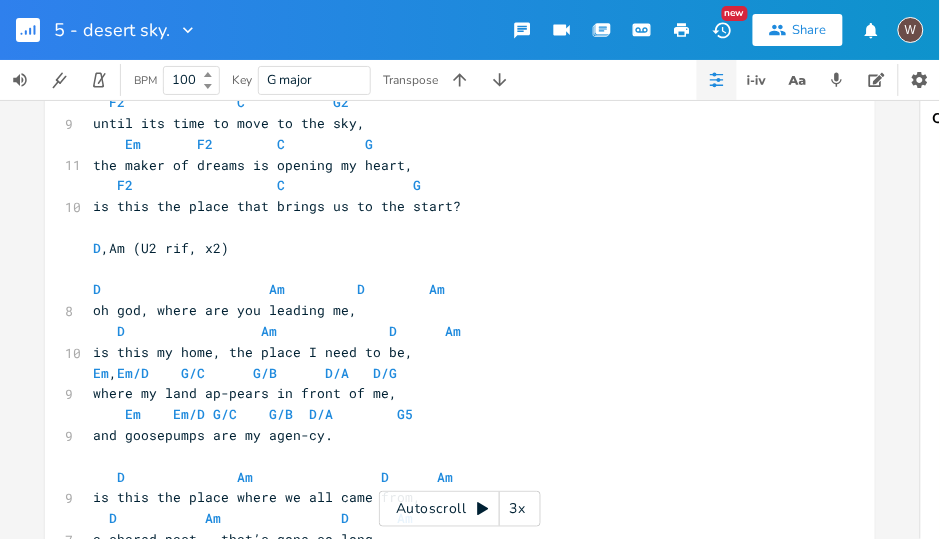 click on "​" at bounding box center (450, 269) 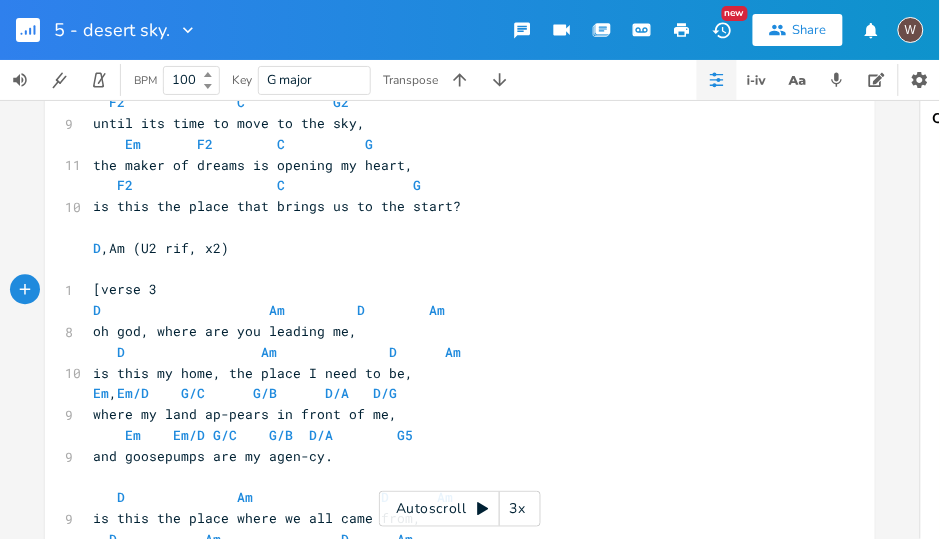 type on "[verse 3]" 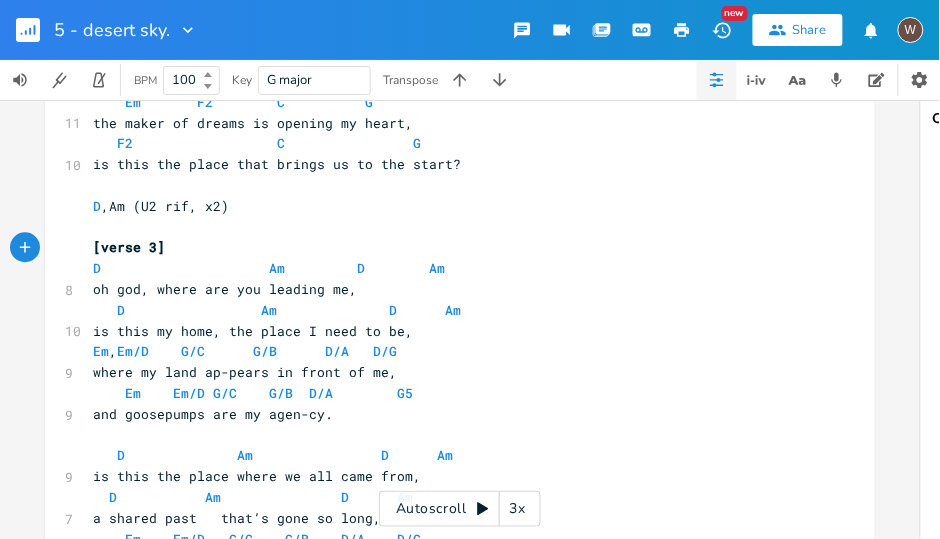 scroll, scrollTop: 800, scrollLeft: 0, axis: vertical 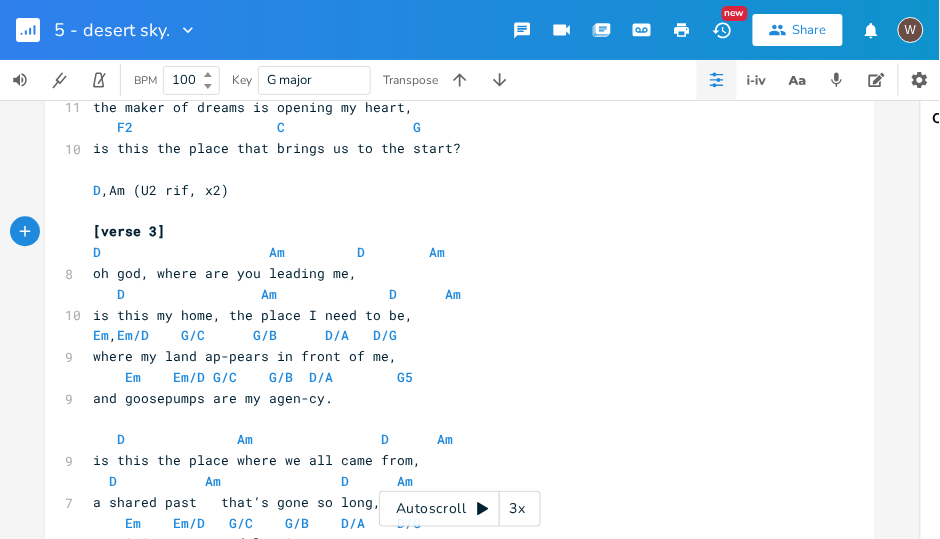 click on "​" at bounding box center [450, 169] 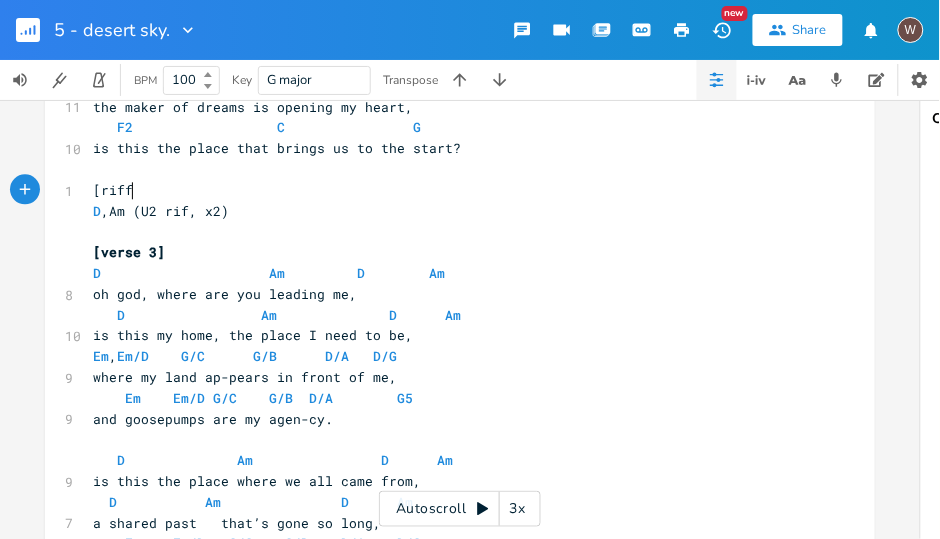 type on "[riff]" 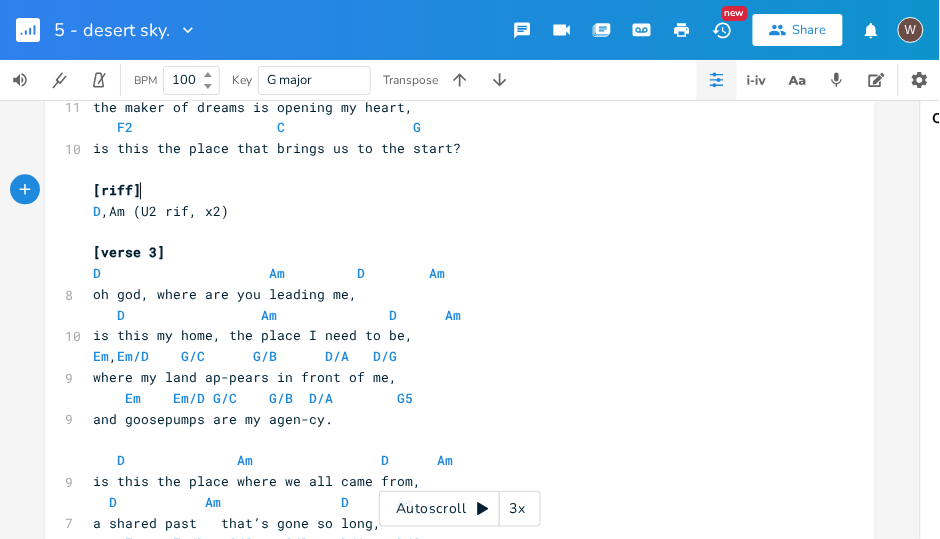 scroll, scrollTop: 0, scrollLeft: 24, axis: horizontal 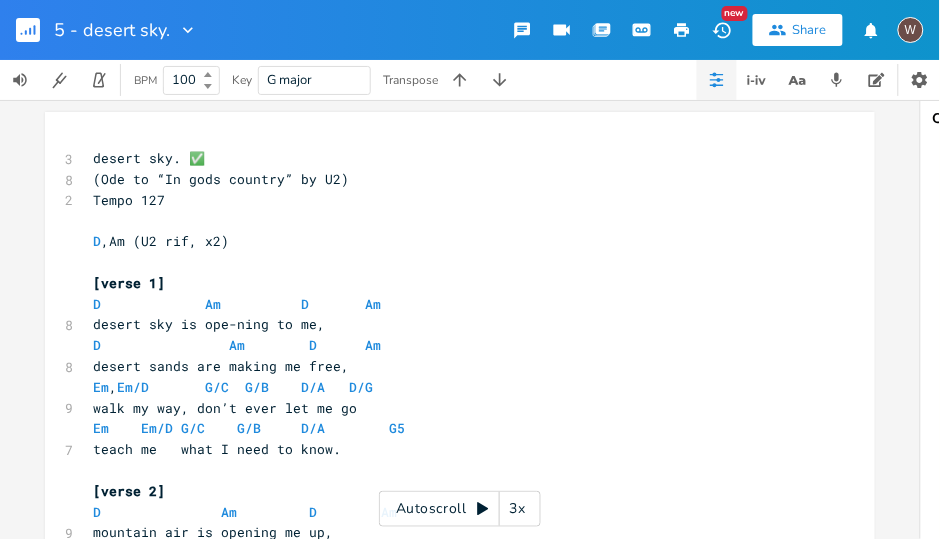 click on "​" at bounding box center [450, 220] 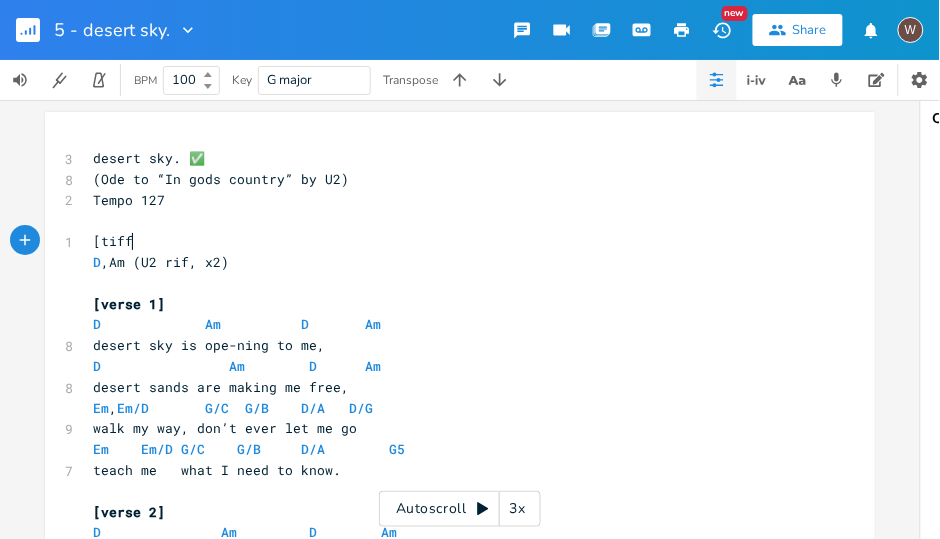 type on "[tiff]" 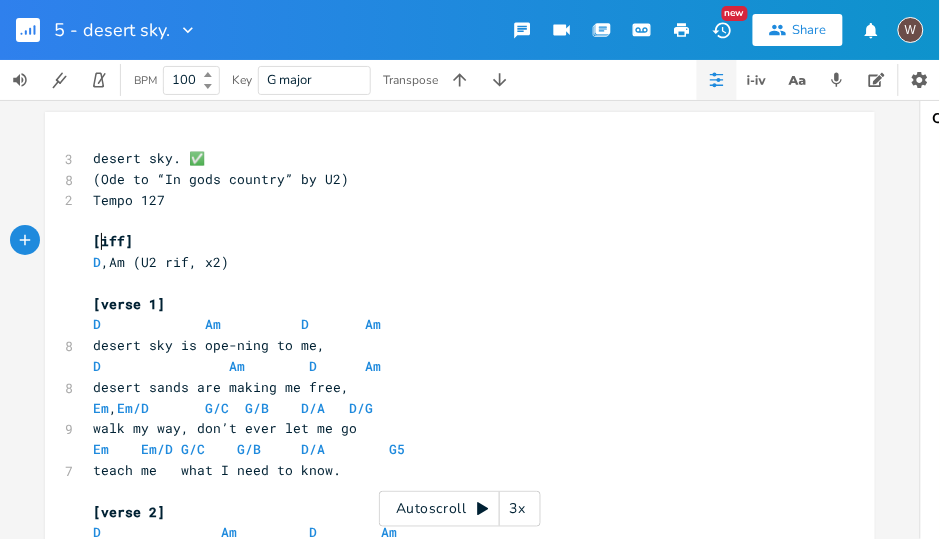 type on "r" 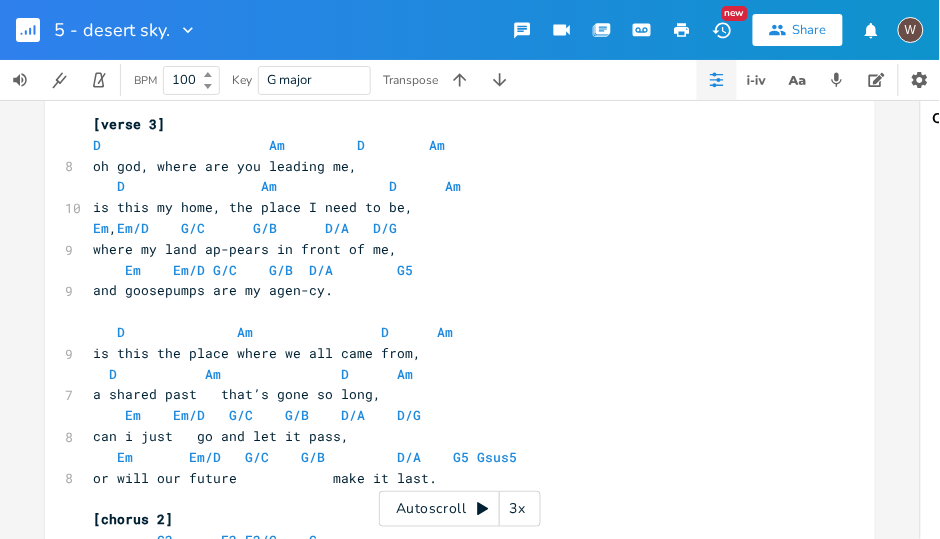 scroll, scrollTop: 971, scrollLeft: 0, axis: vertical 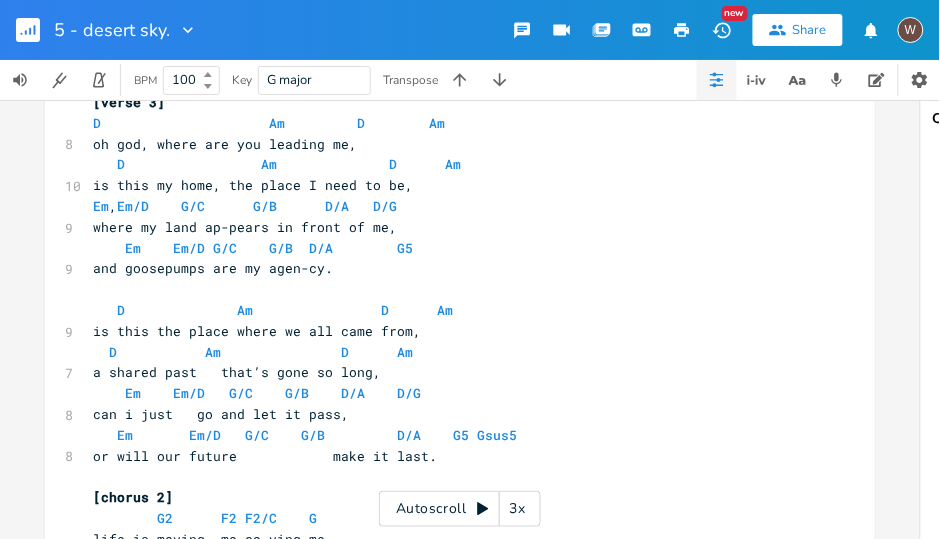 click on "​" at bounding box center [450, 289] 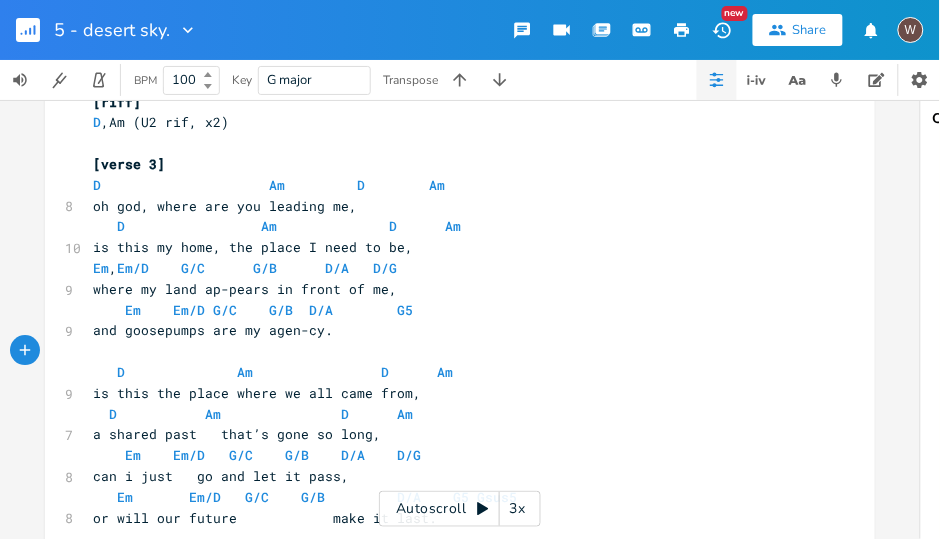 scroll, scrollTop: 857, scrollLeft: 0, axis: vertical 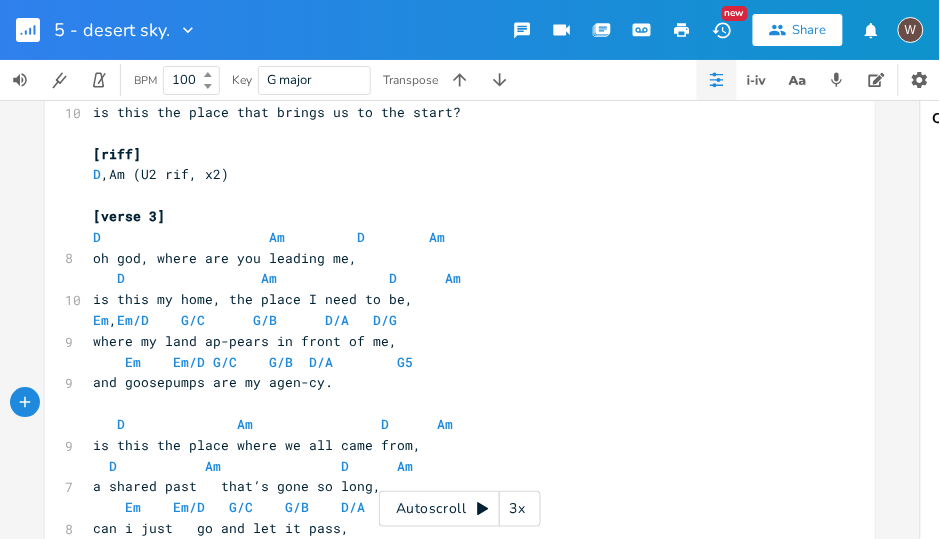 click on "[verse 3]" at bounding box center (450, 216) 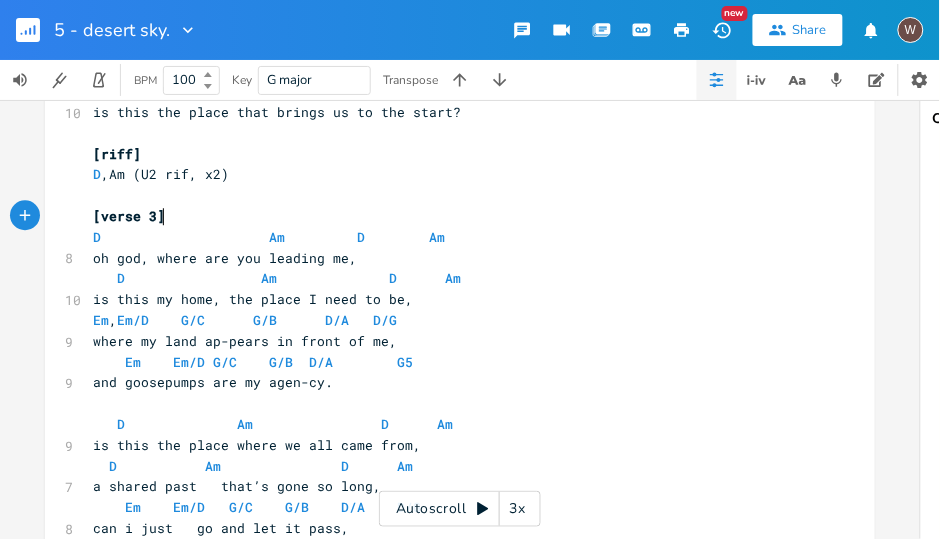 type on "[verse 3]" 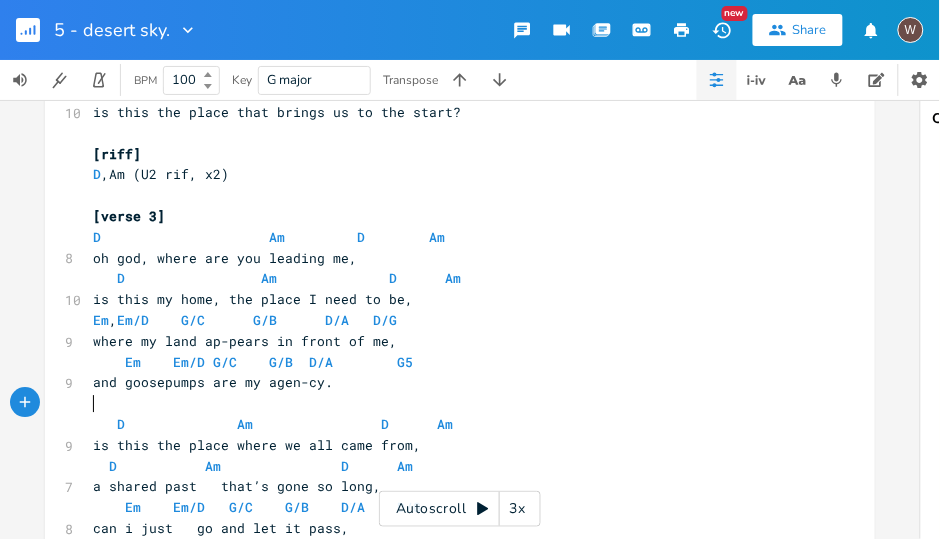 click on "​" at bounding box center (450, 403) 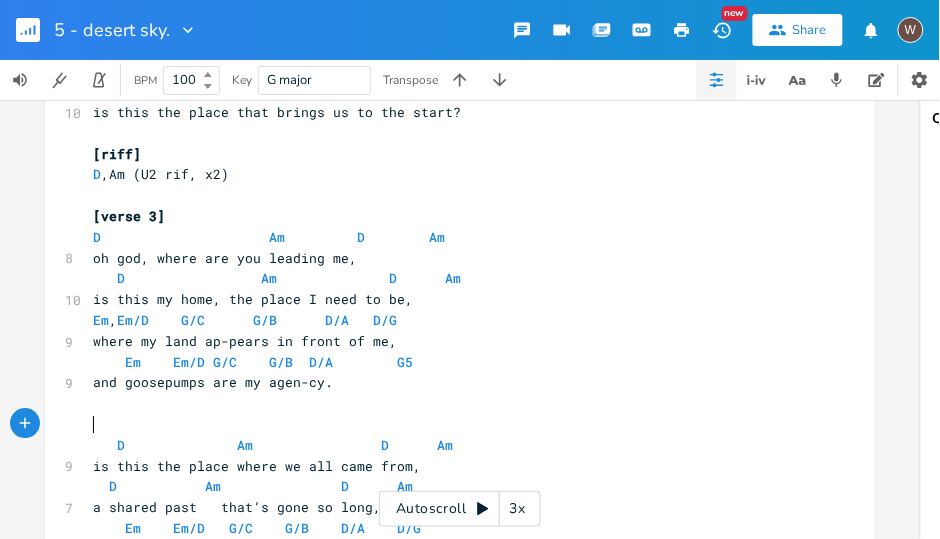paste on "4" 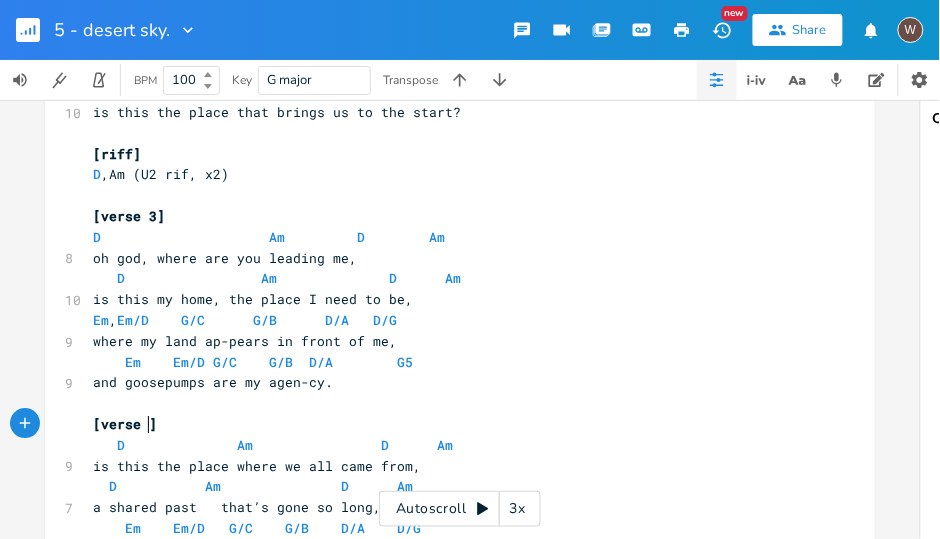 type on "4" 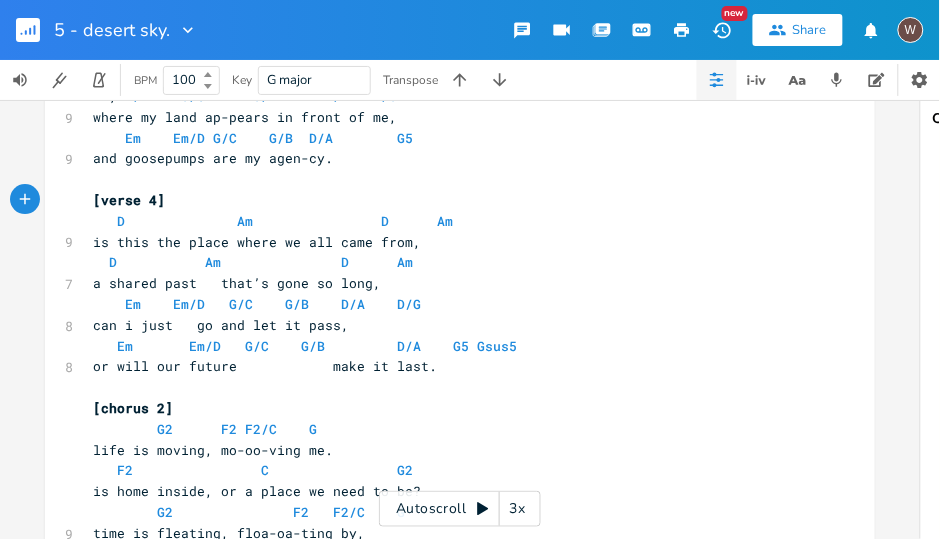 scroll, scrollTop: 1085, scrollLeft: 0, axis: vertical 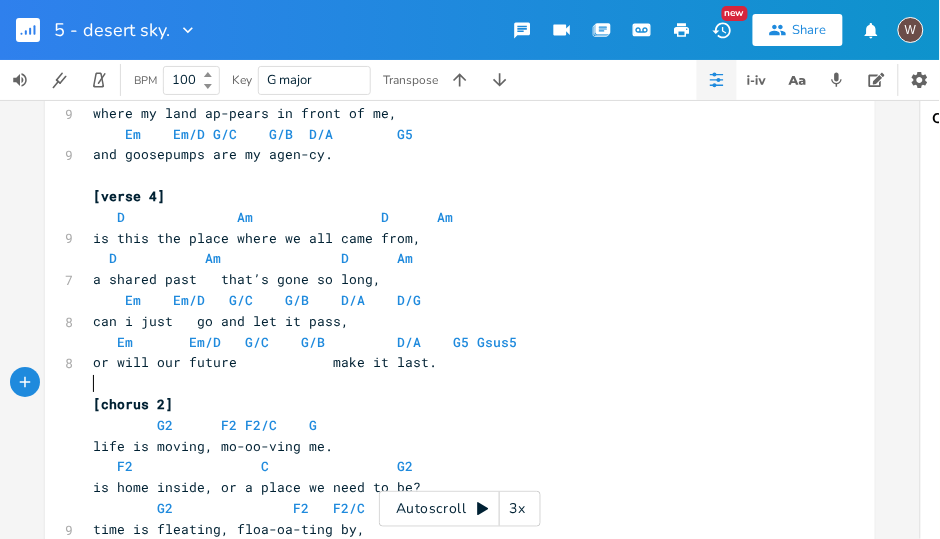 click on "​" at bounding box center (450, 383) 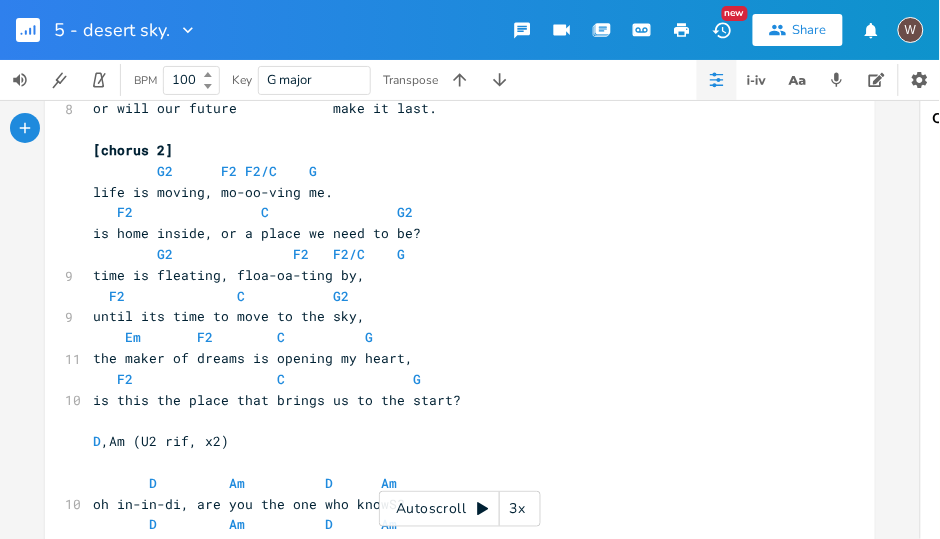 scroll, scrollTop: 1371, scrollLeft: 0, axis: vertical 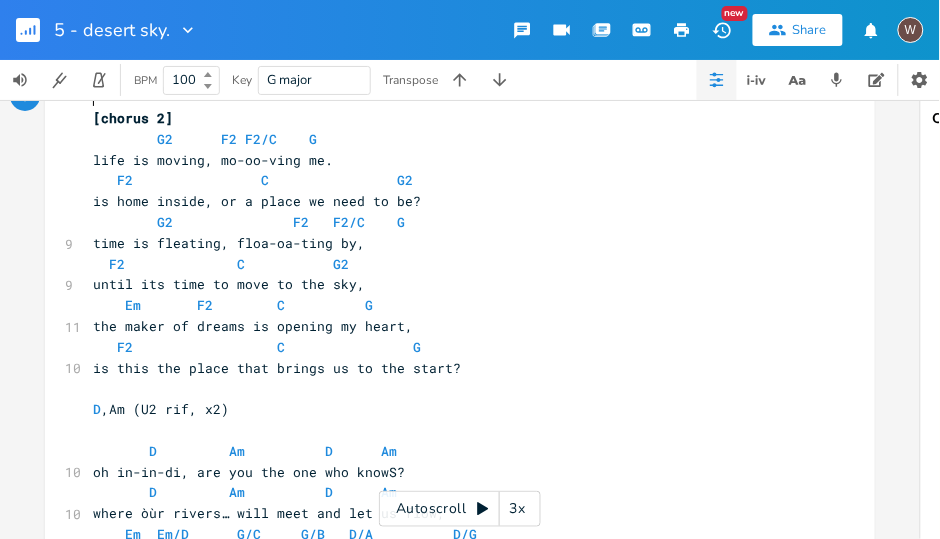 click on "​" at bounding box center [450, 388] 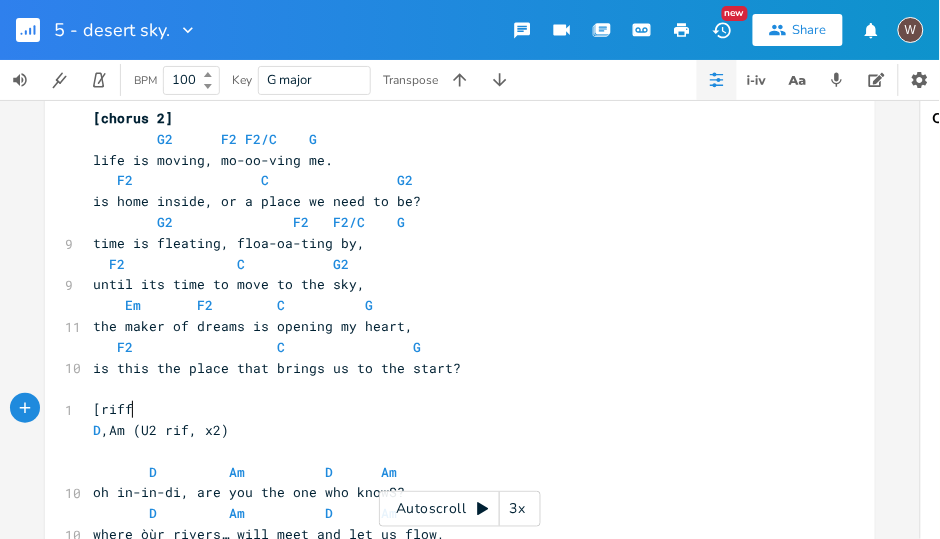 type on "[riff]" 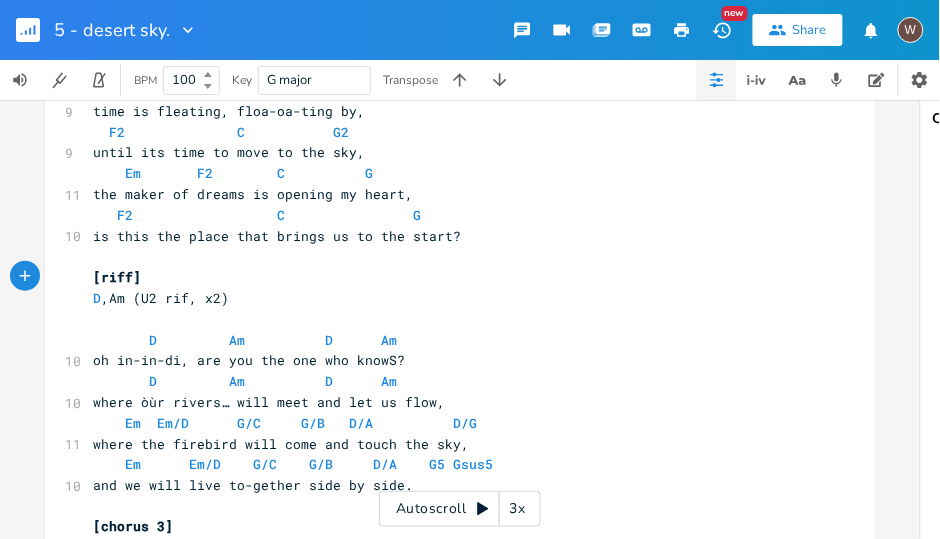 scroll, scrollTop: 1600, scrollLeft: 0, axis: vertical 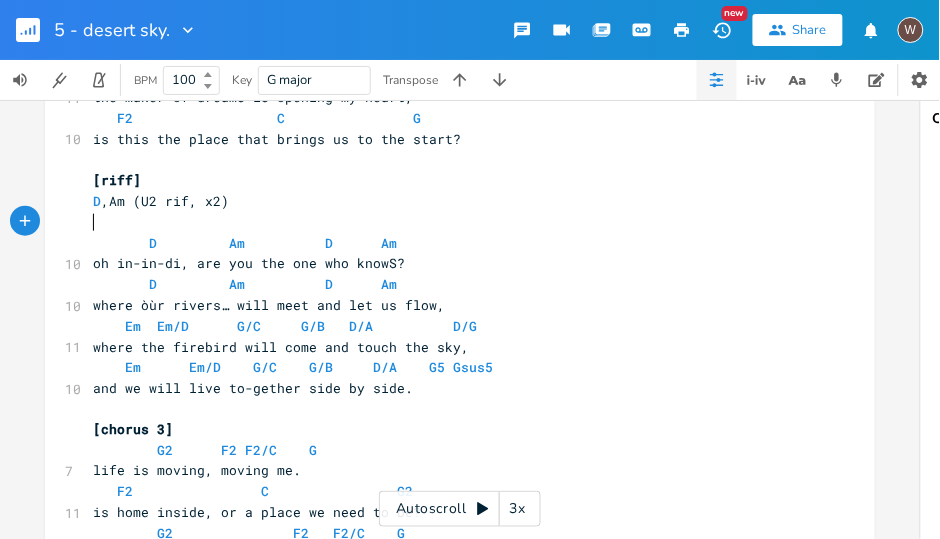 click on "​" at bounding box center [450, 222] 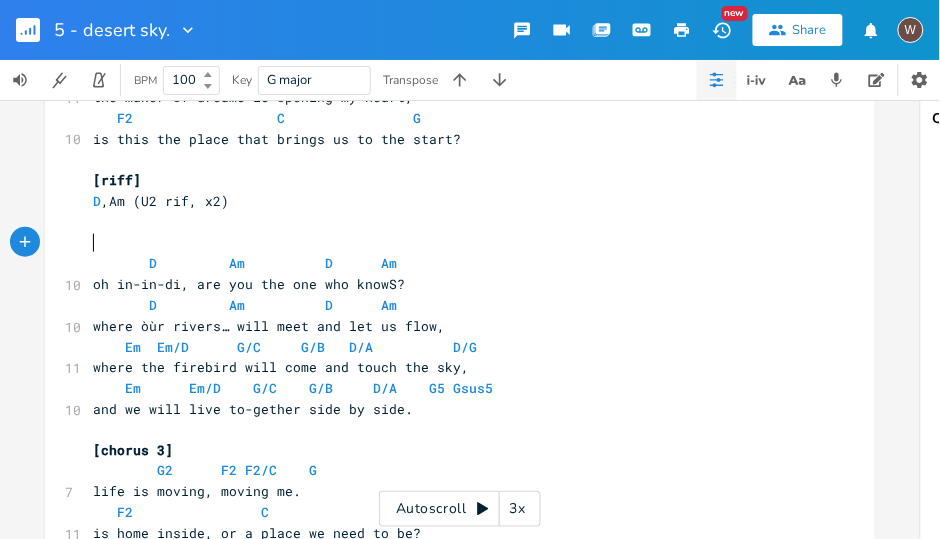 paste on "5" 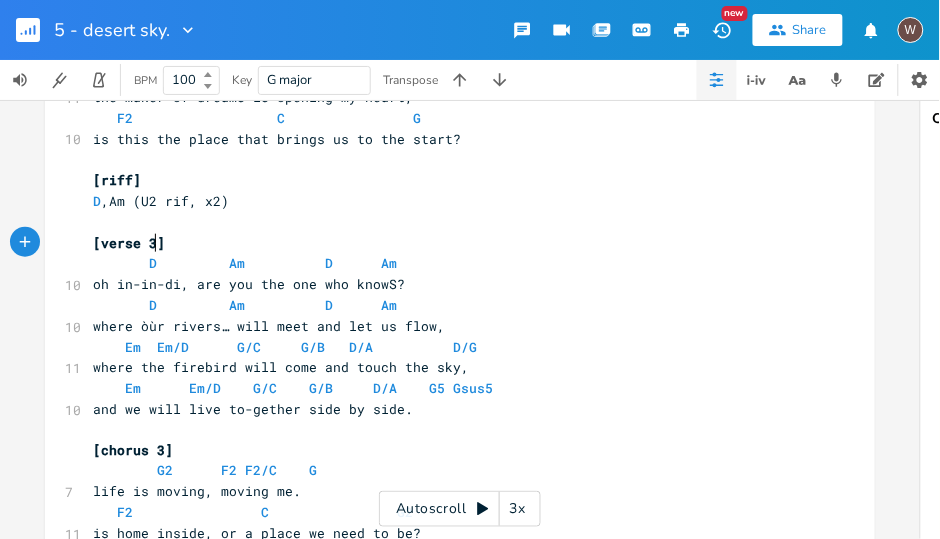 type on "5" 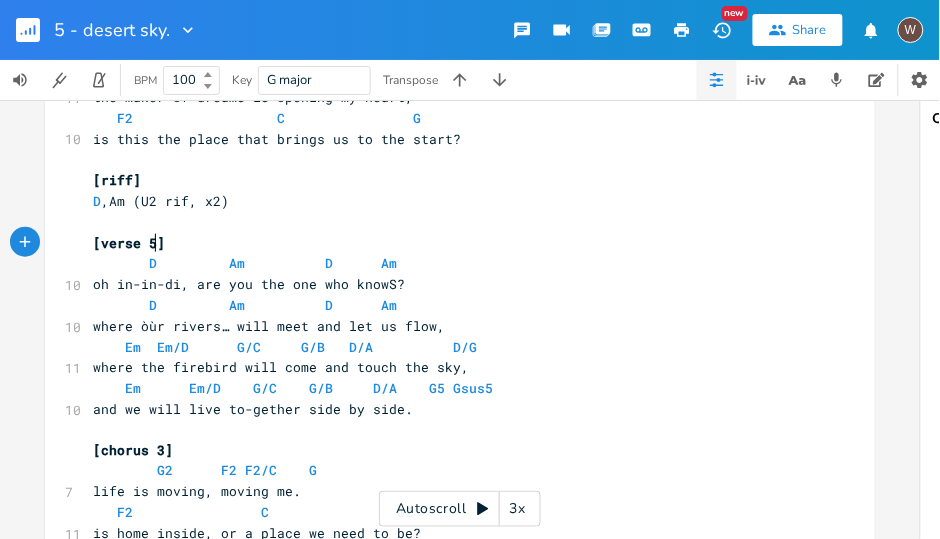 scroll, scrollTop: 0, scrollLeft: 8, axis: horizontal 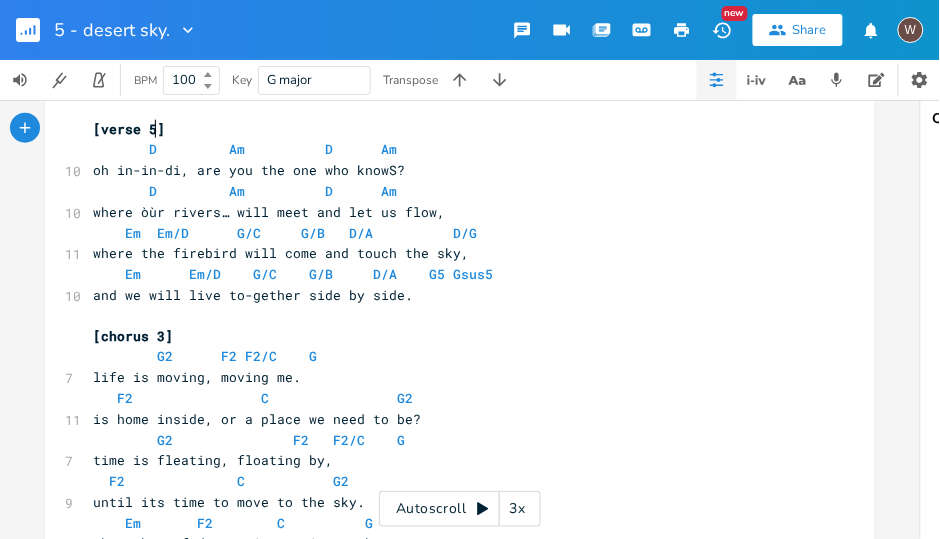 click at bounding box center (450, 316) 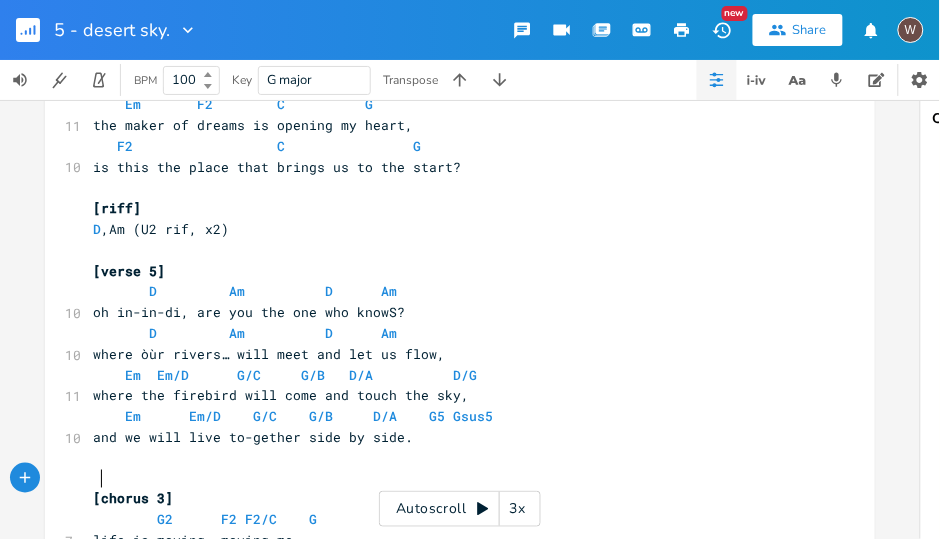 scroll, scrollTop: 1542, scrollLeft: 0, axis: vertical 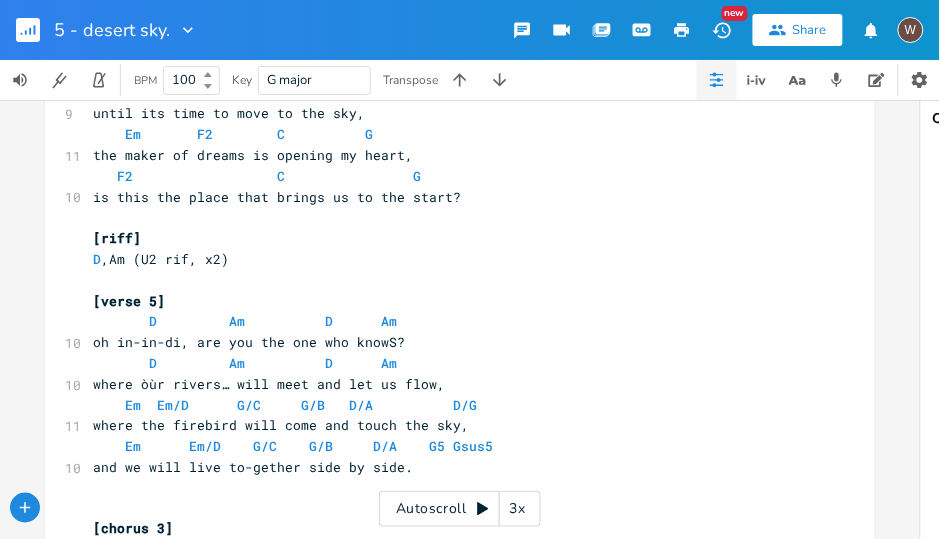 click on "​" at bounding box center (450, 280) 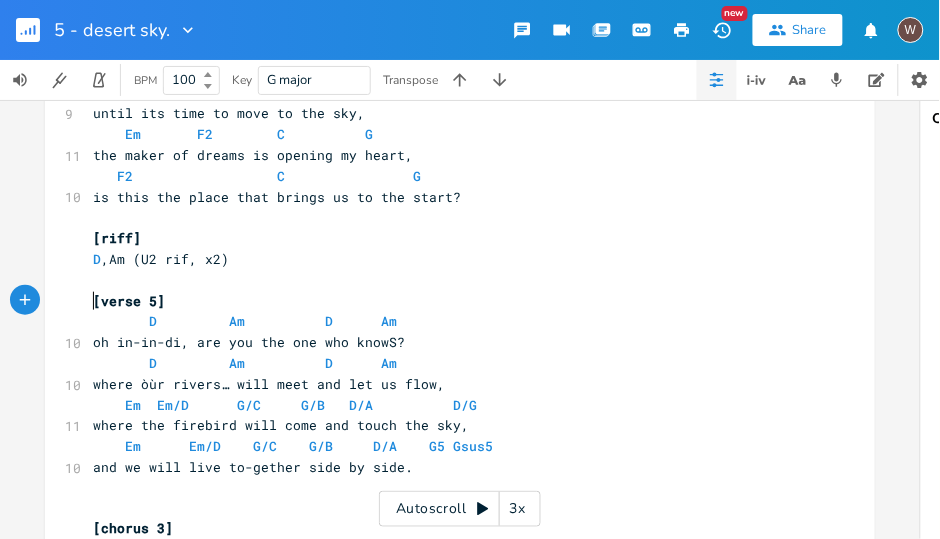 click on "​" at bounding box center [450, 217] 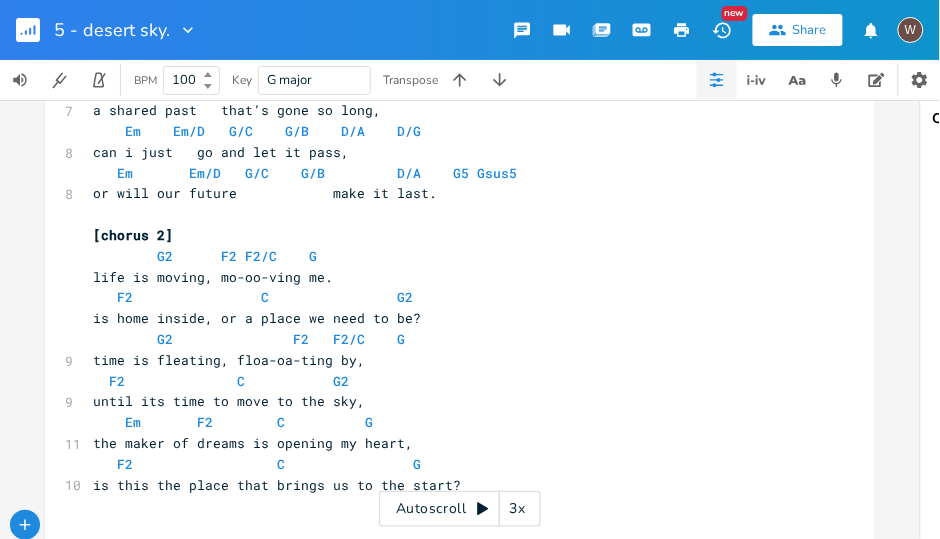 scroll, scrollTop: 1200, scrollLeft: 0, axis: vertical 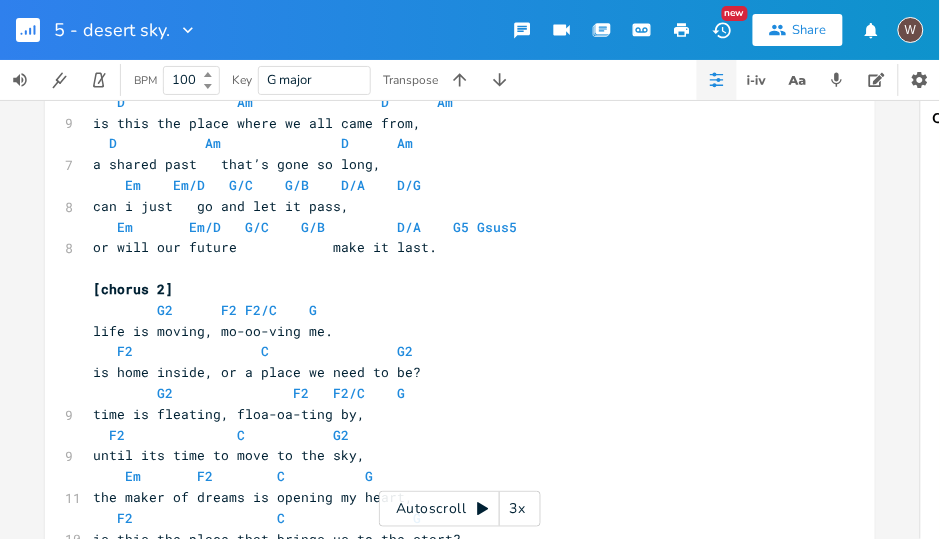 click on "​" at bounding box center (450, 268) 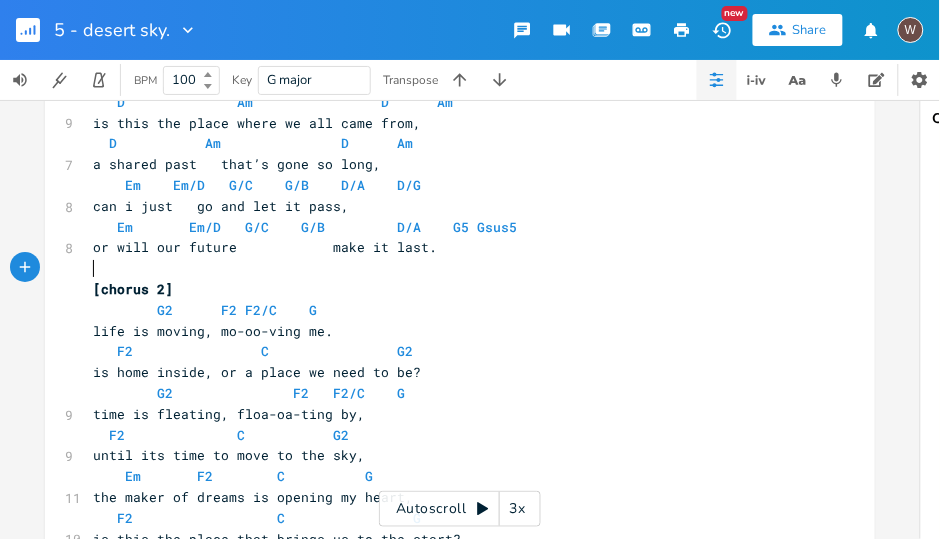type on "\" 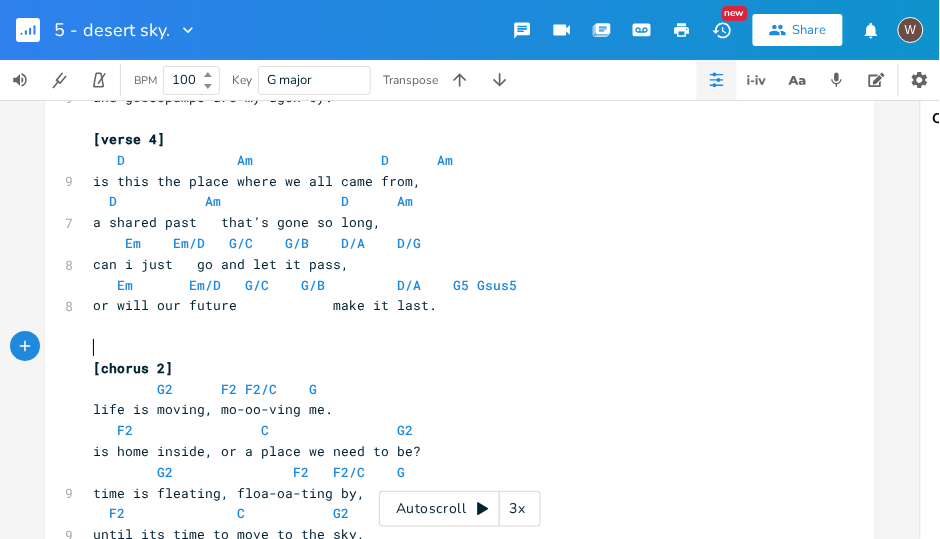scroll, scrollTop: 971, scrollLeft: 0, axis: vertical 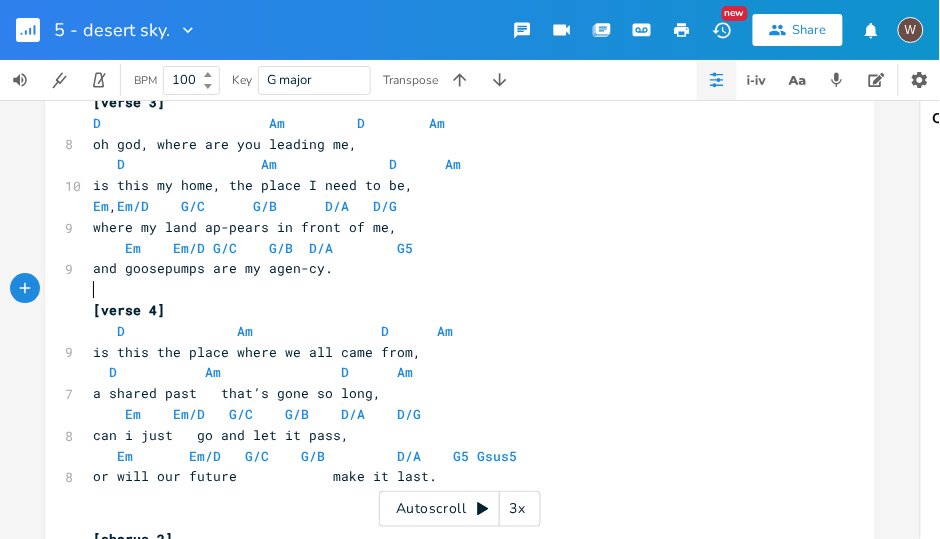 click on "​" at bounding box center [450, 289] 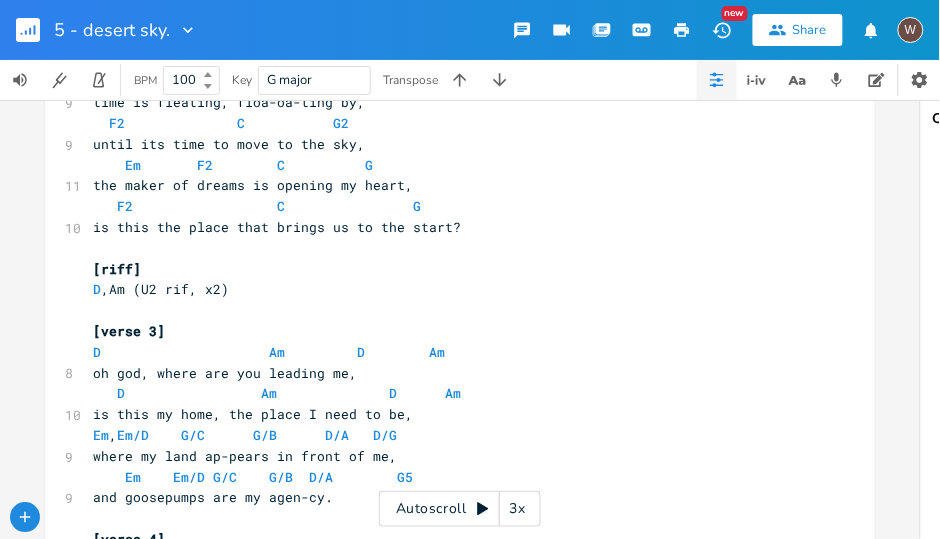 scroll, scrollTop: 685, scrollLeft: 0, axis: vertical 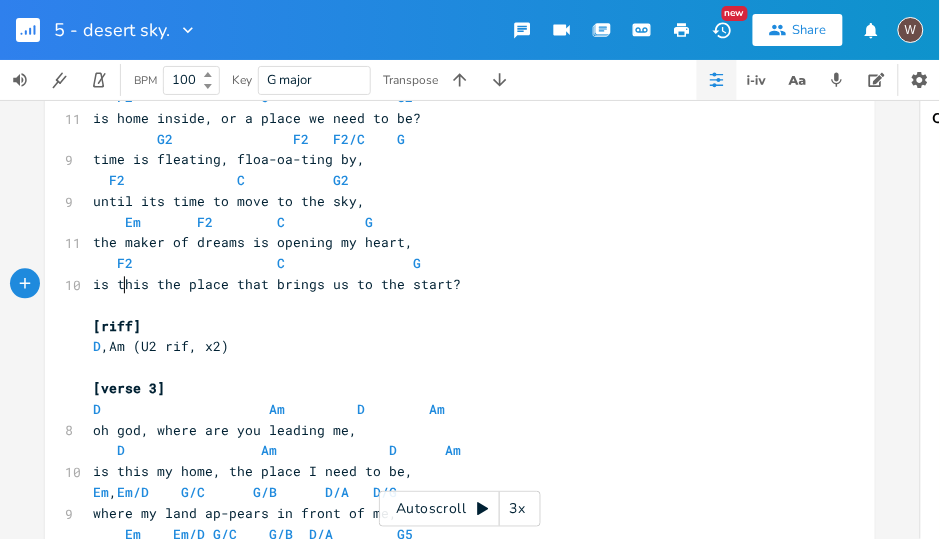 click on "is this the place that brings us to the start?" at bounding box center [277, 284] 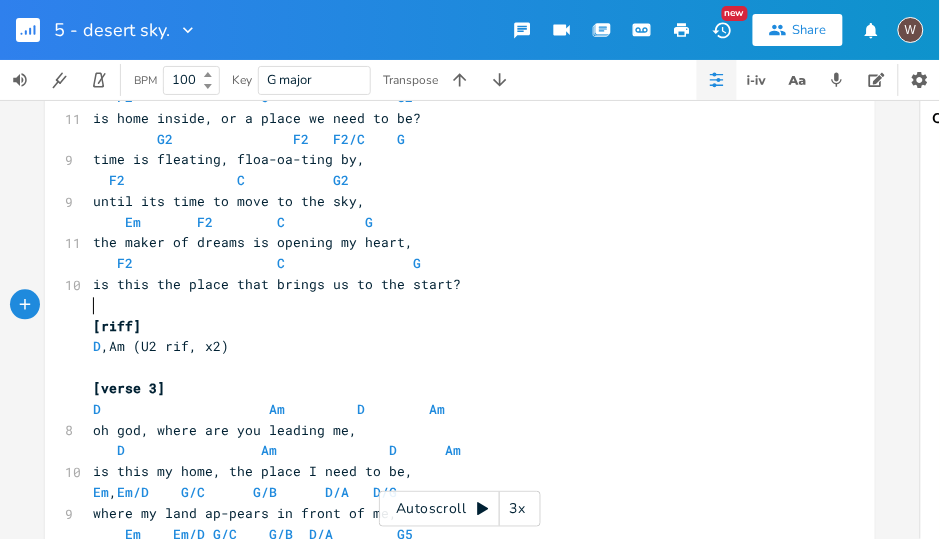 click on "​" at bounding box center [450, 305] 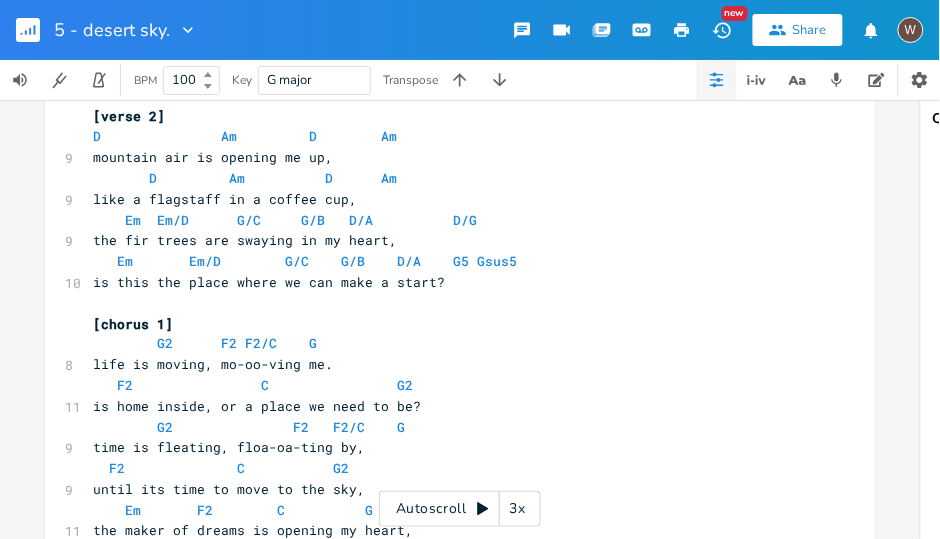 scroll, scrollTop: 400, scrollLeft: 0, axis: vertical 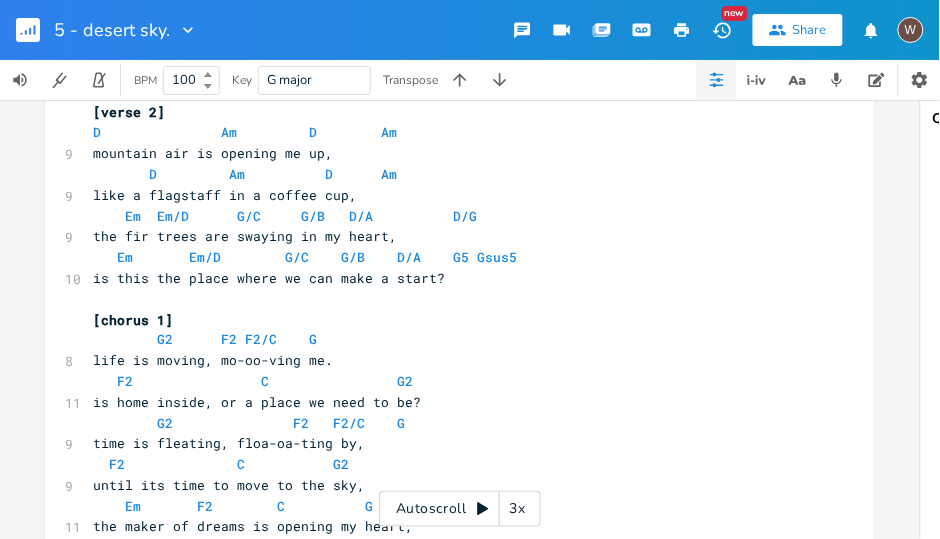 click on "[chorus 1]" at bounding box center [450, 320] 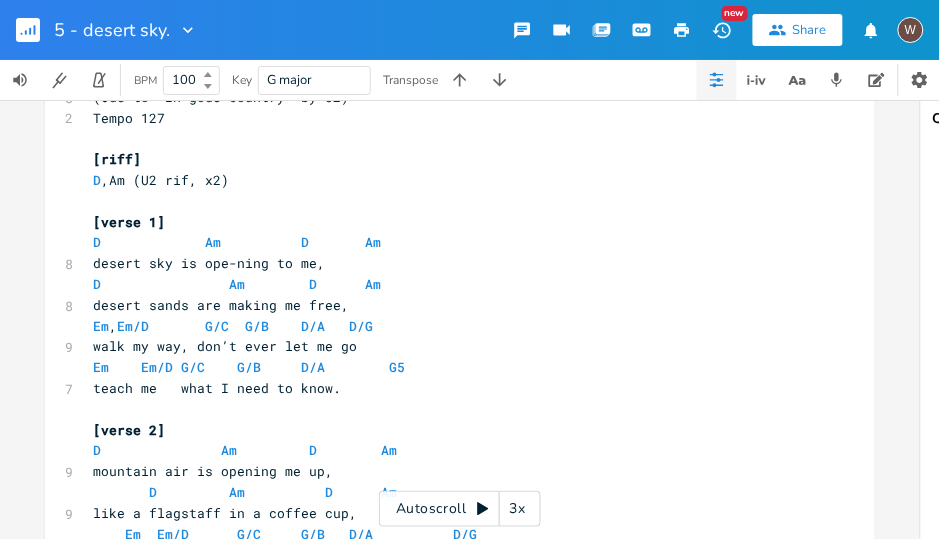 scroll, scrollTop: 0, scrollLeft: 0, axis: both 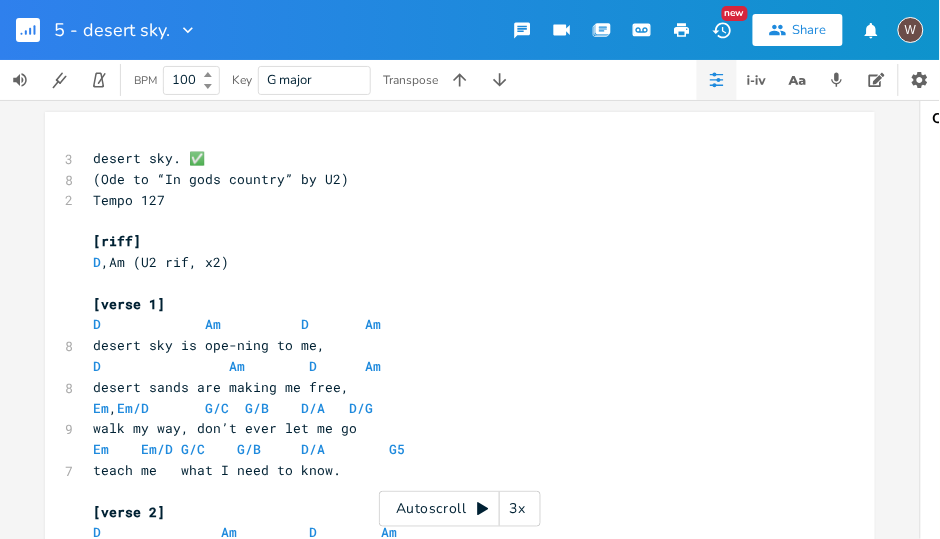 click on "​" at bounding box center (450, 220) 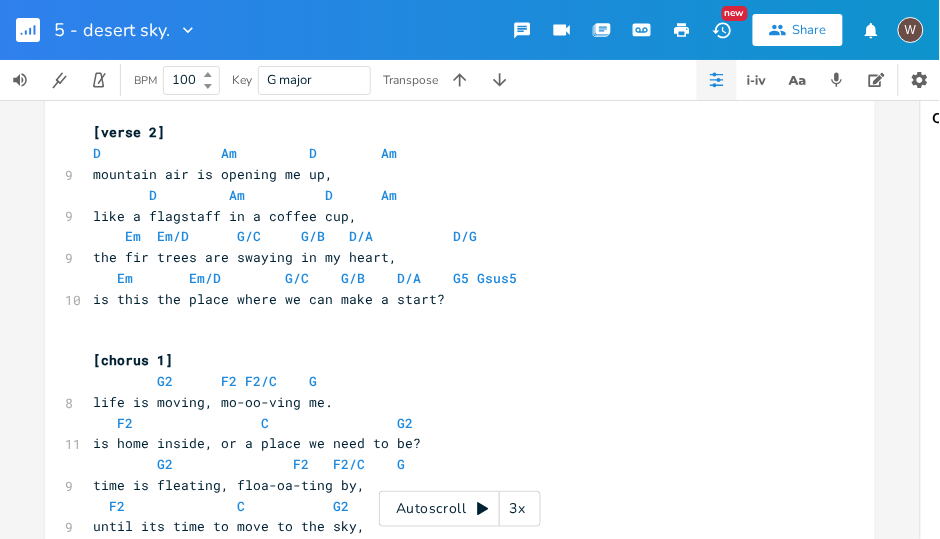 scroll, scrollTop: 57, scrollLeft: 0, axis: vertical 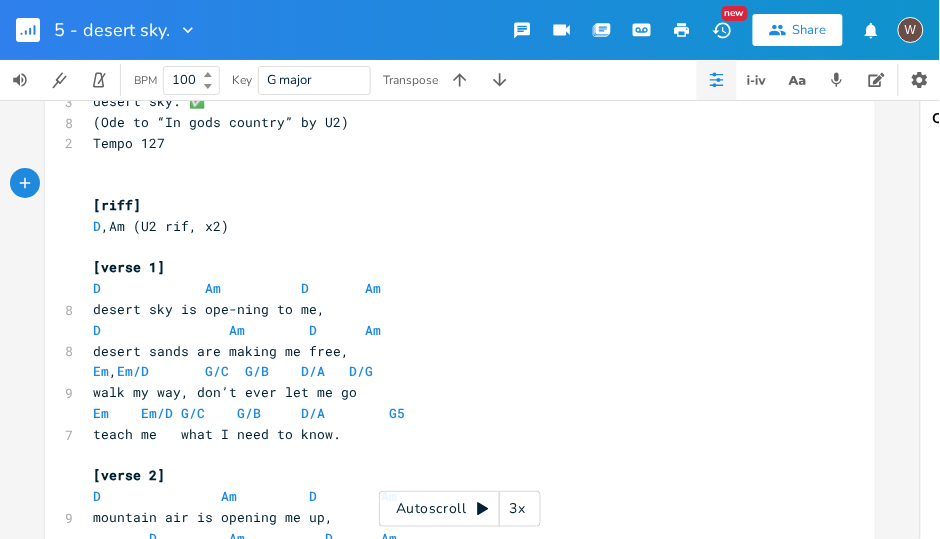 type 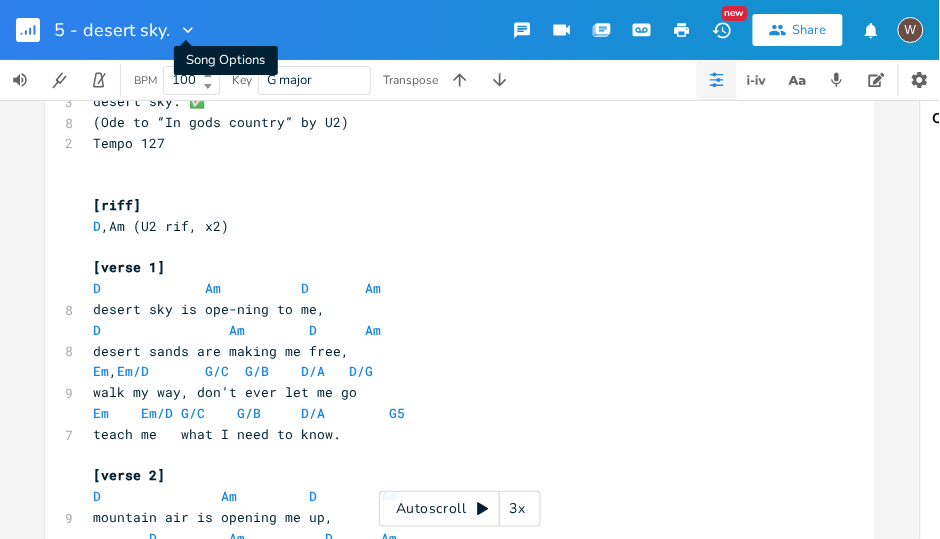 click 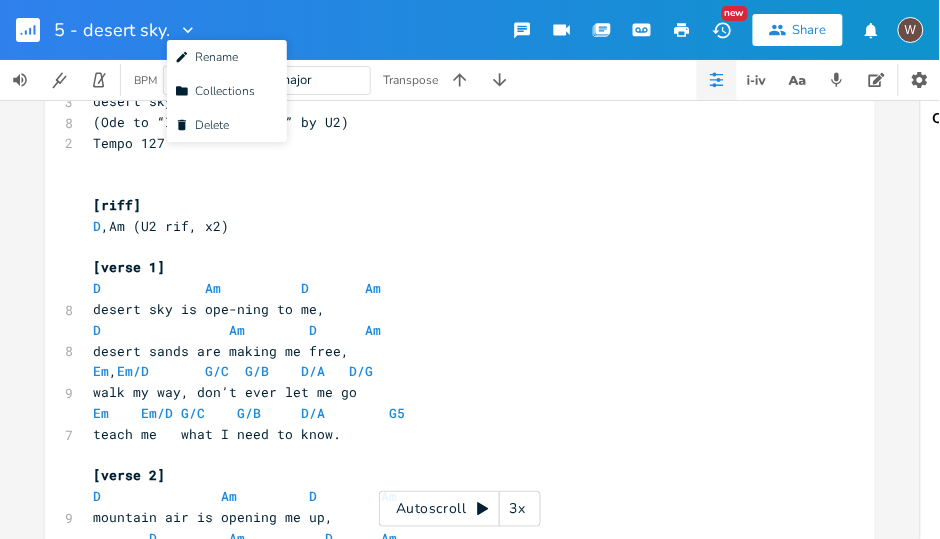 click on "D ,Am (U2 rif, x2)" at bounding box center [450, 226] 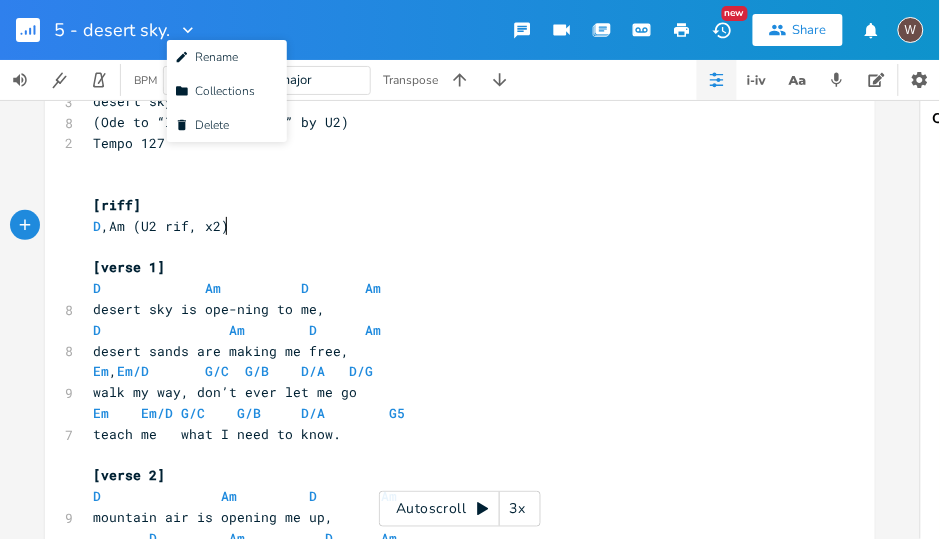 scroll, scrollTop: 0, scrollLeft: 0, axis: both 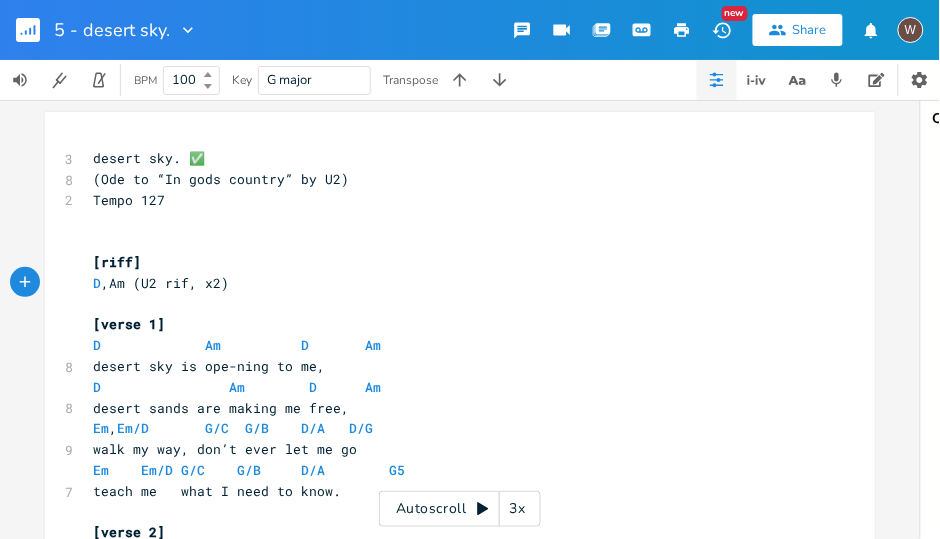 click 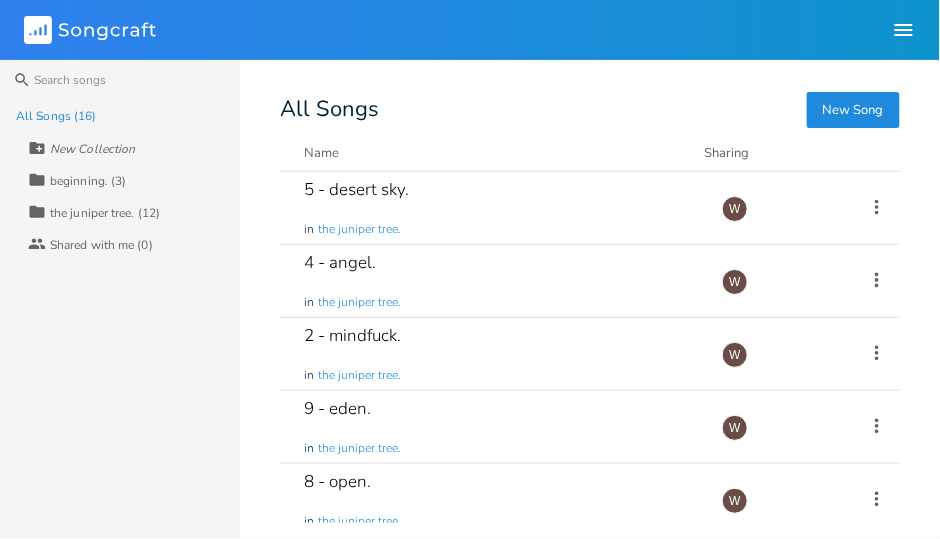 click on "5 - desert sky. in the juniper tree." at bounding box center [501, 208] 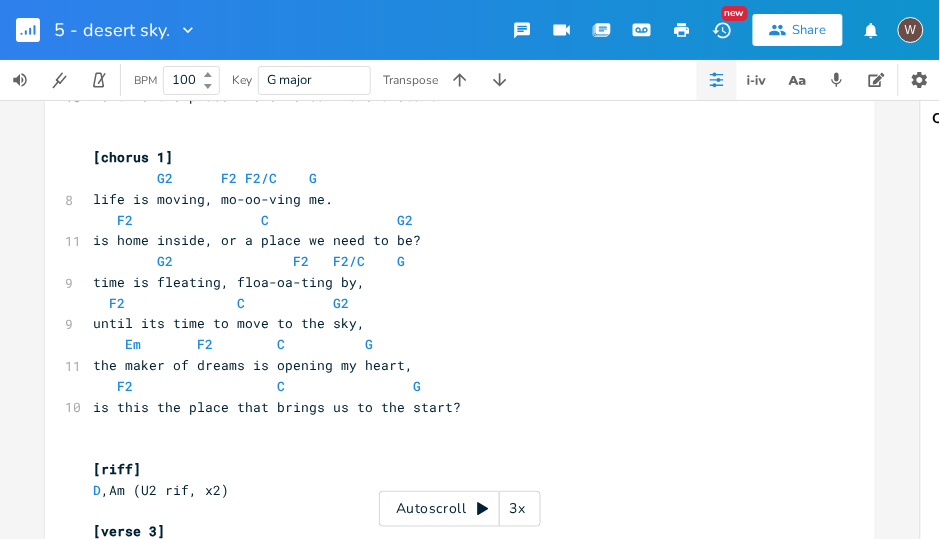scroll, scrollTop: 457, scrollLeft: 0, axis: vertical 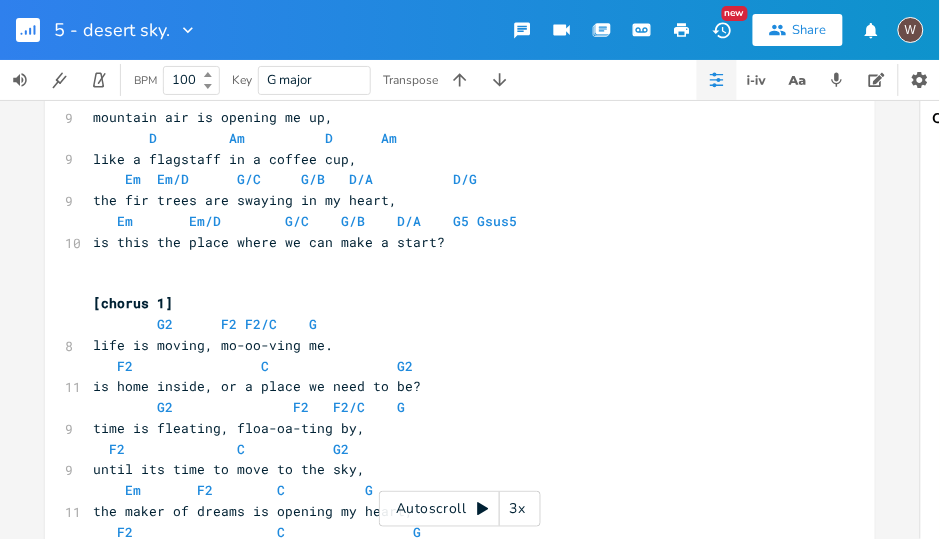click 